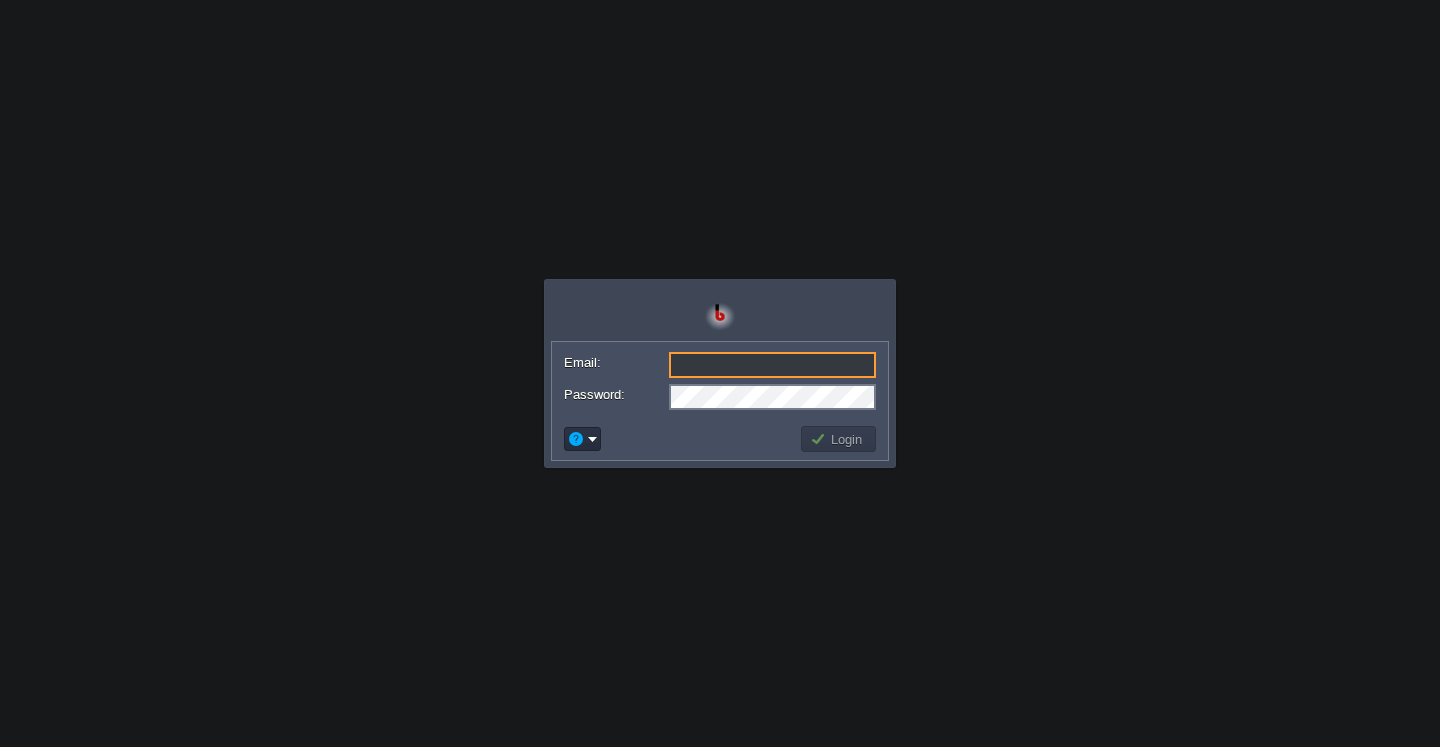 scroll, scrollTop: 0, scrollLeft: 0, axis: both 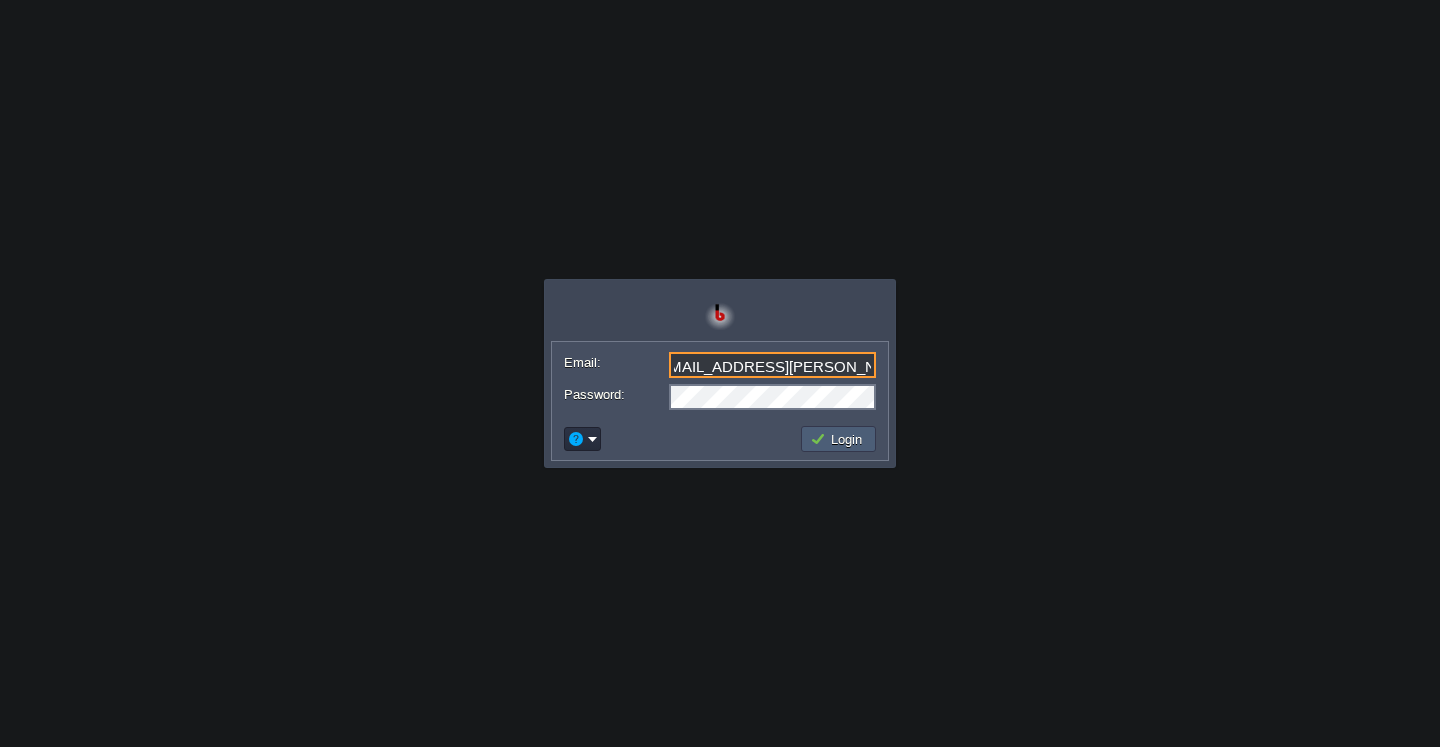 type on "[EMAIL_ADDRESS][PERSON_NAME][DOMAIN_NAME]" 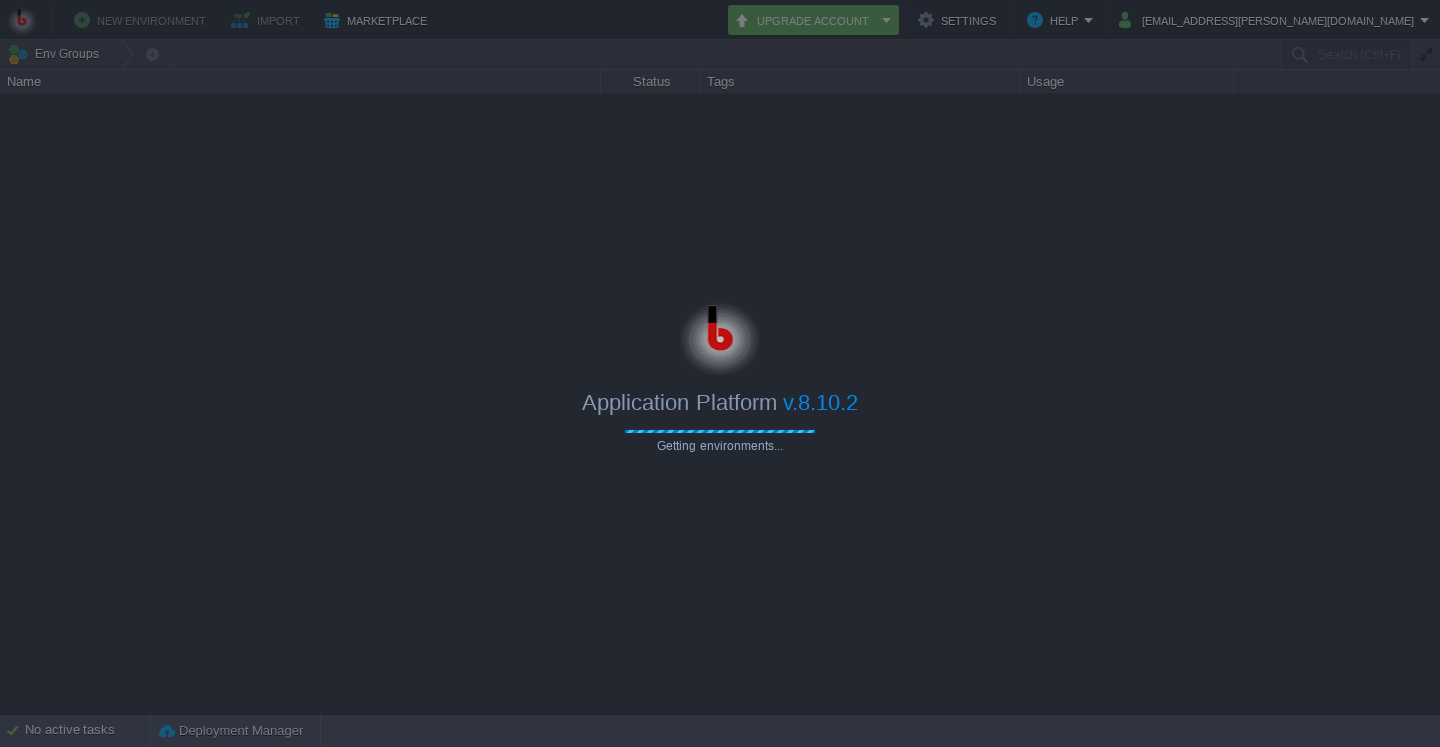 type on "Search (Ctrl+F)" 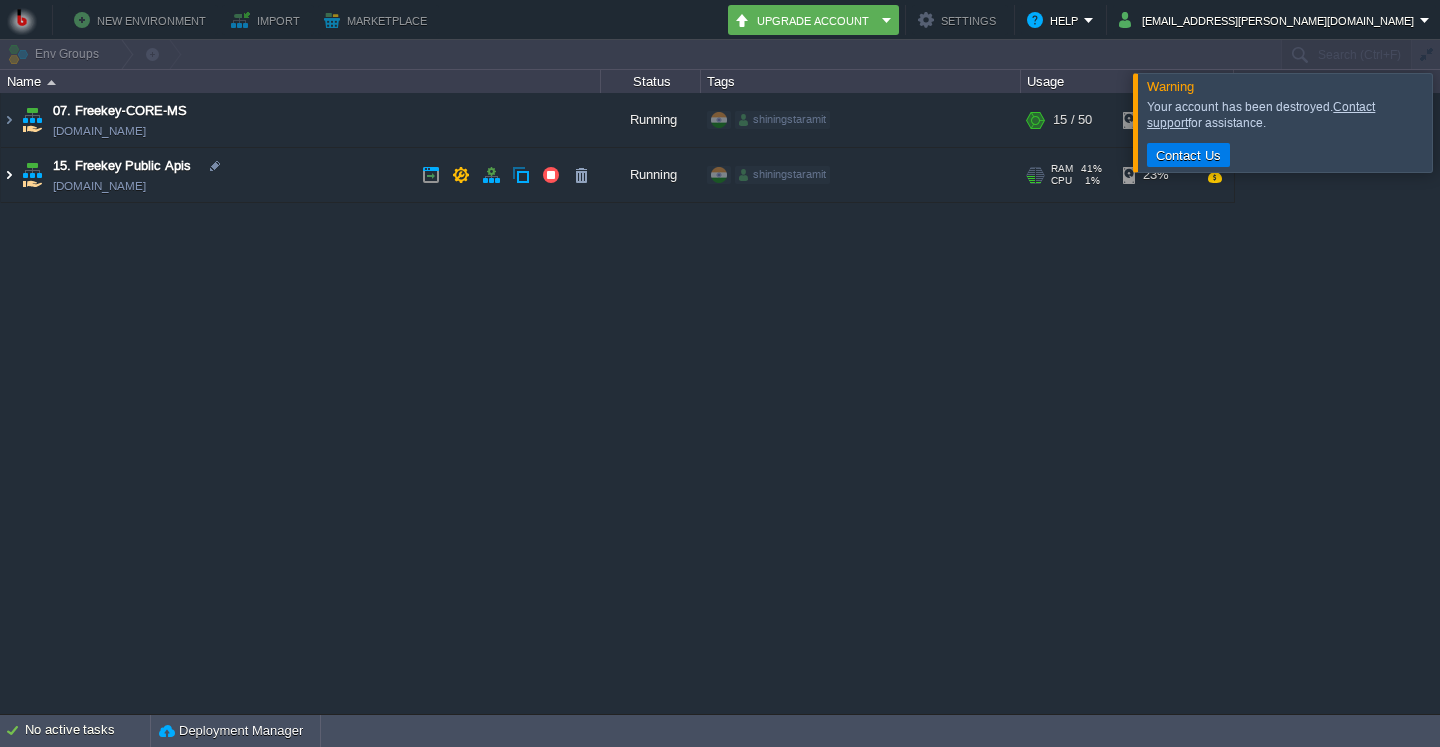 click at bounding box center (9, 175) 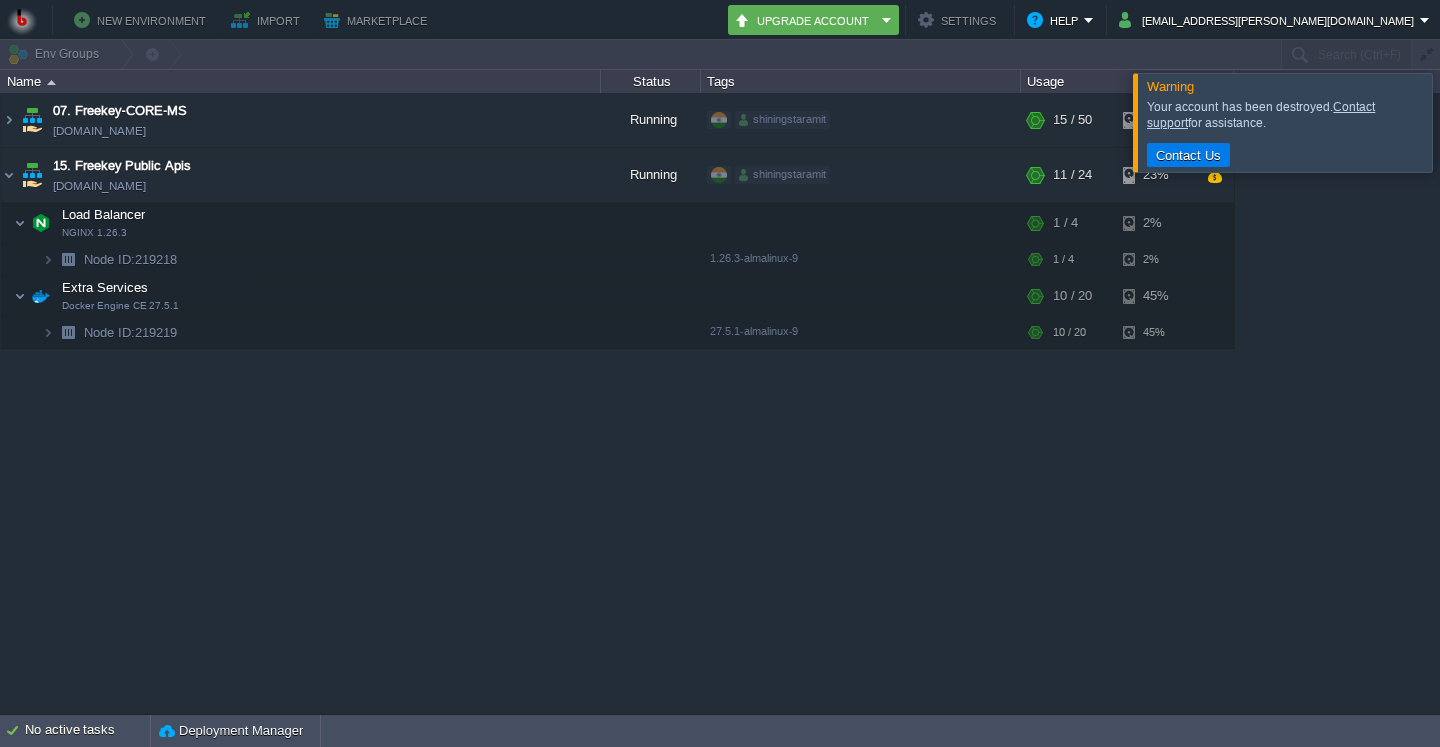 click on "07. Freekey-CORE-MS [PERSON_NAME][DOMAIN_NAME] Running                               shiningstaramit              + Add to Env Group                                                                                                                                                            RAM                 25%                                         CPU                 1%                             15 / 50                    8%       15. Freekey Public Apis [DOMAIN_NAME] Running                               shiningstaramit              + Add to Env Group                                                                                                                                                            RAM                 41%                                         CPU                 1%                             11 / 24                    23%       Load Balancer NGINX 1.26.3                                                                                                    RAM" at bounding box center (720, 403) 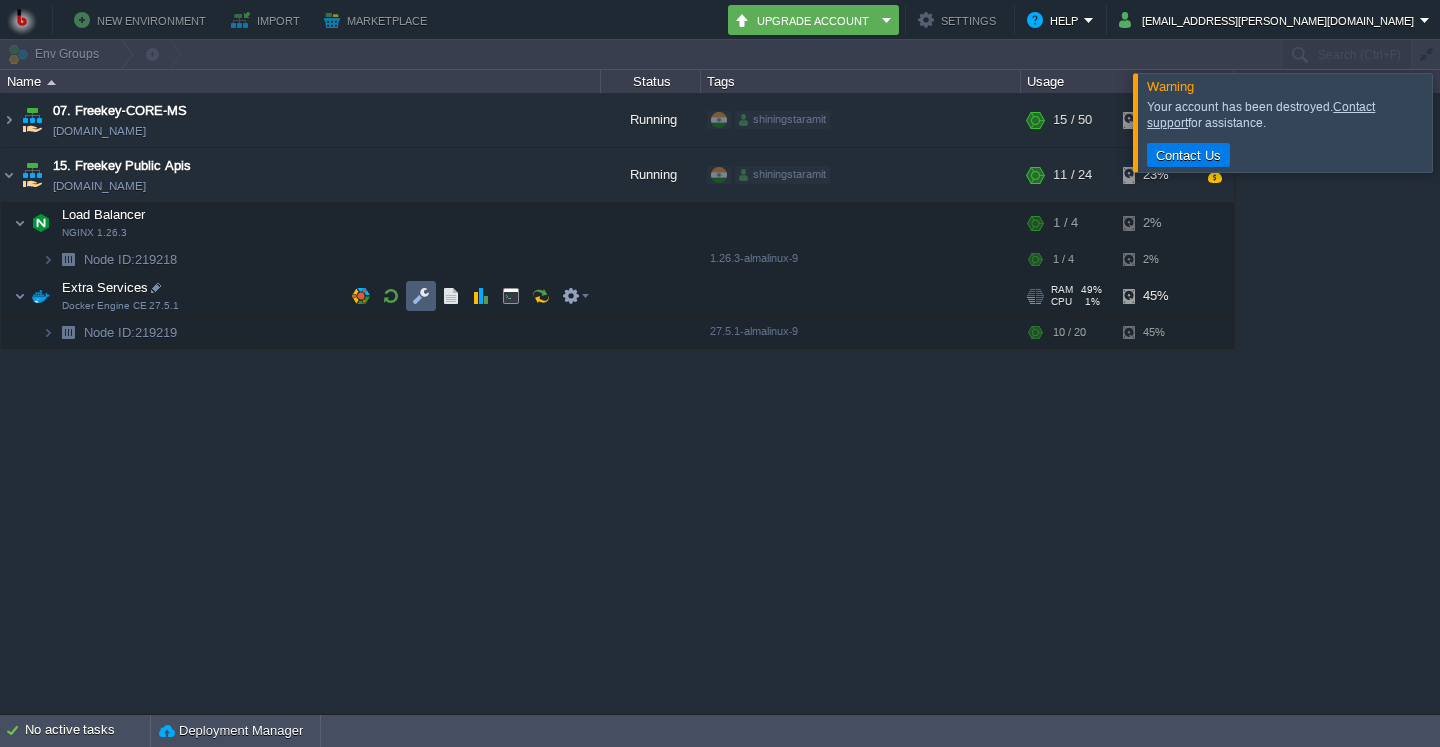 click at bounding box center [421, 296] 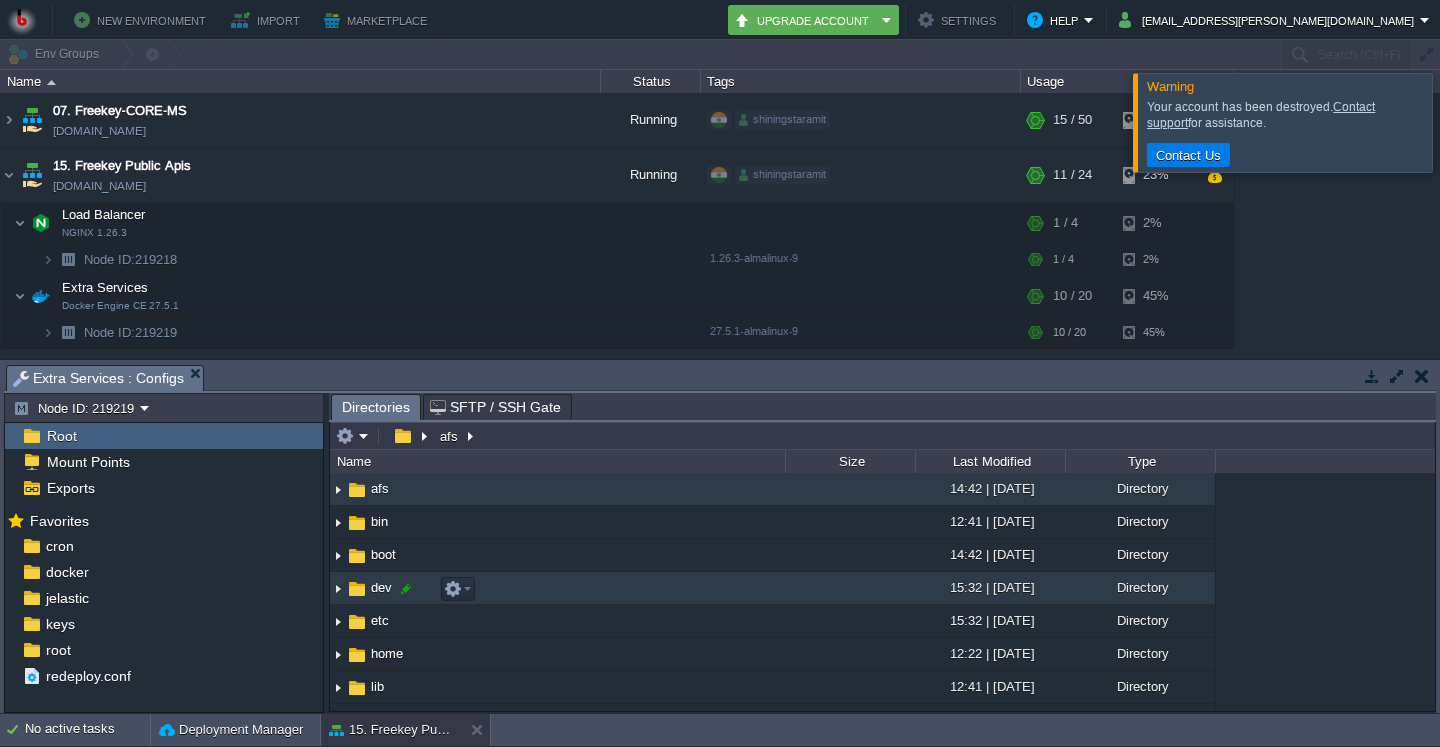 scroll, scrollTop: 96, scrollLeft: 0, axis: vertical 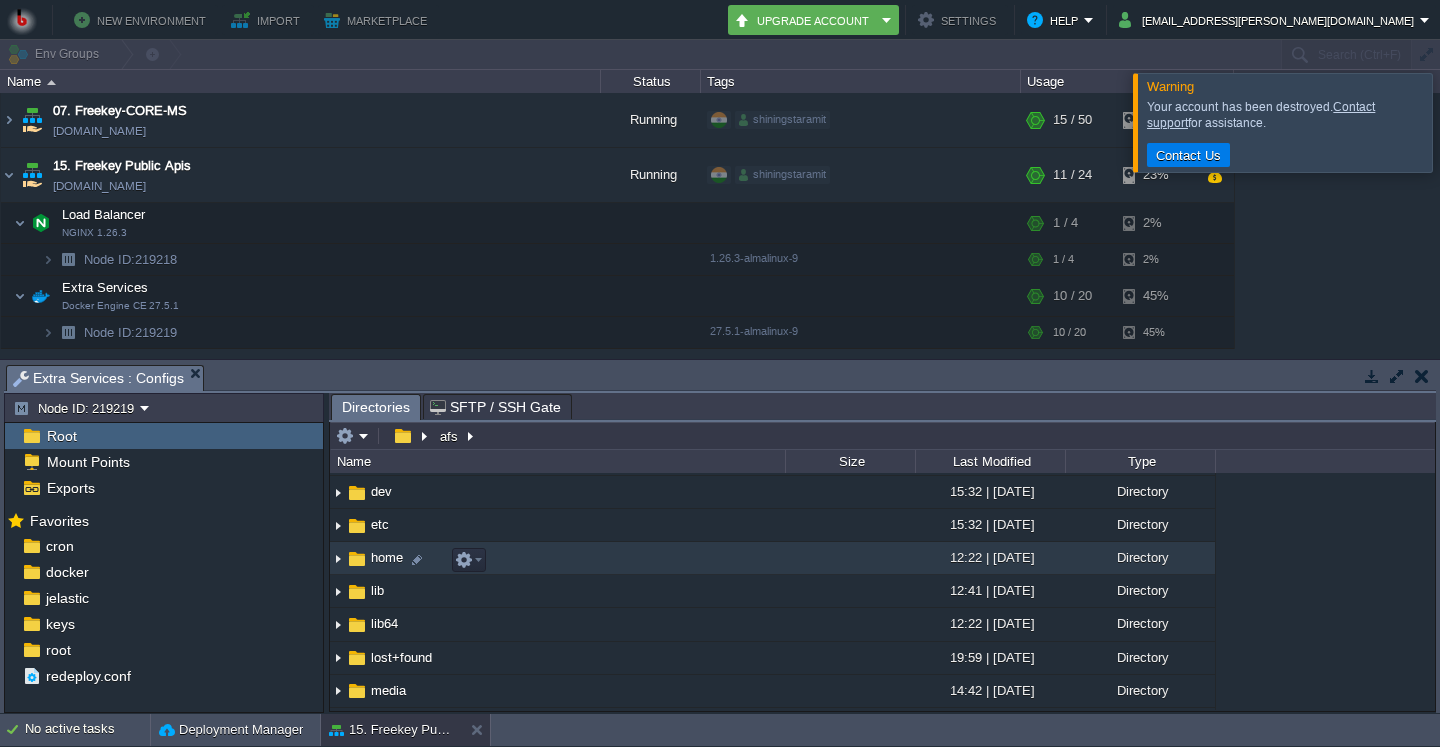 click at bounding box center [338, 558] 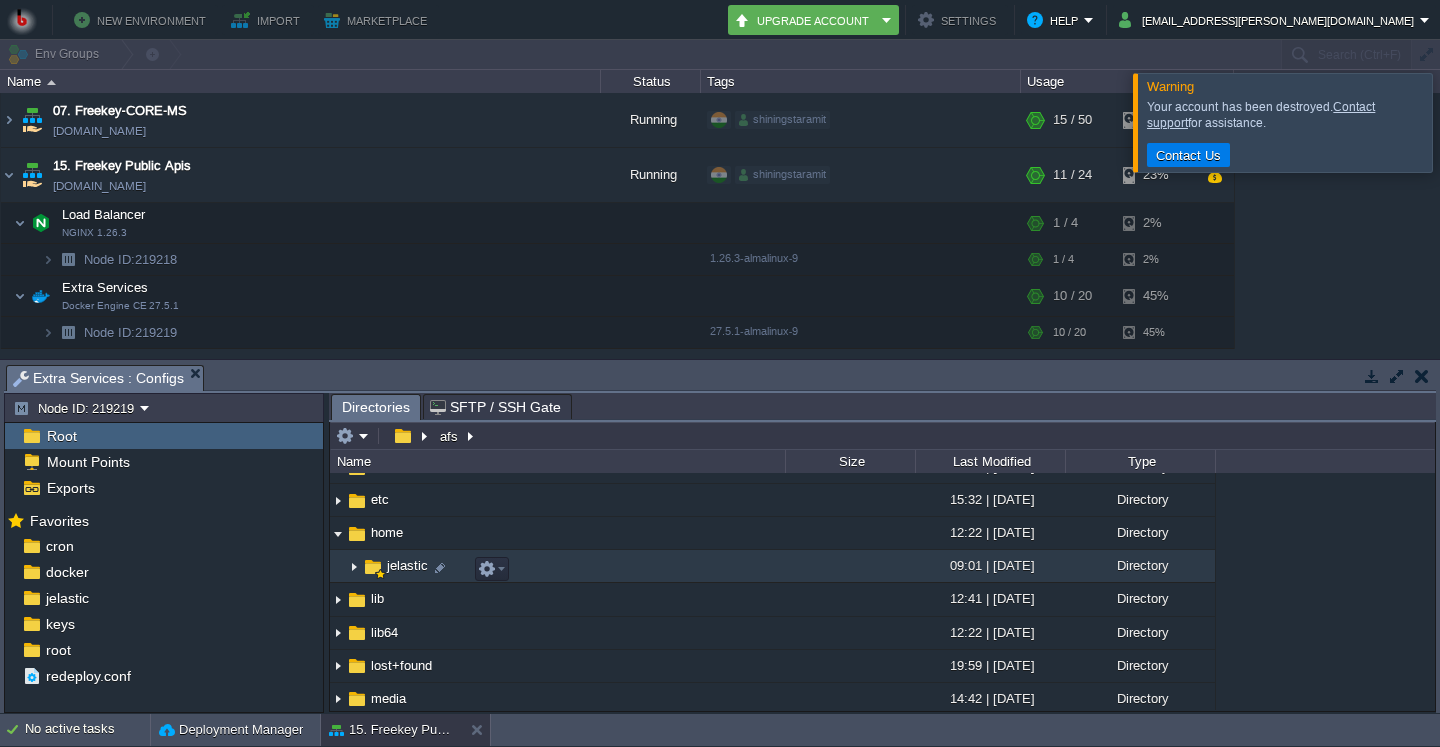 scroll, scrollTop: 96, scrollLeft: 0, axis: vertical 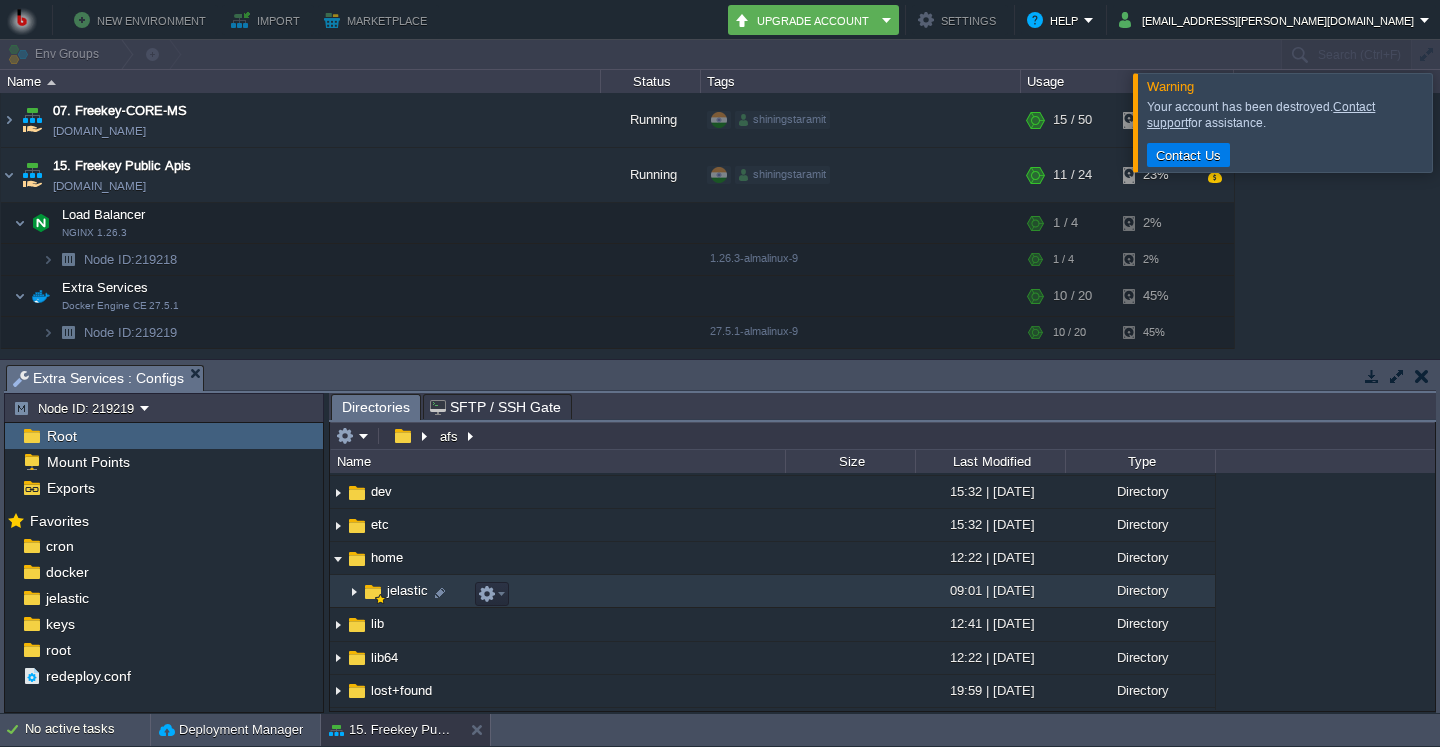 click at bounding box center [354, 591] 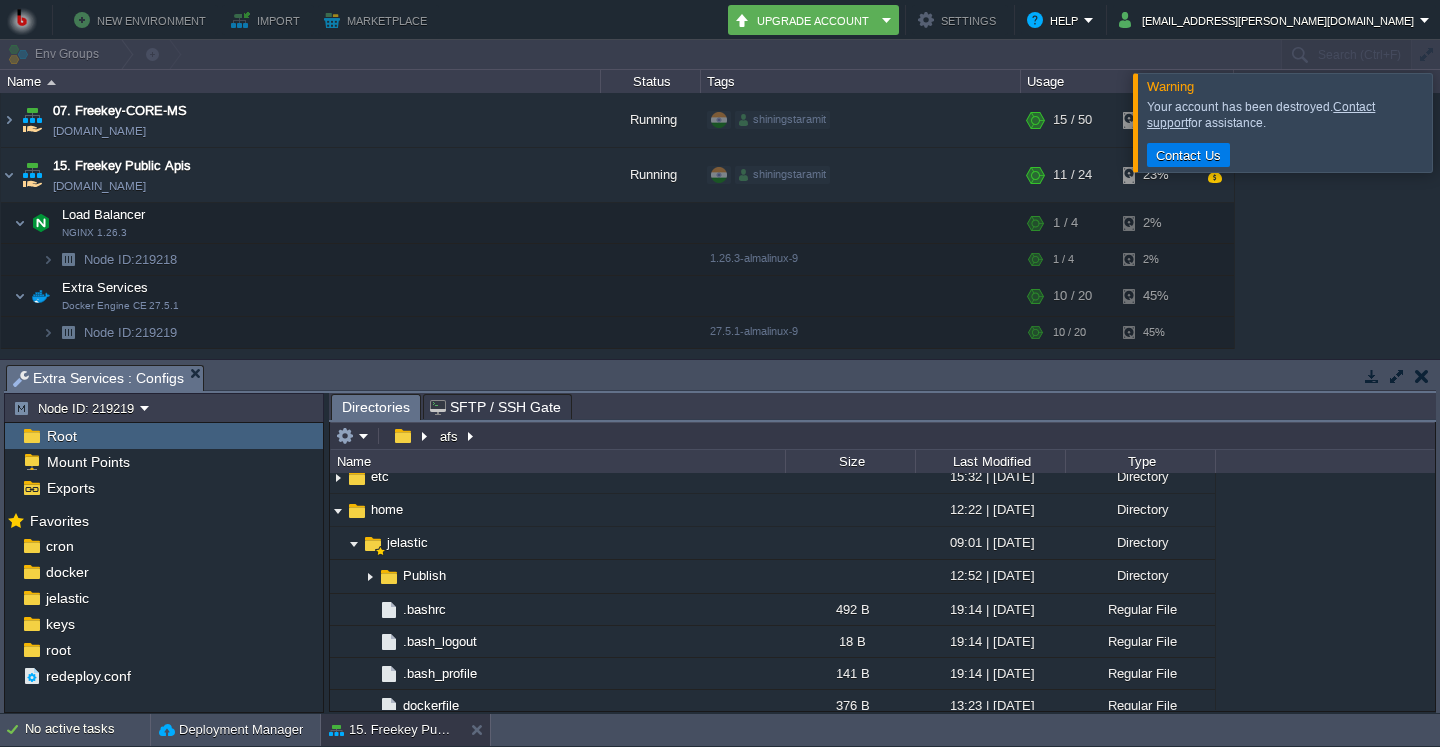 scroll, scrollTop: 172, scrollLeft: 0, axis: vertical 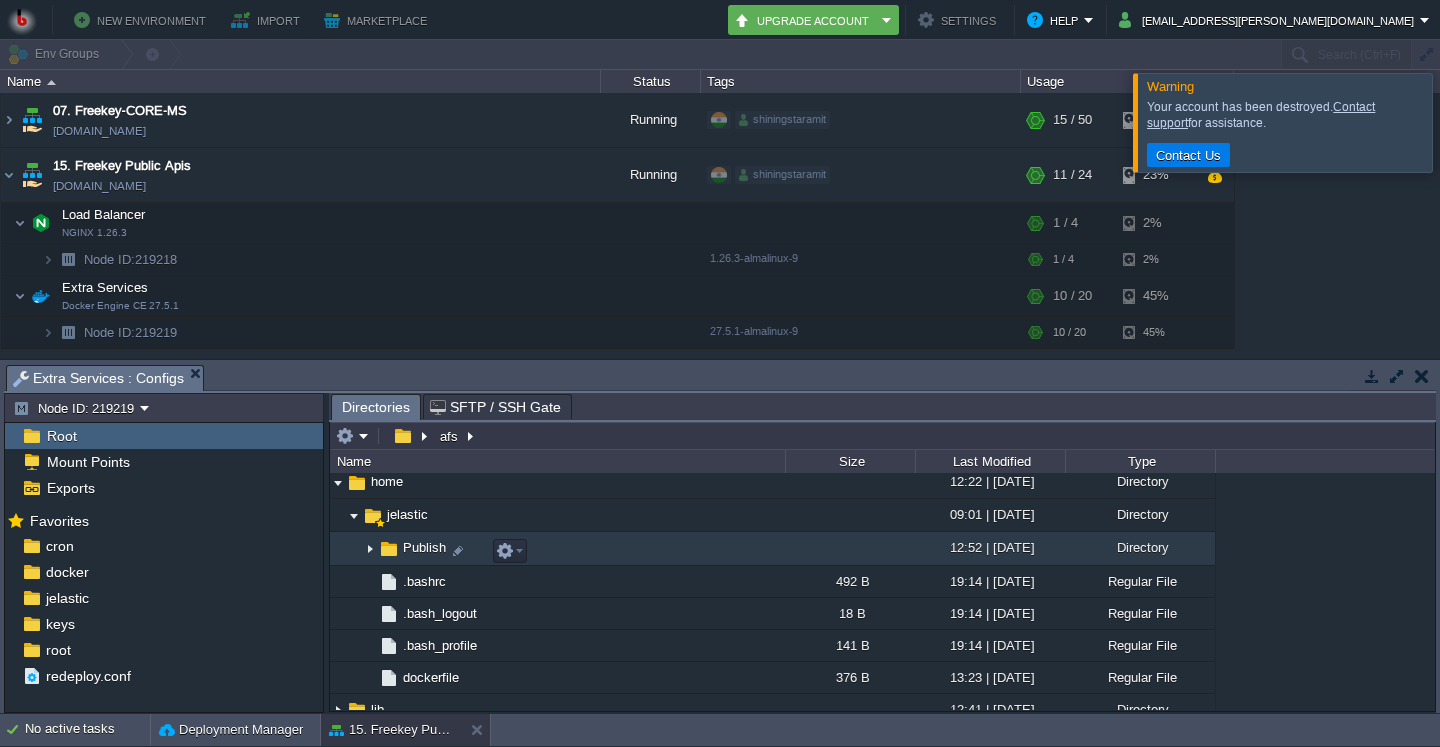 click at bounding box center (370, 549) 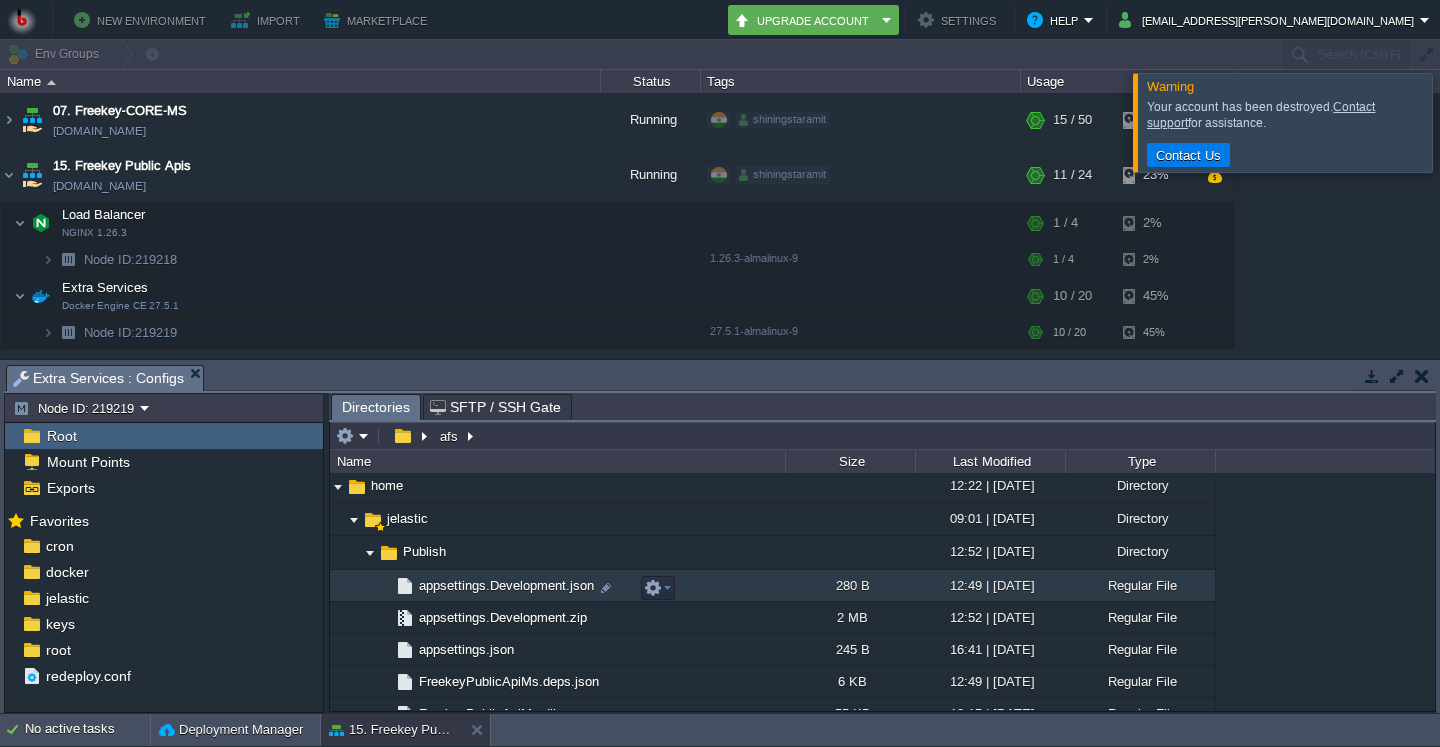 scroll, scrollTop: 172, scrollLeft: 0, axis: vertical 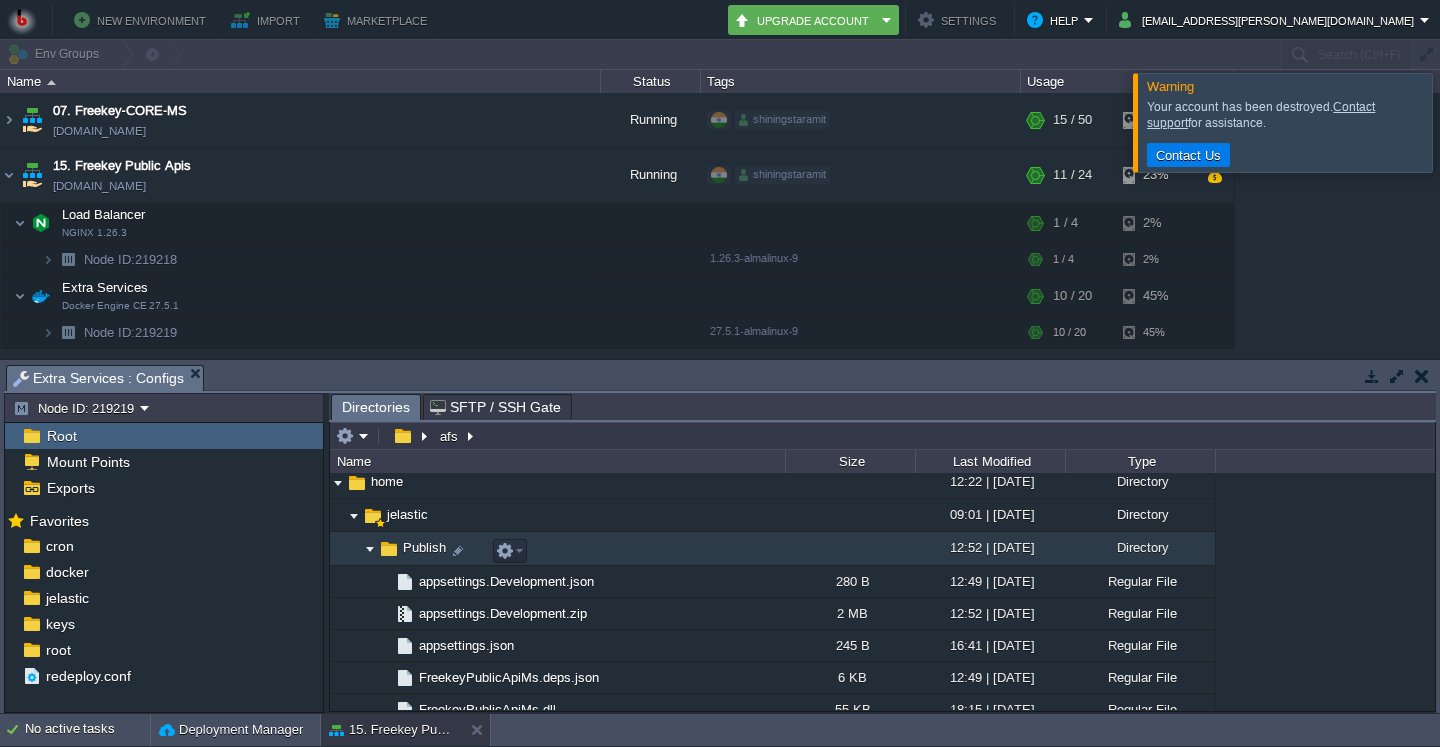 click on "Publish" at bounding box center [424, 547] 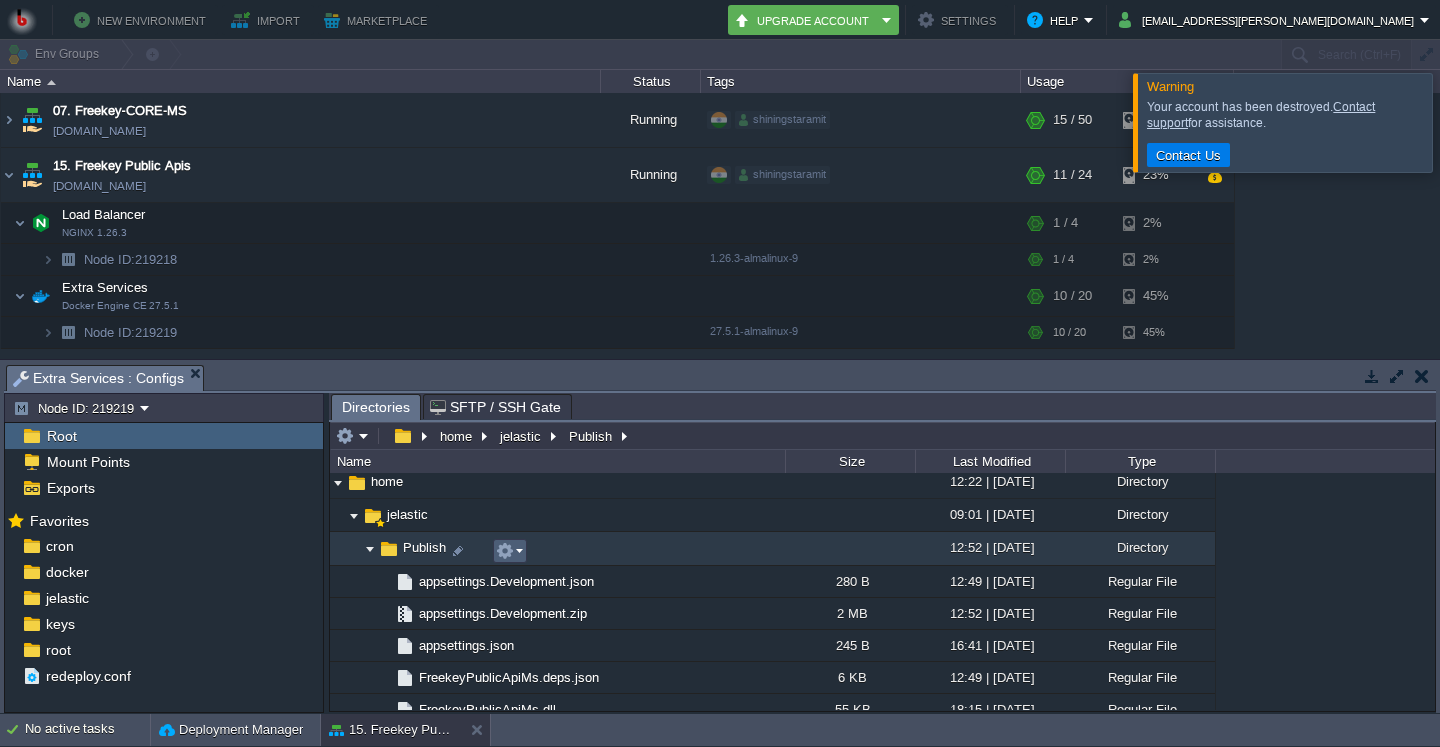 click at bounding box center [509, 551] 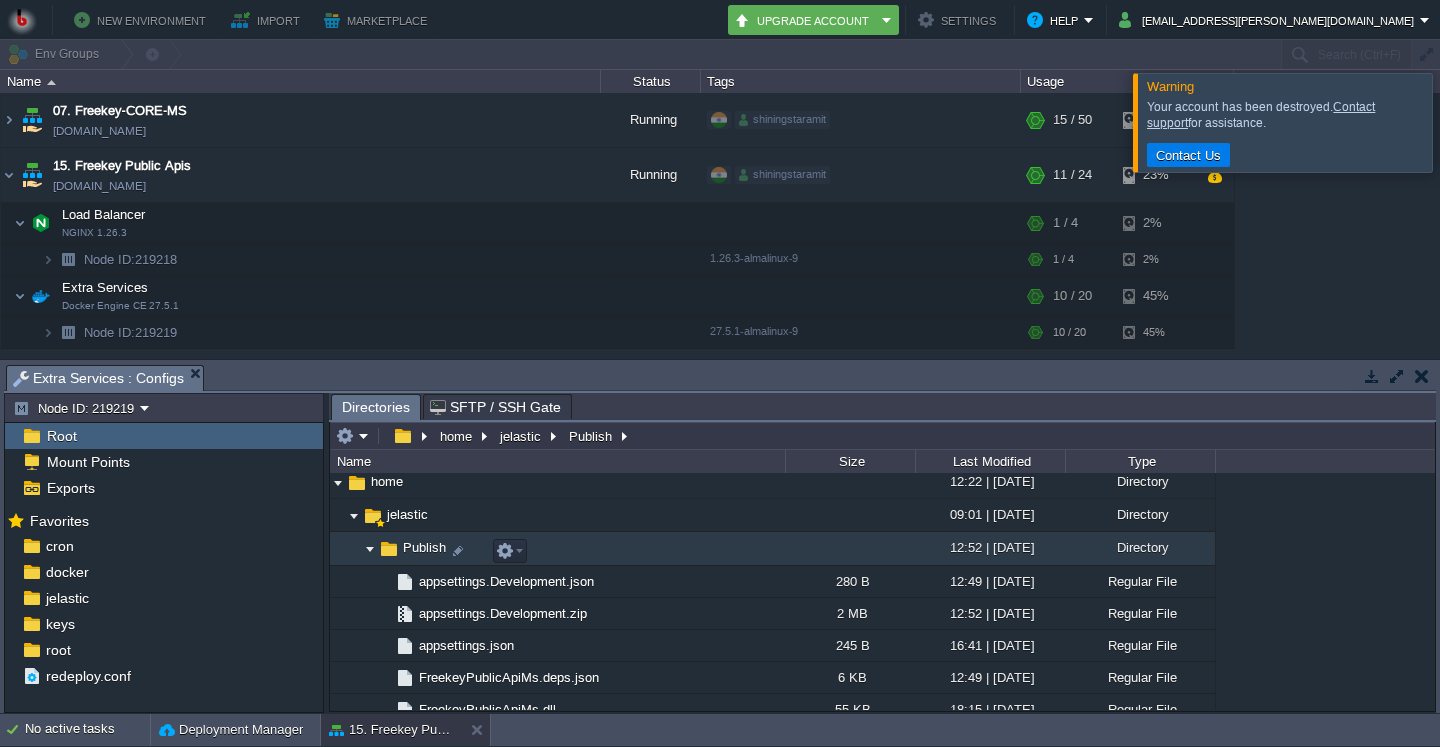 click on "Publish" at bounding box center (424, 547) 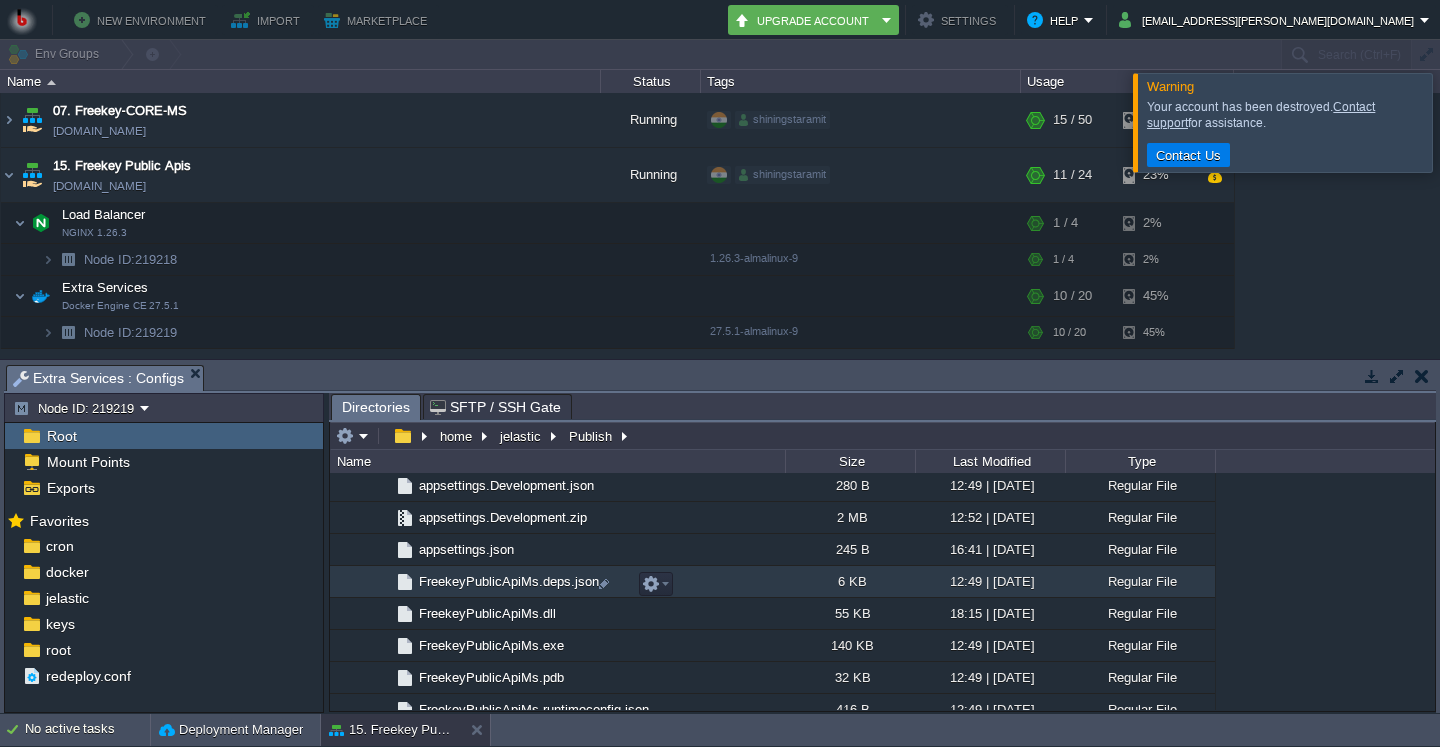 scroll, scrollTop: 172, scrollLeft: 0, axis: vertical 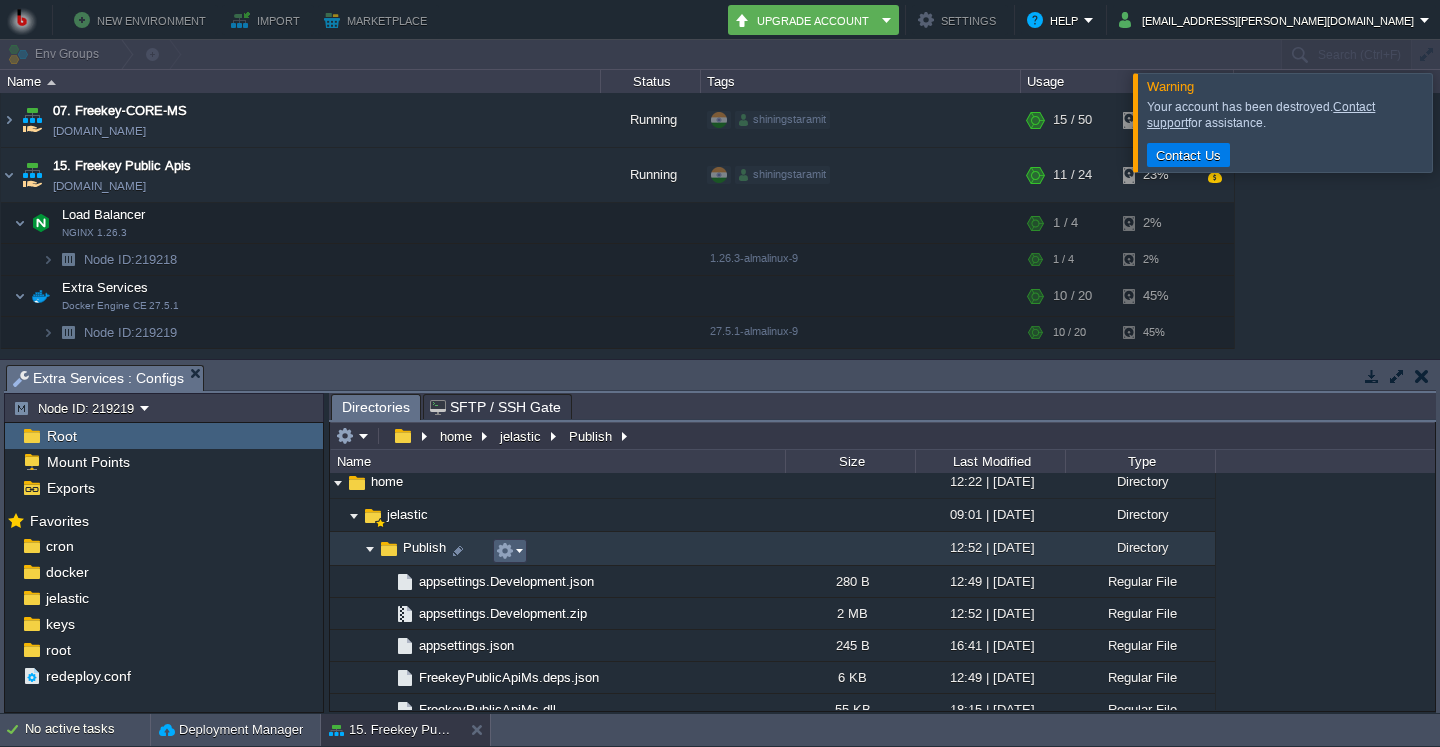 click at bounding box center (505, 551) 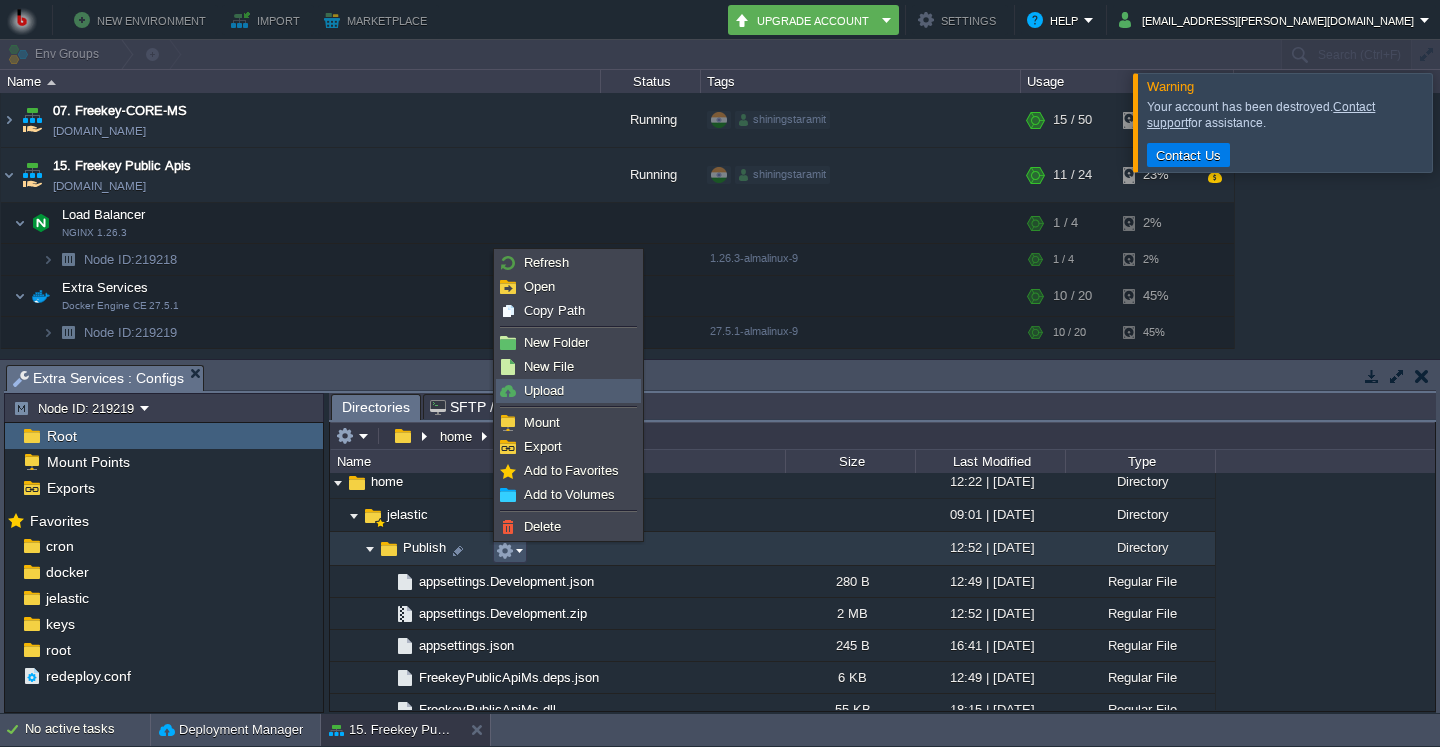 click on "Upload" at bounding box center [544, 390] 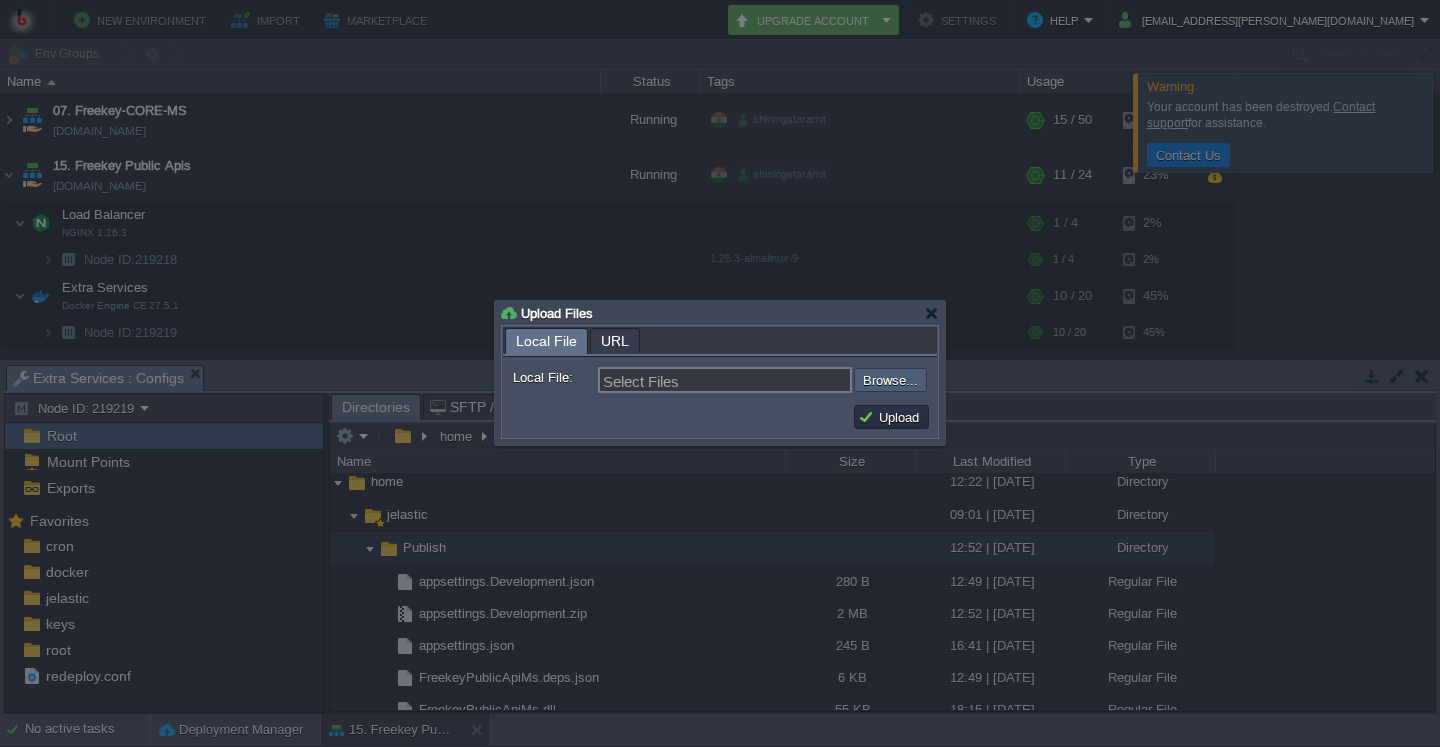 click at bounding box center [800, 380] 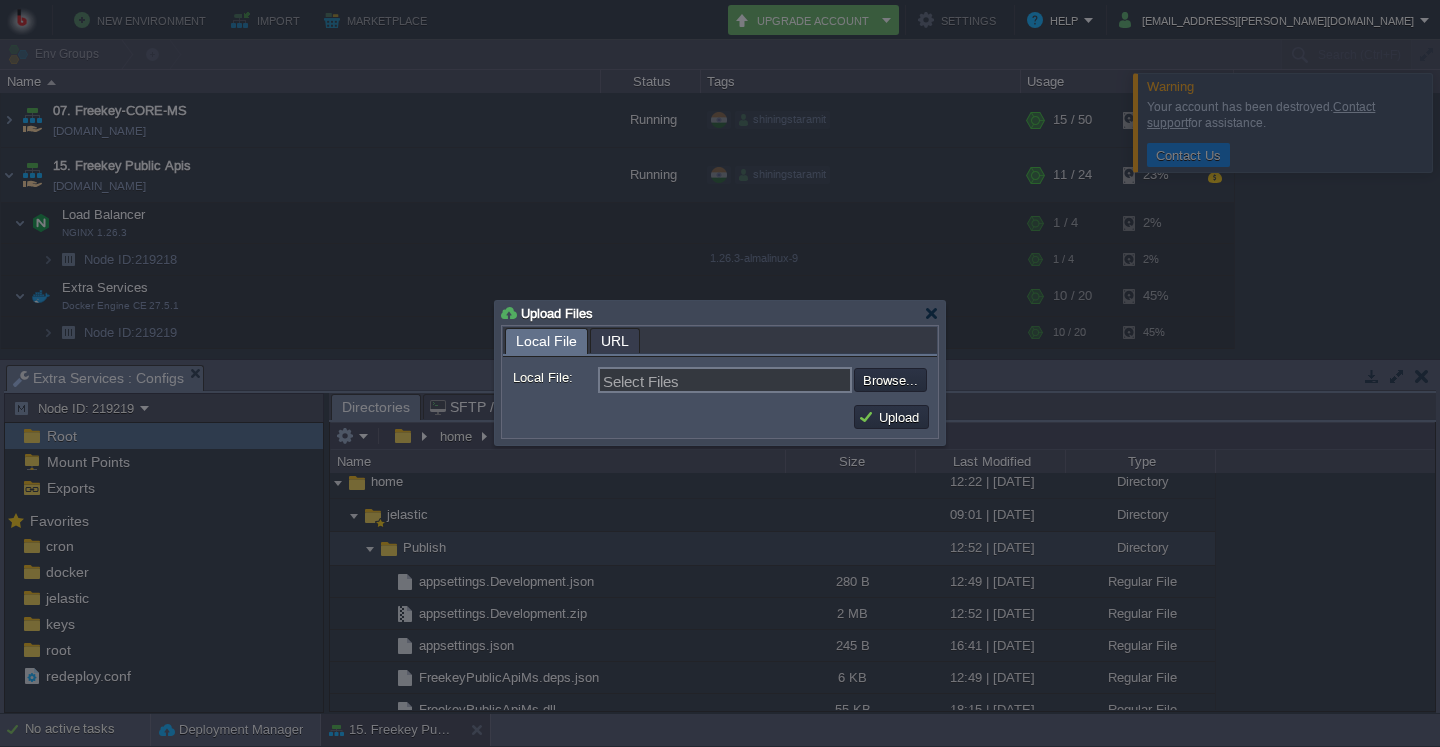type on "C:\fakepath\FreekeyPublicApiMs.dll" 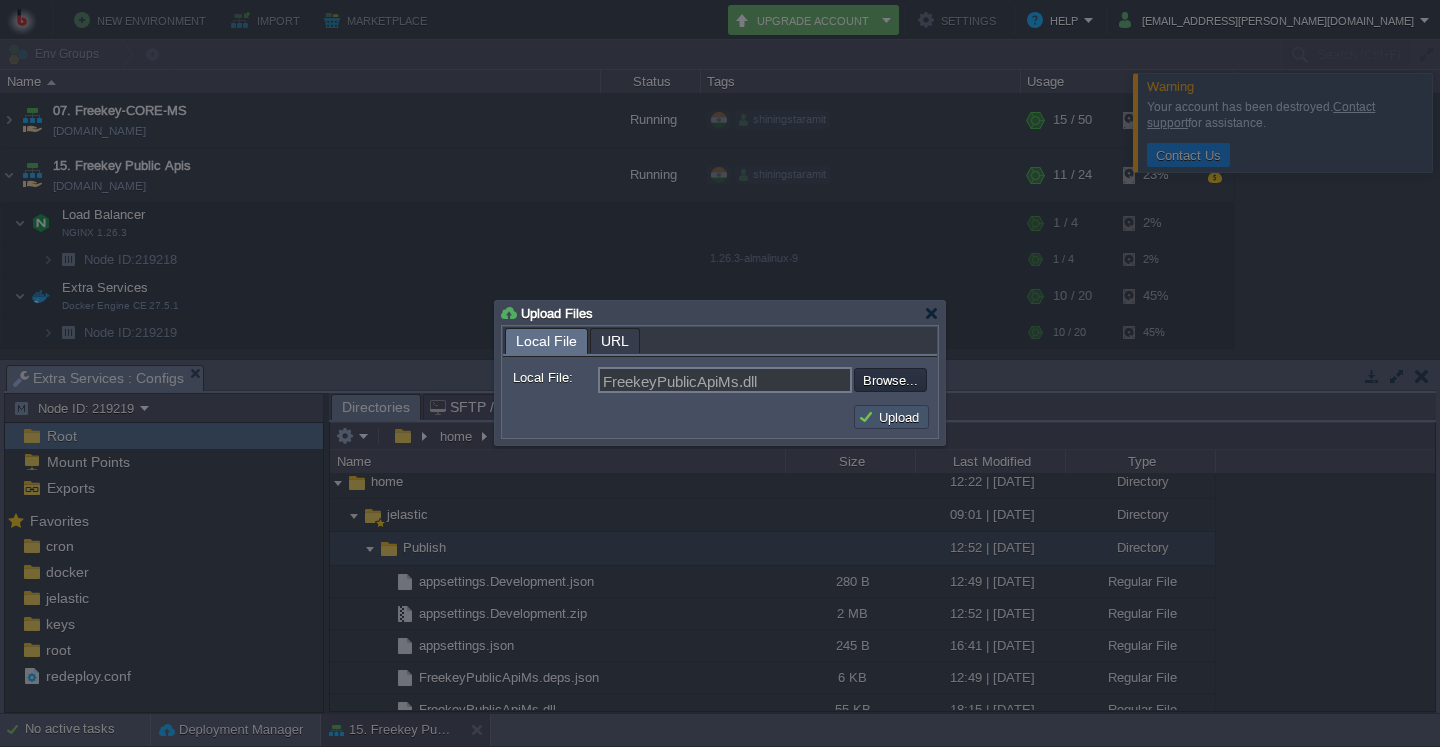 click on "Upload" at bounding box center [891, 417] 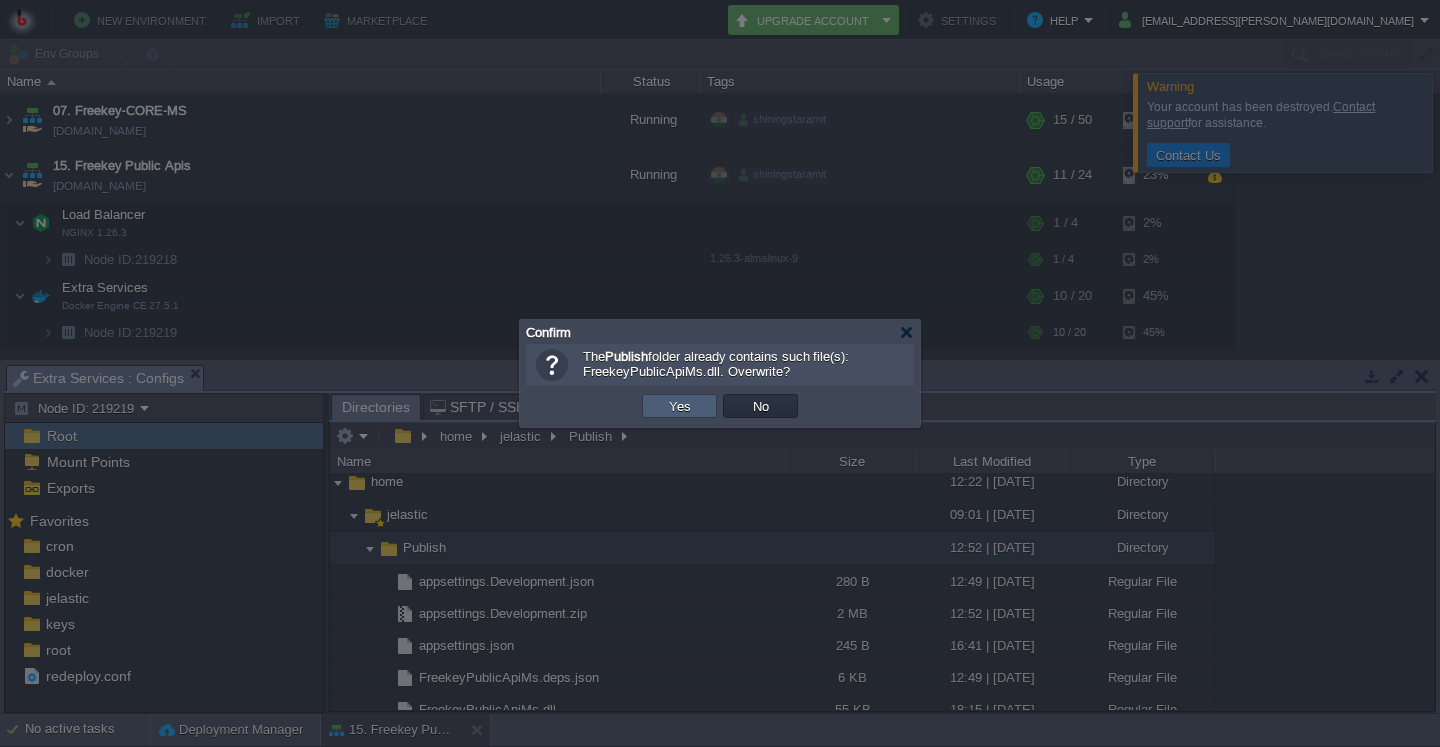 click on "Yes" at bounding box center (680, 406) 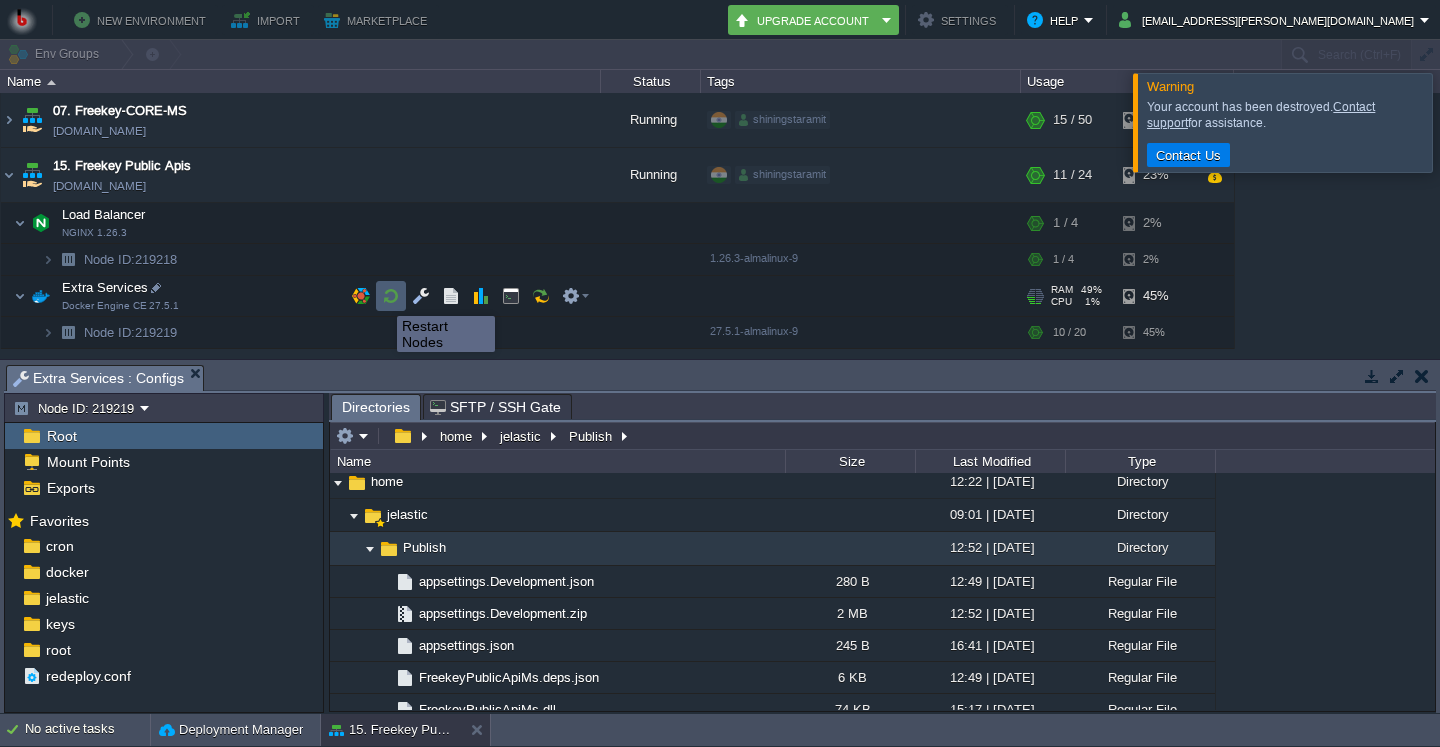 click at bounding box center [391, 296] 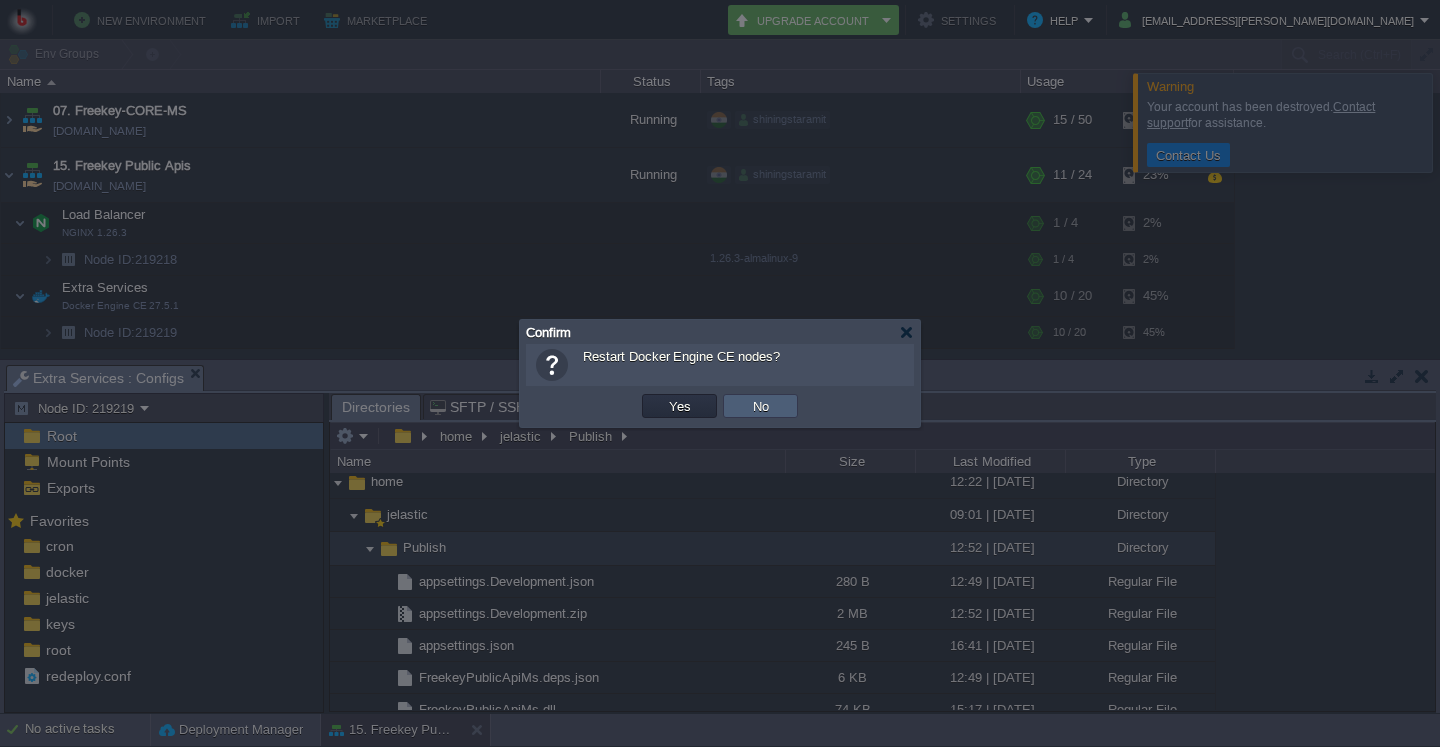 click on "No" at bounding box center (760, 406) 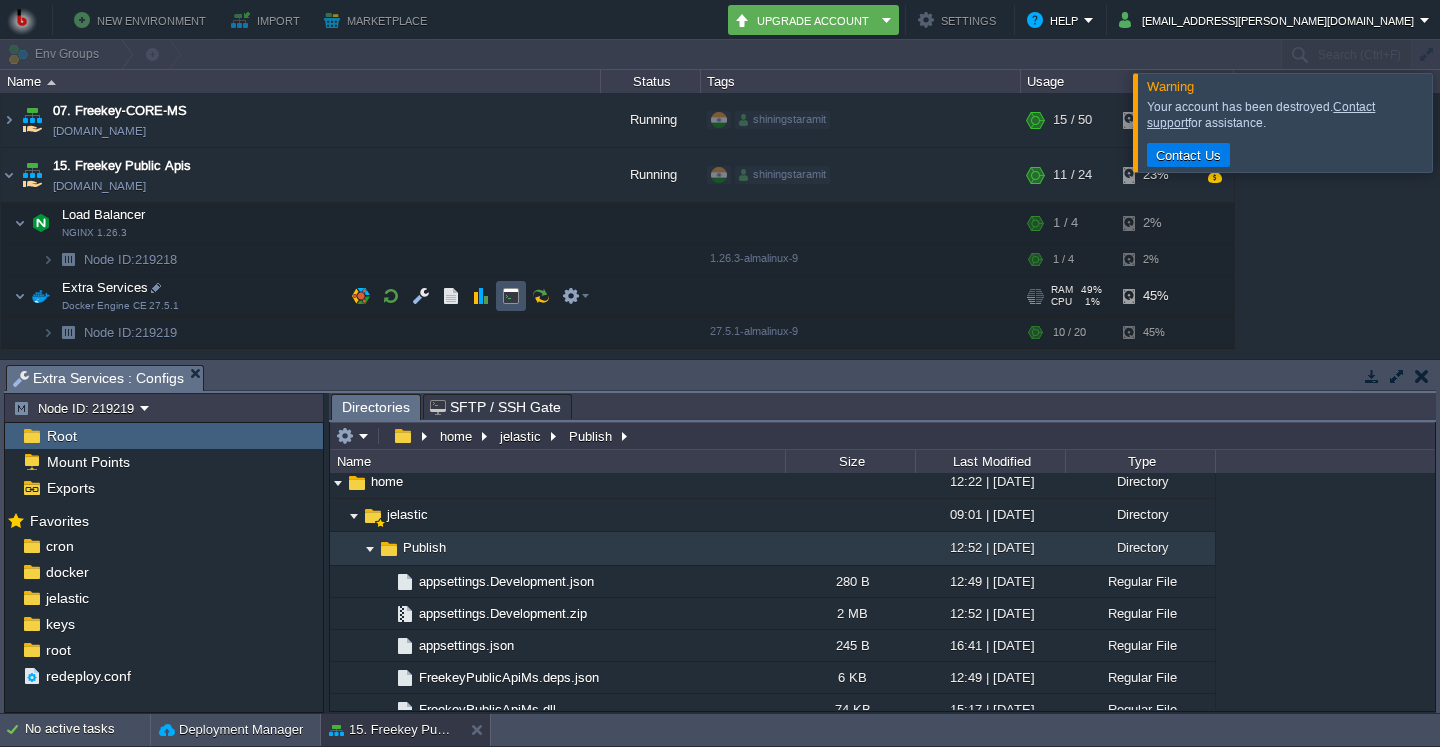 click at bounding box center (511, 296) 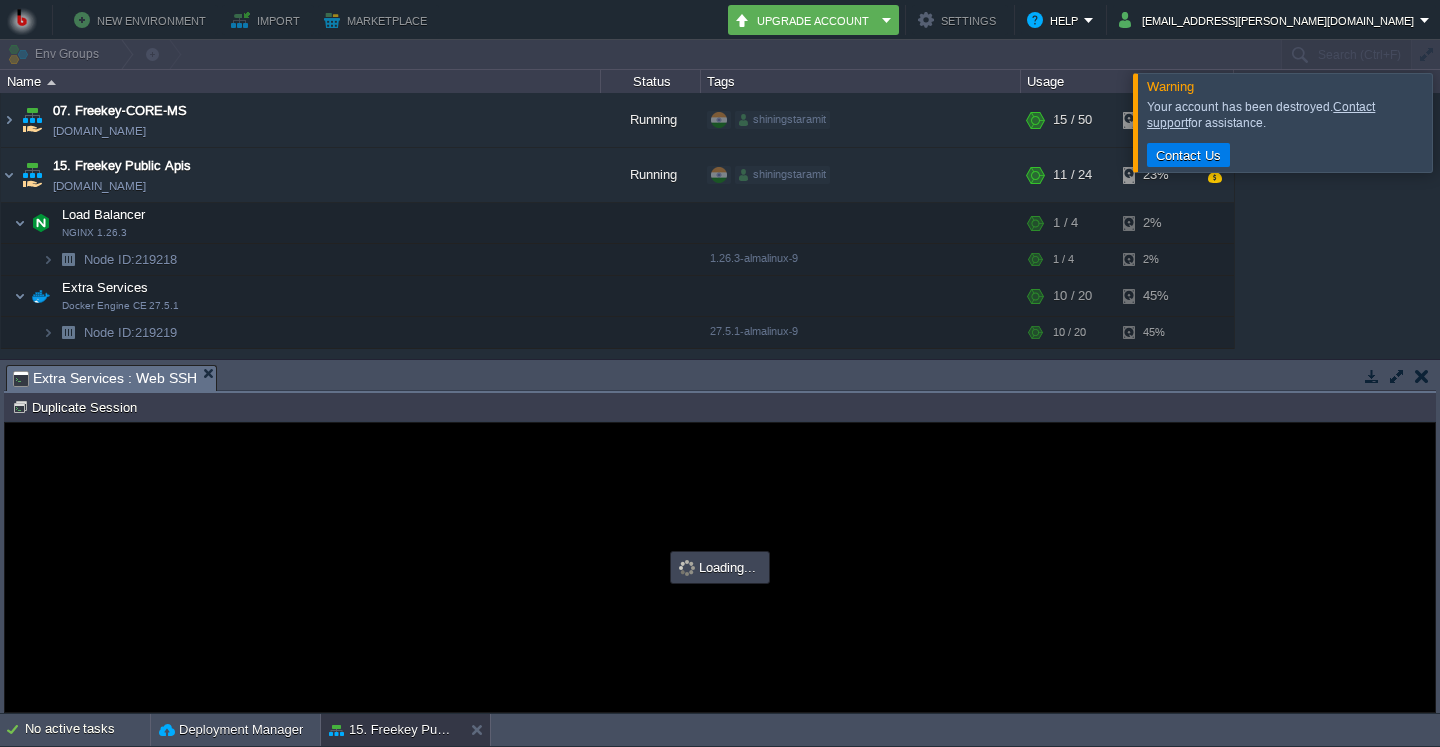 scroll, scrollTop: 0, scrollLeft: 0, axis: both 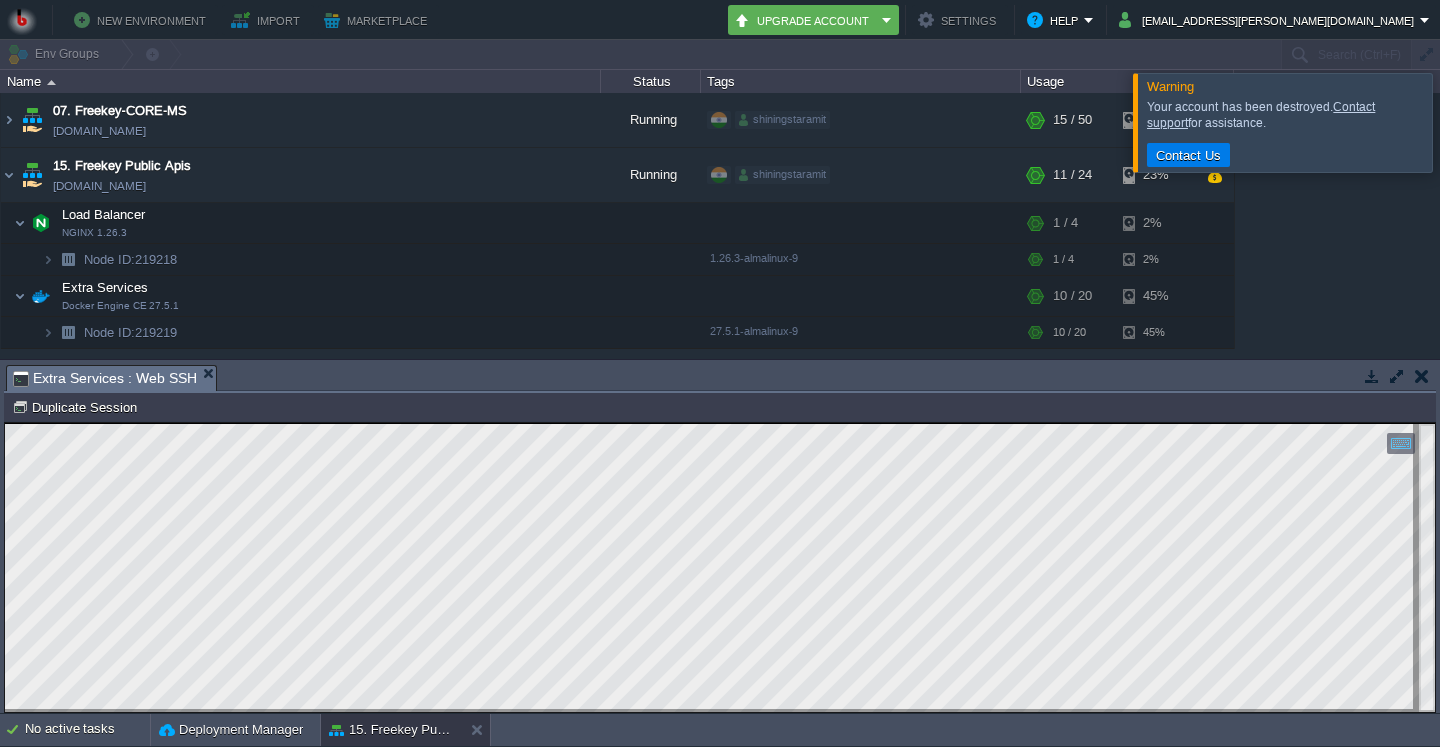 click at bounding box center (1422, 376) 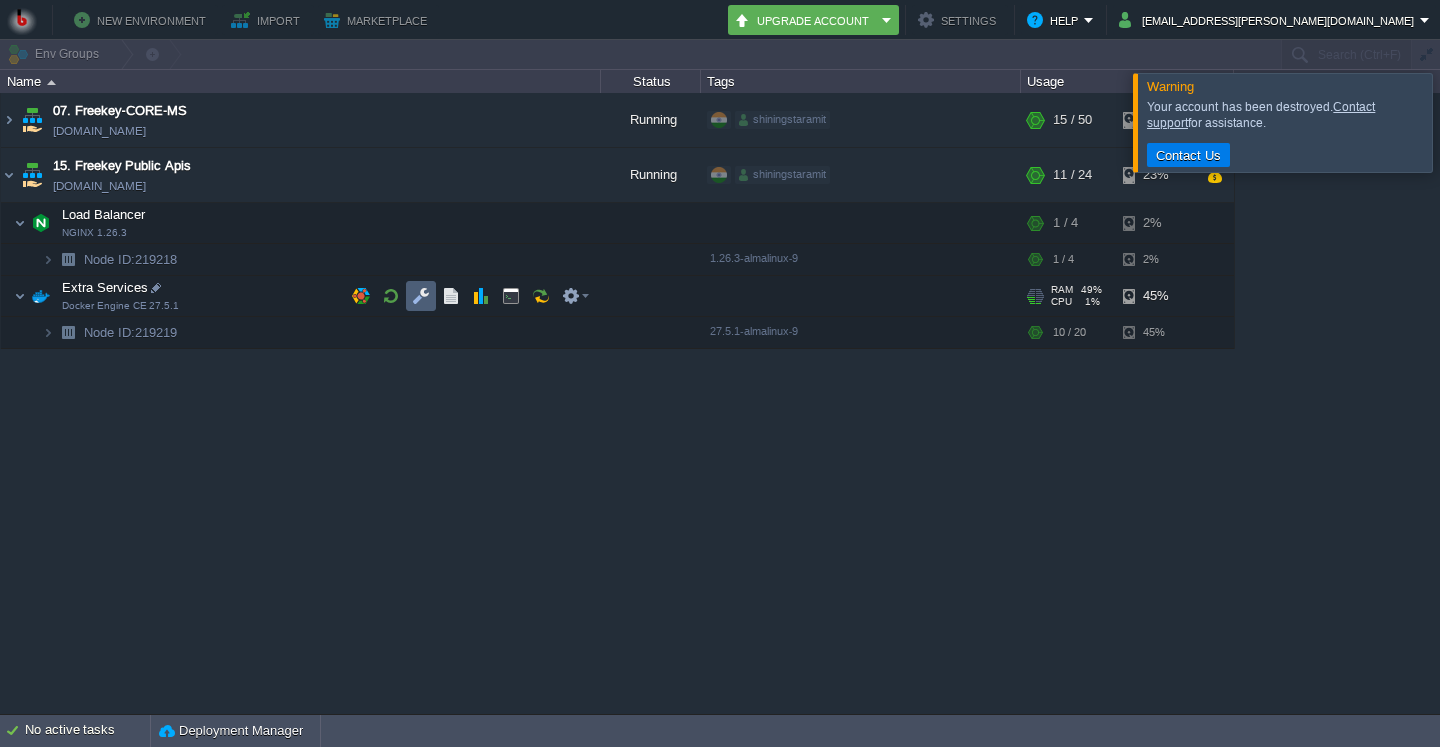 click at bounding box center (421, 296) 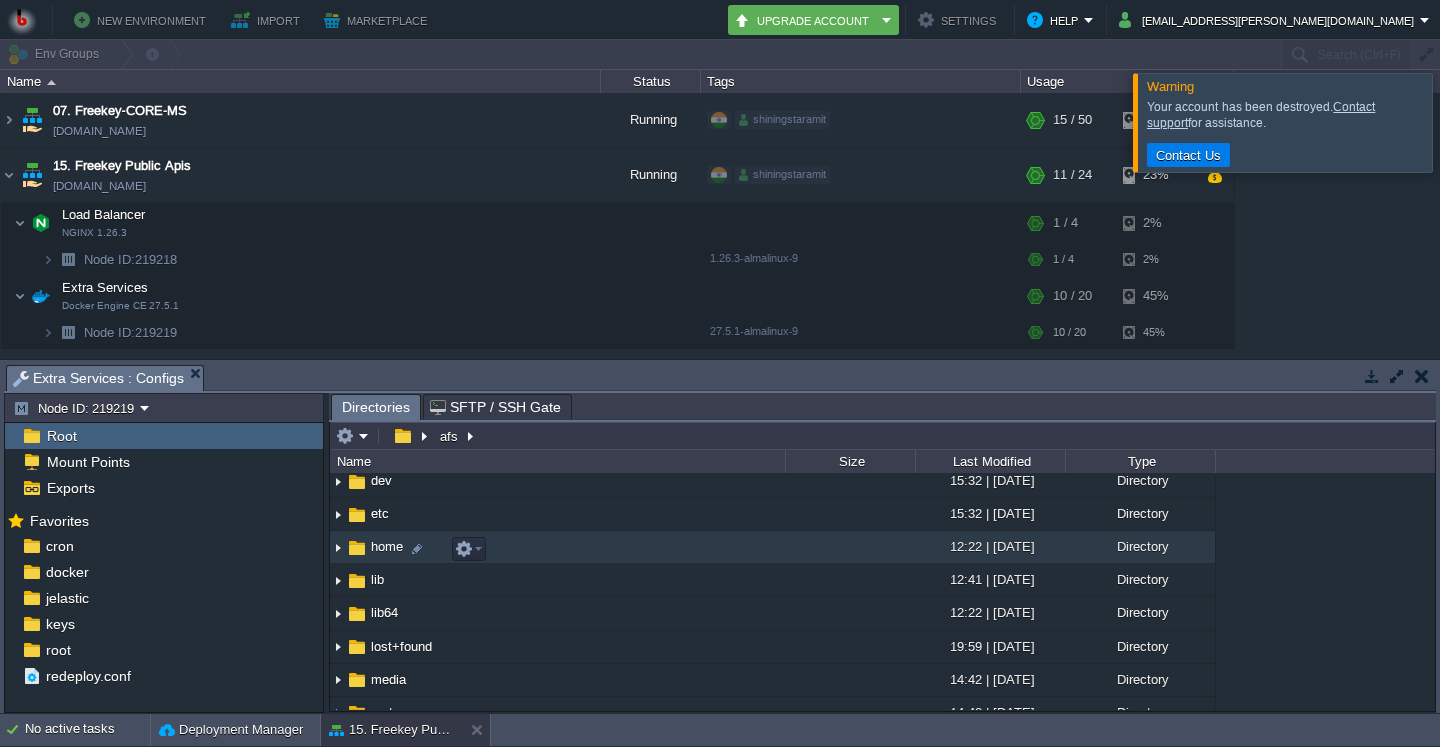 scroll, scrollTop: 96, scrollLeft: 0, axis: vertical 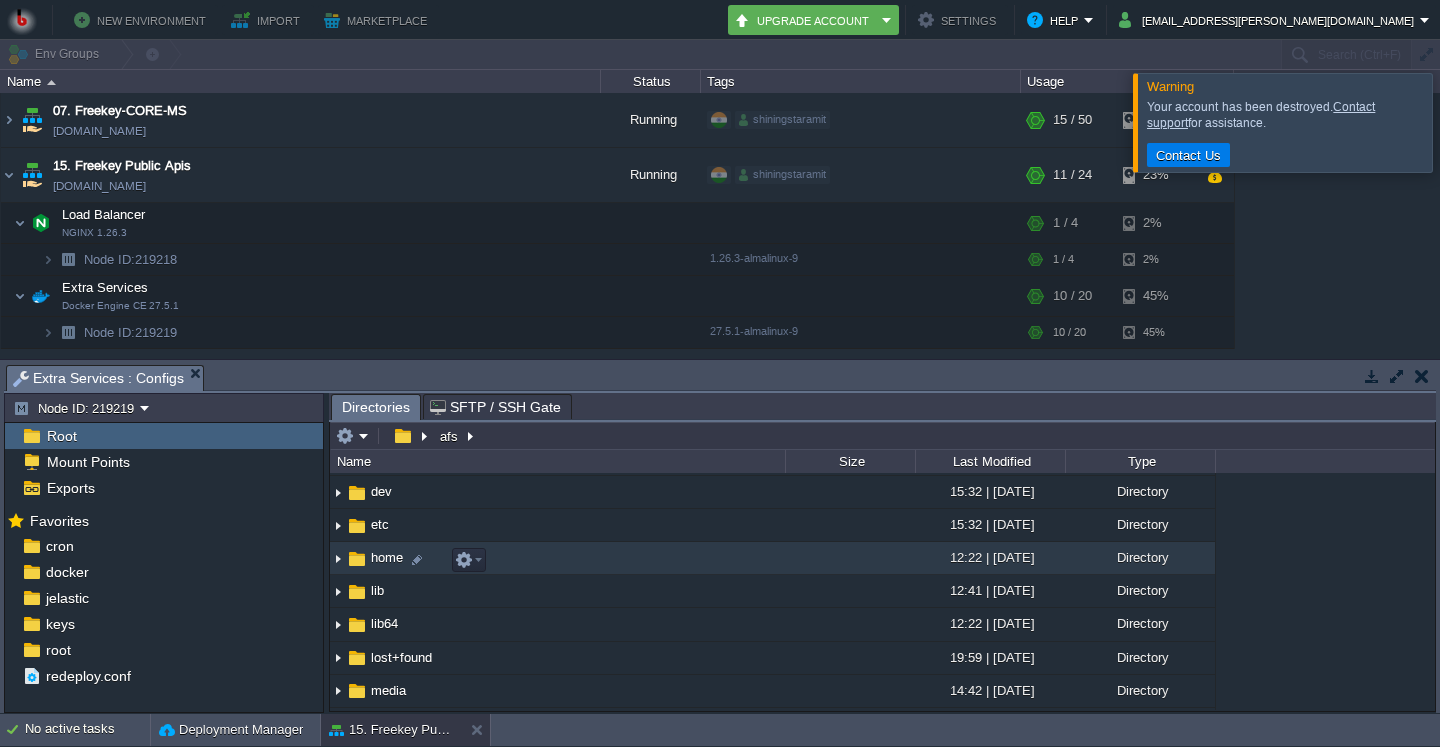 click at bounding box center (338, 558) 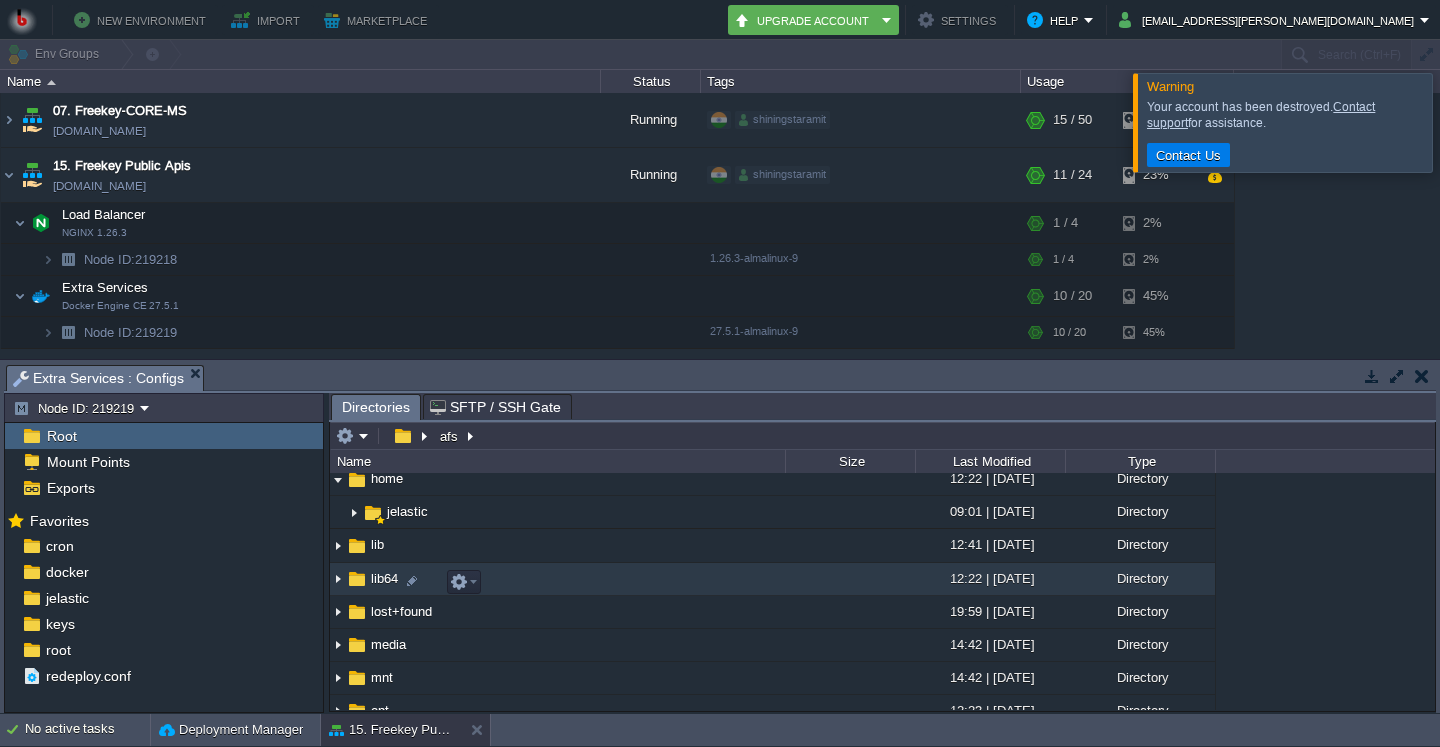 scroll, scrollTop: 192, scrollLeft: 0, axis: vertical 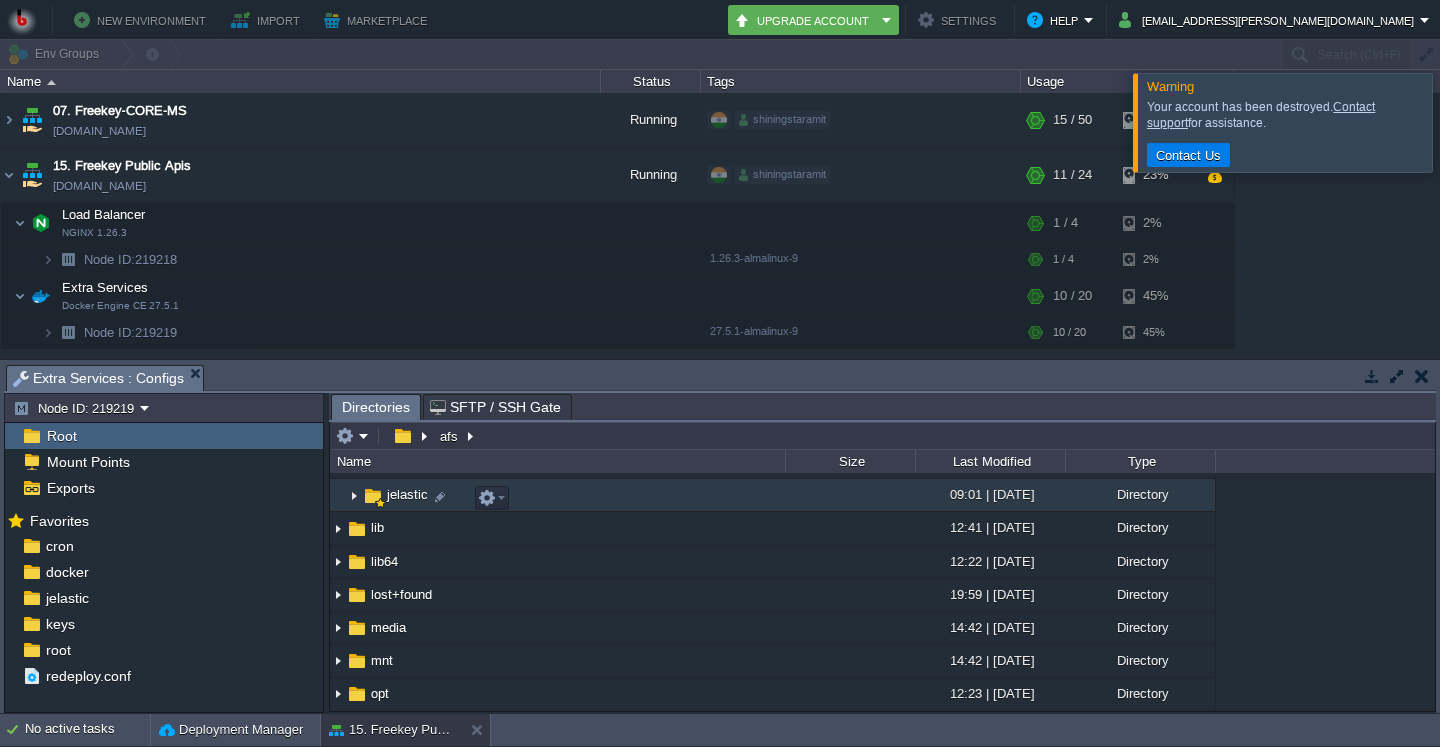click at bounding box center [354, 495] 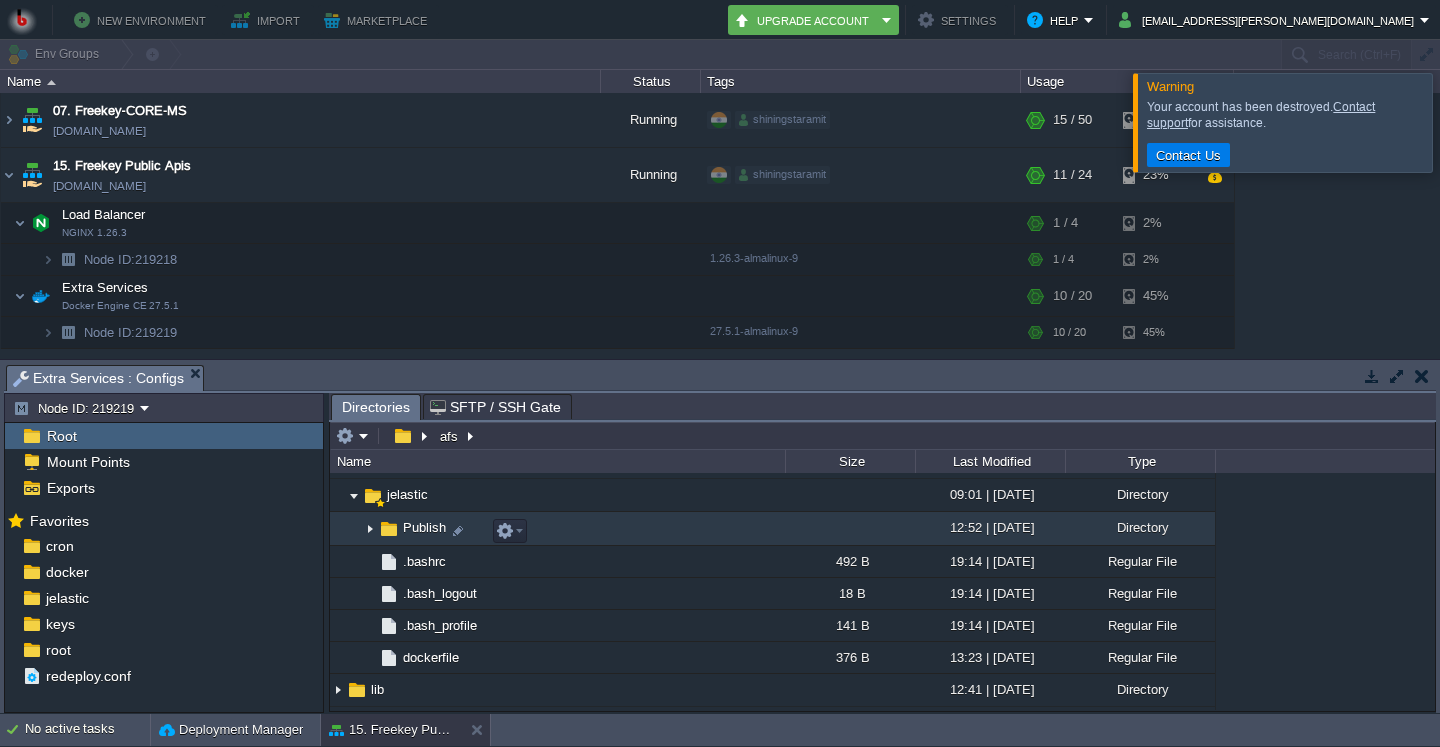 click at bounding box center (370, 529) 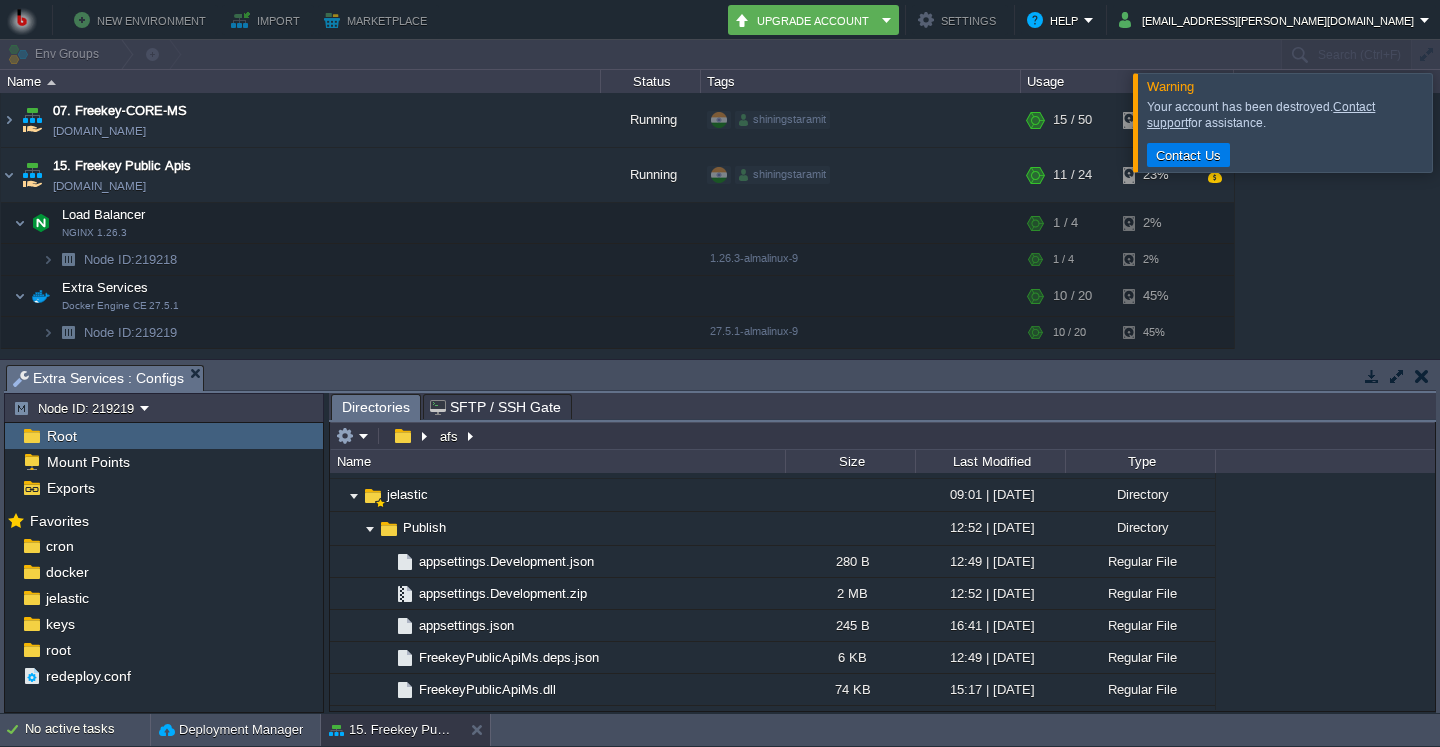 type on "/afs" 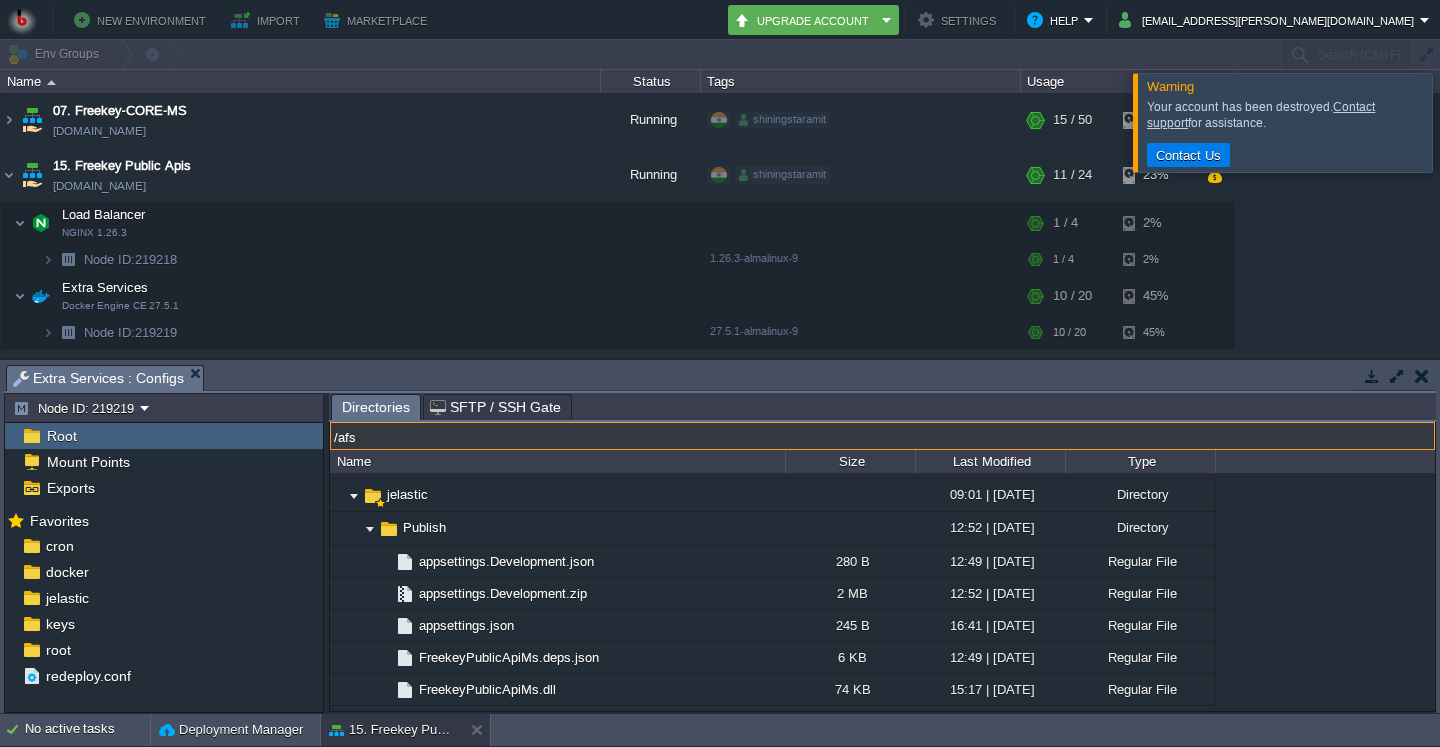 click on "/afs" at bounding box center [882, 436] 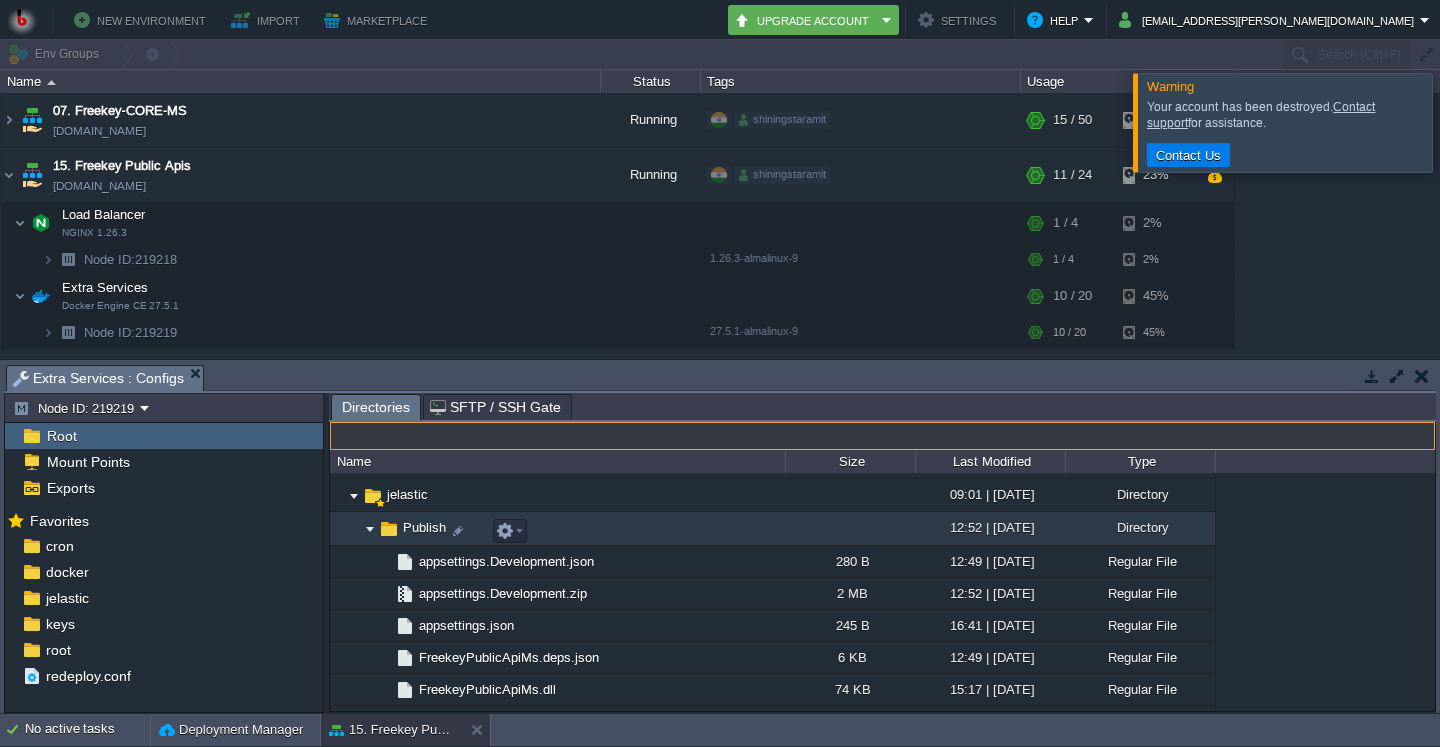 click on "Publish" at bounding box center (424, 527) 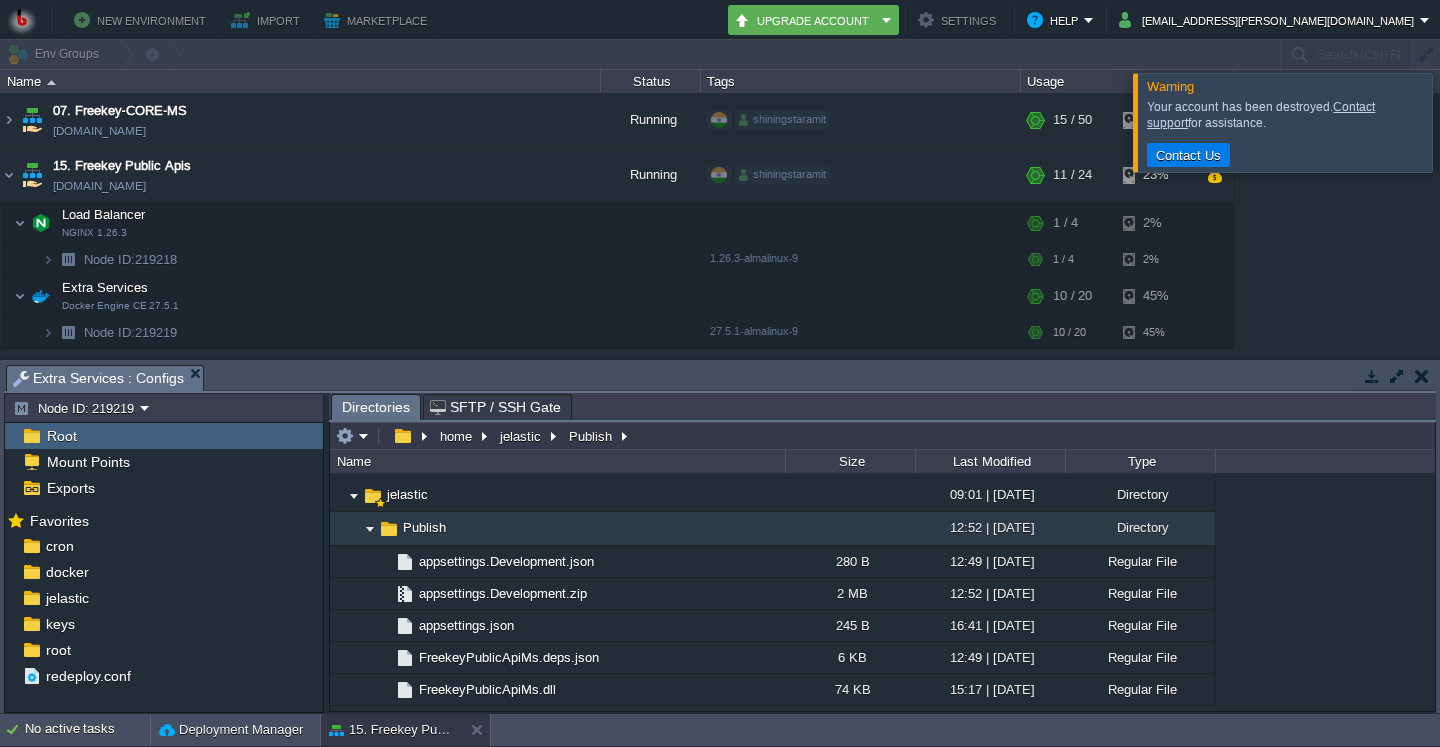 type on "/home/jelastic/Publish" 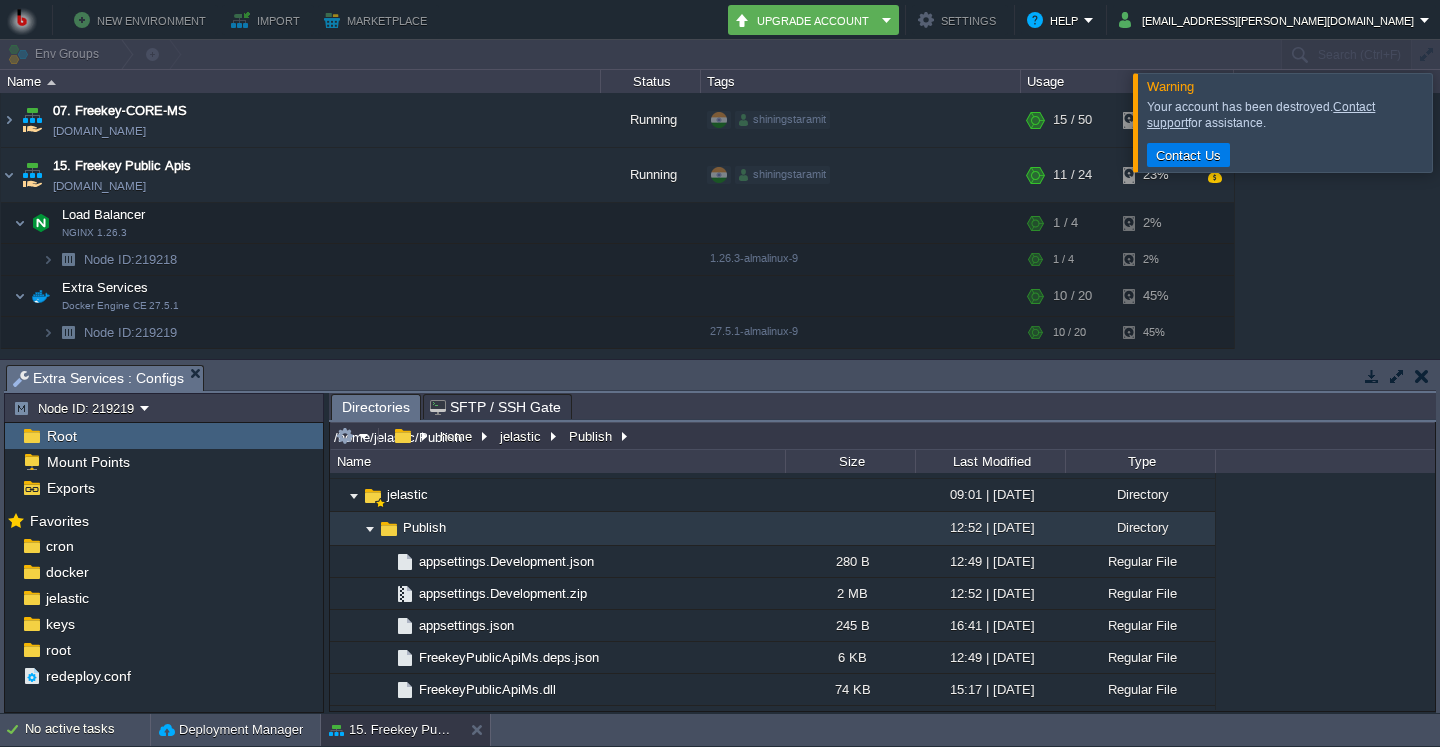 click on "/home/jelastic/Publish" at bounding box center (882, 436) 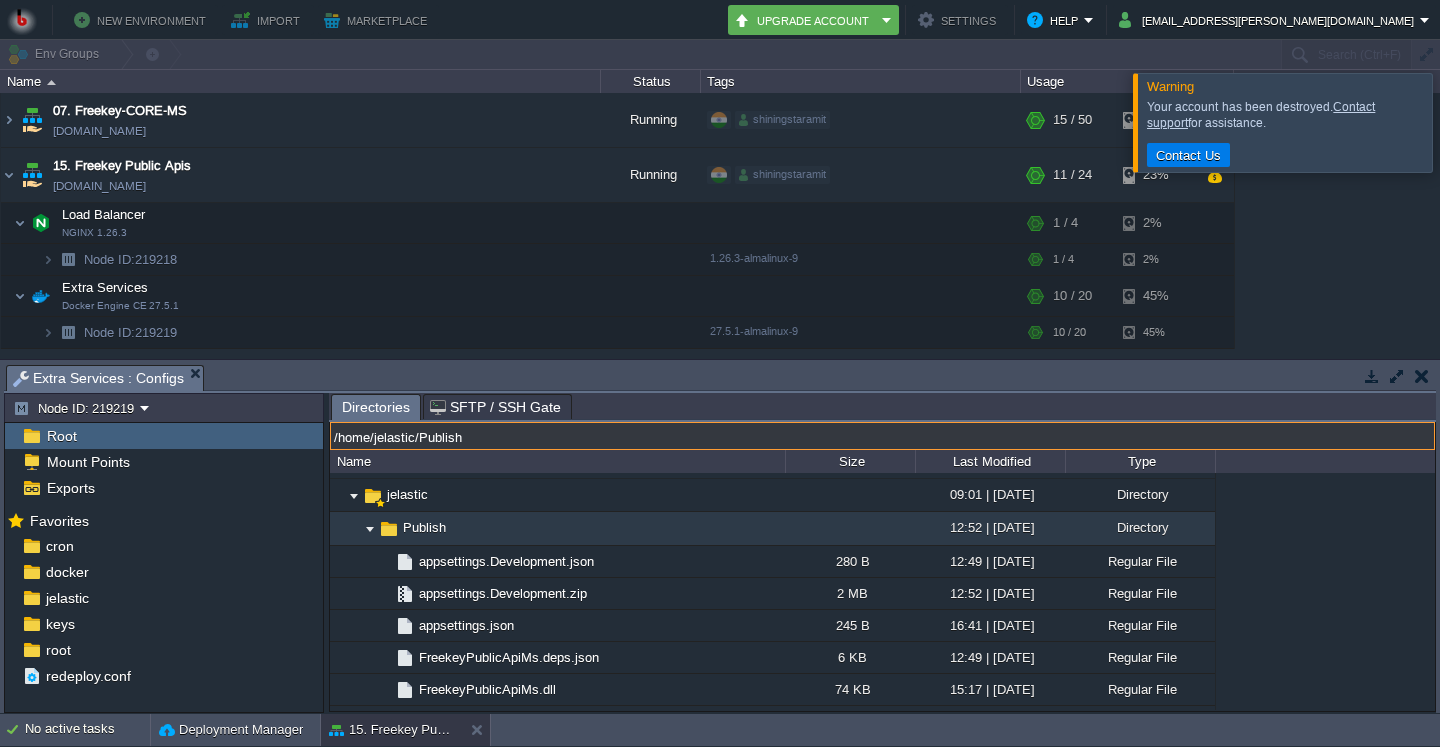 click on "/home/jelastic/Publish" at bounding box center [882, 436] 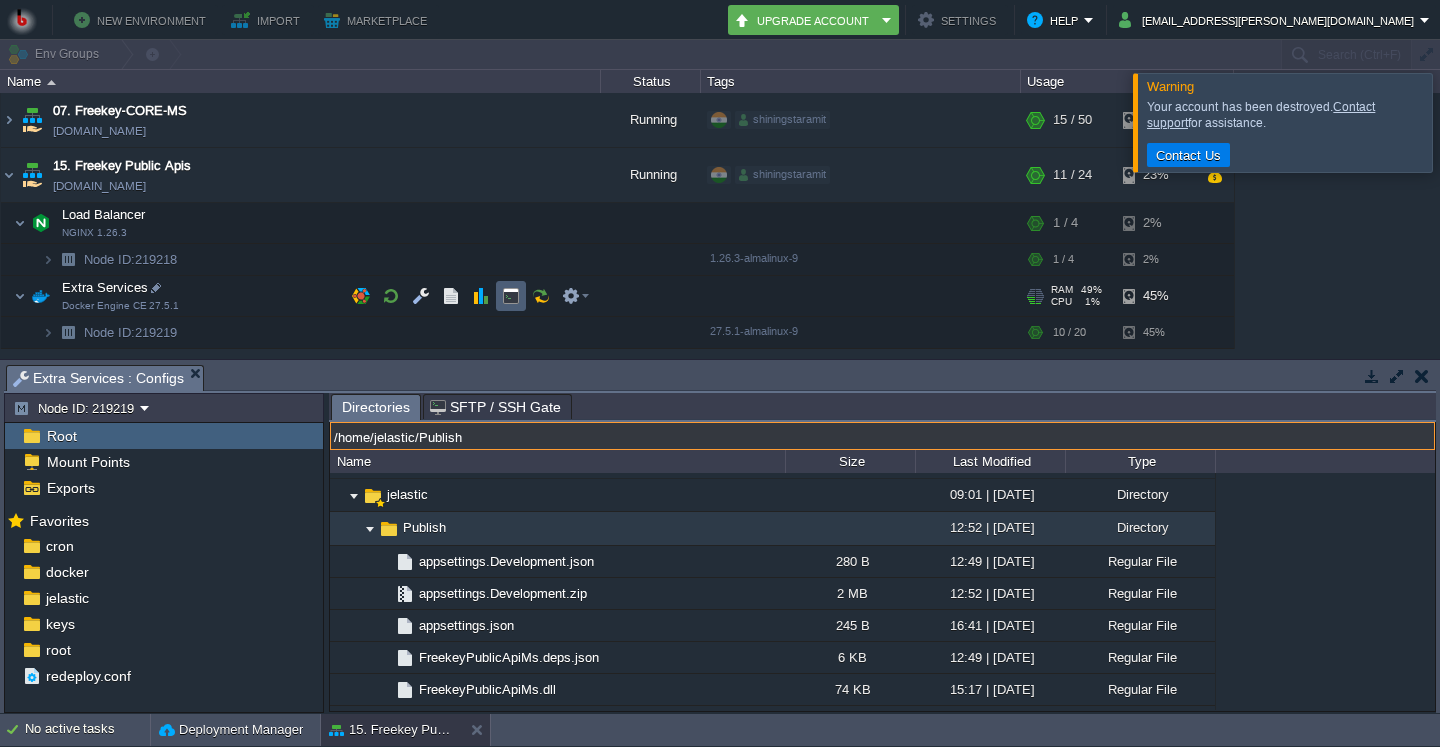 type 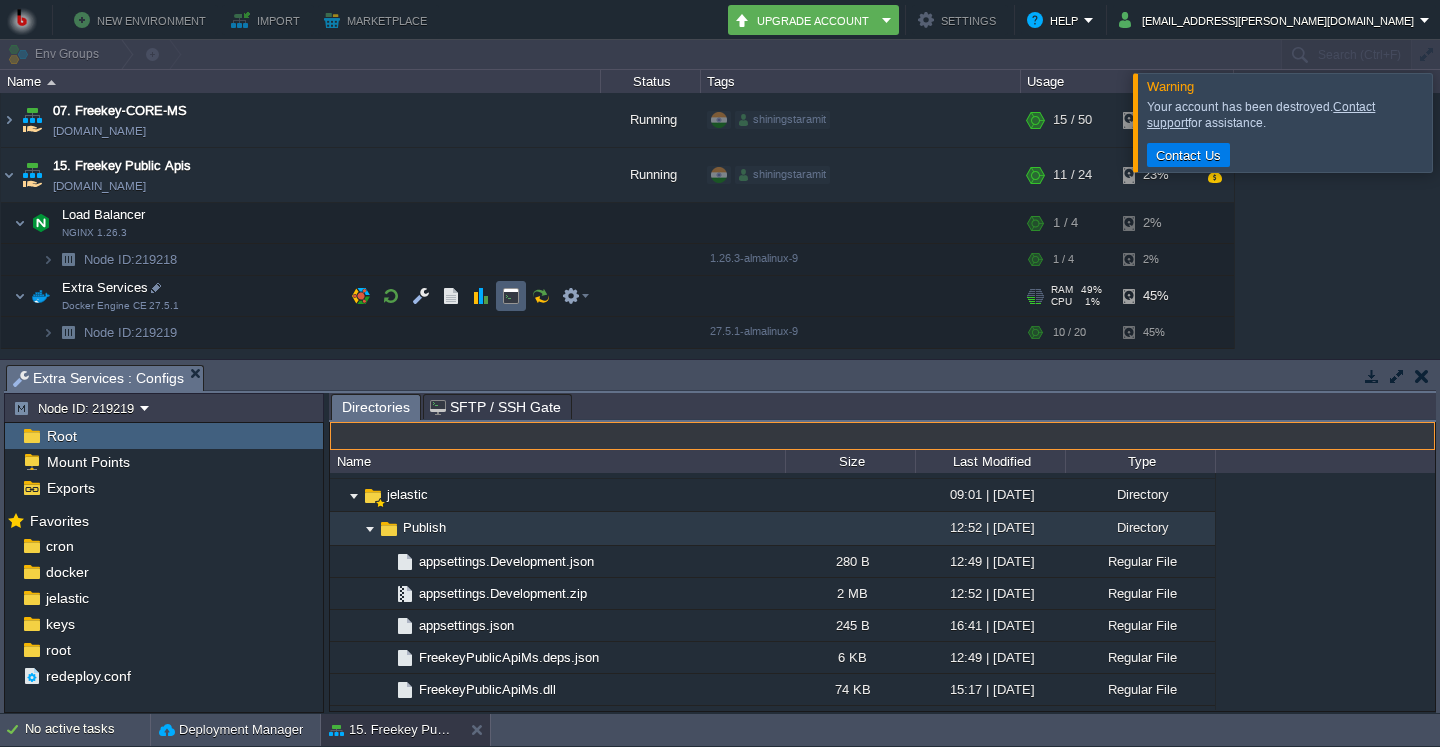 click at bounding box center [511, 296] 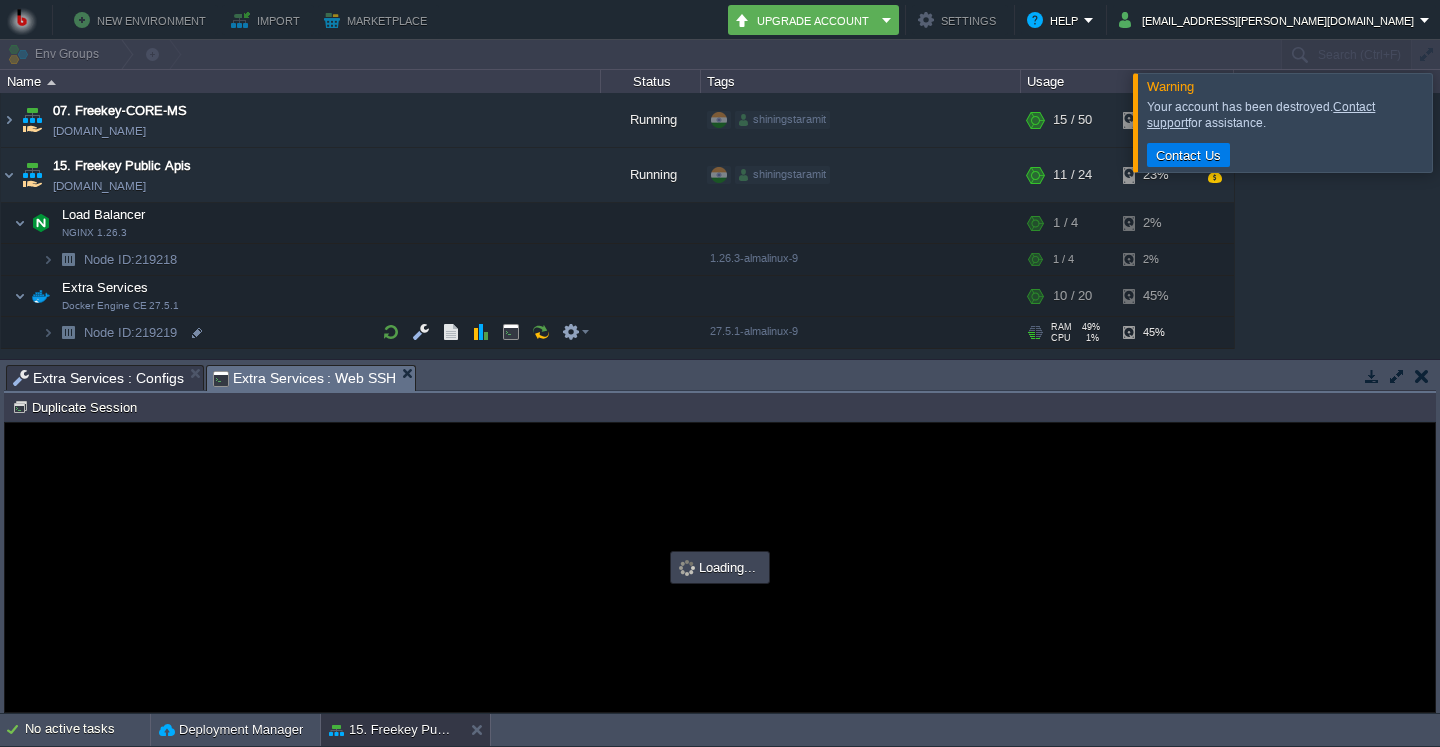 scroll, scrollTop: 0, scrollLeft: 0, axis: both 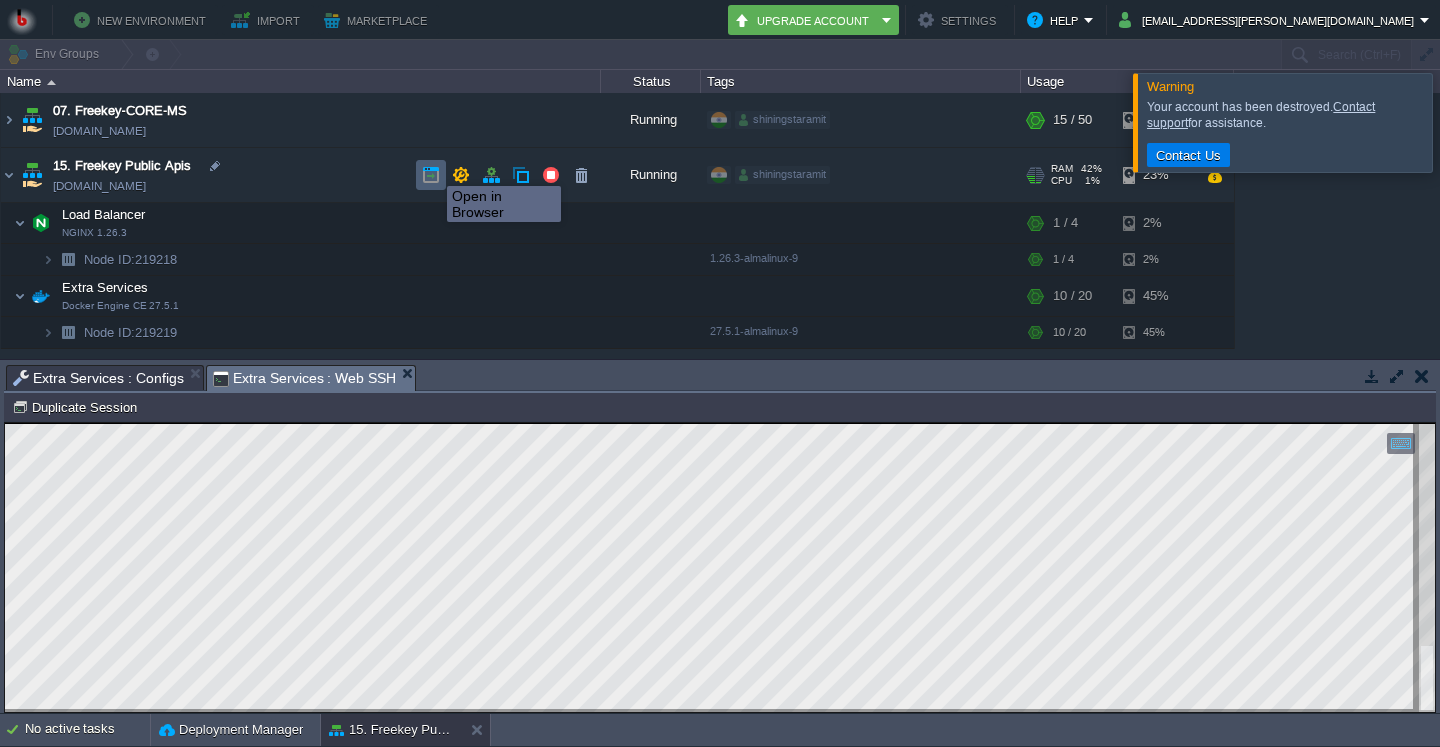 click at bounding box center (431, 175) 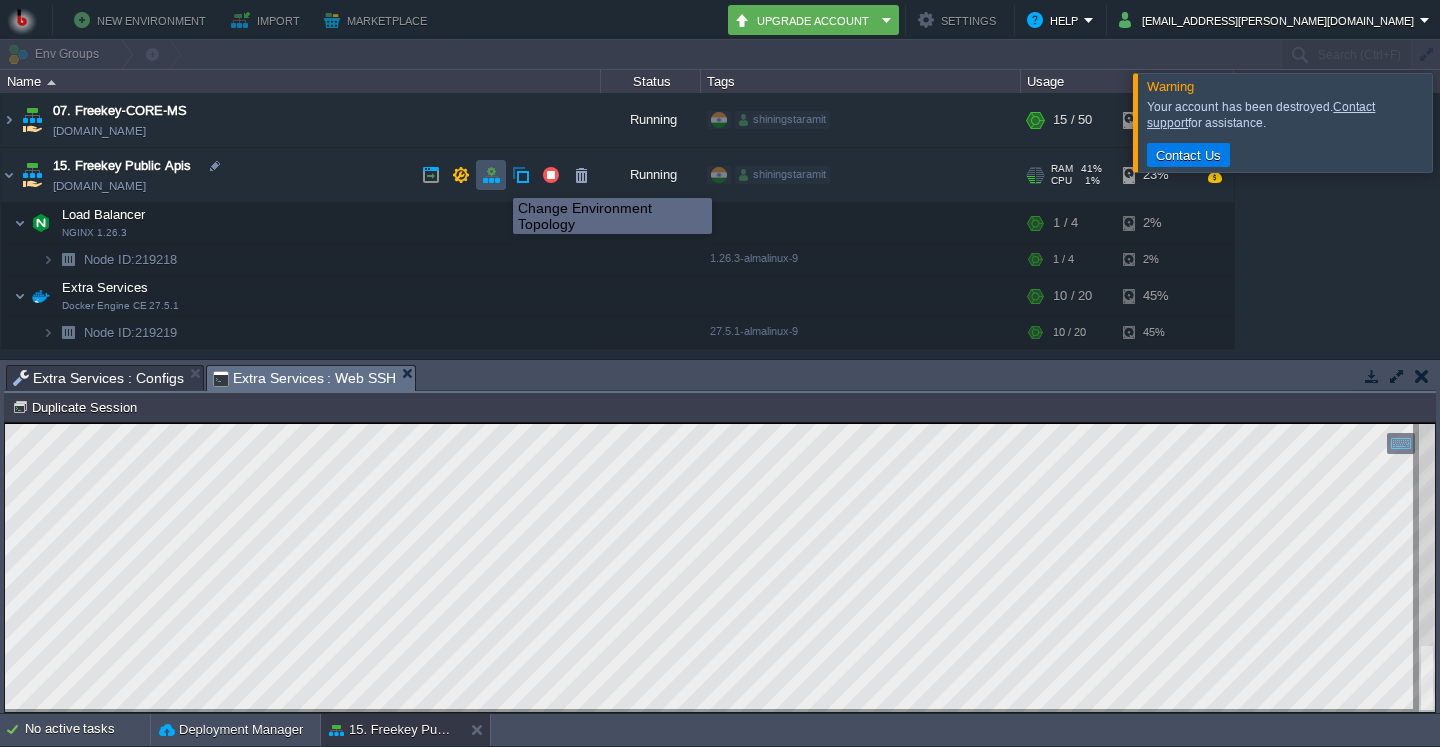 click at bounding box center (491, 175) 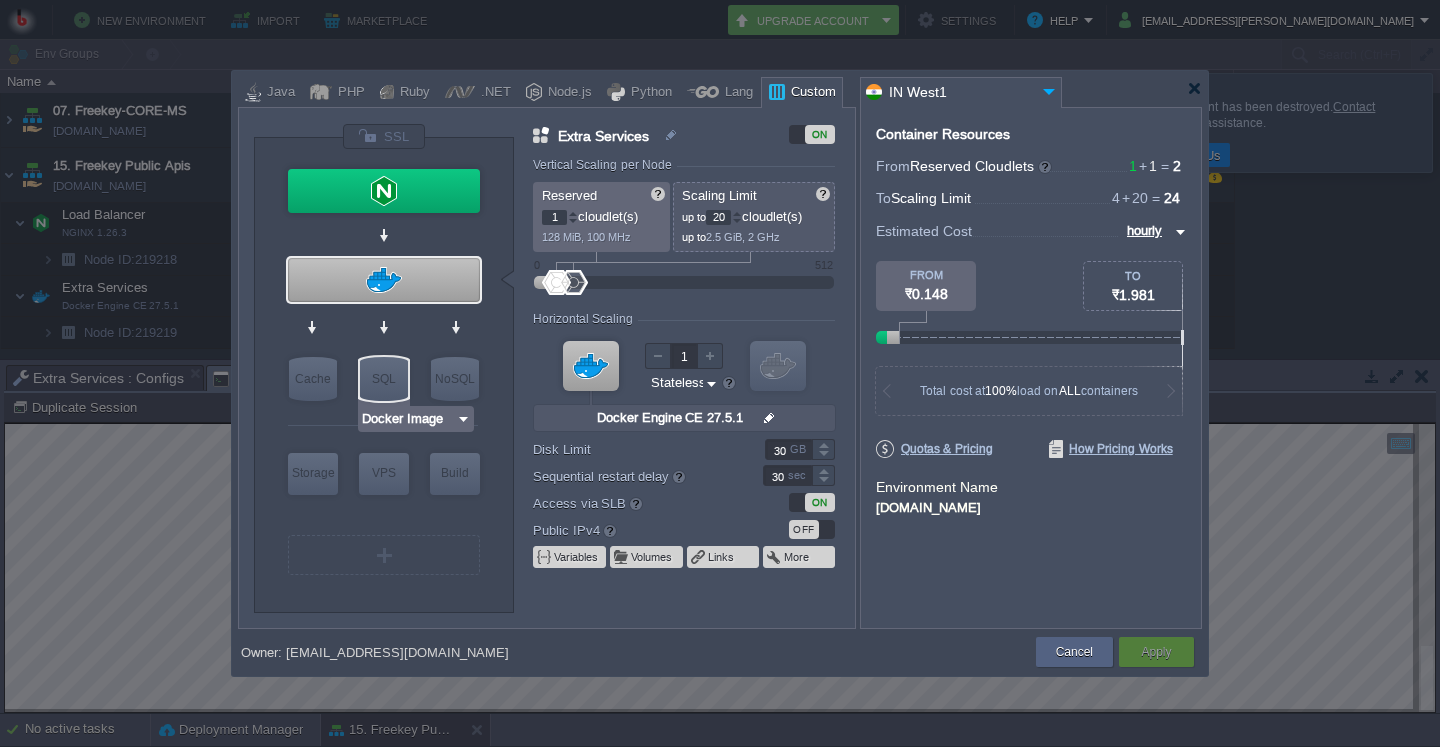 type on "NGINX 1.26.3" 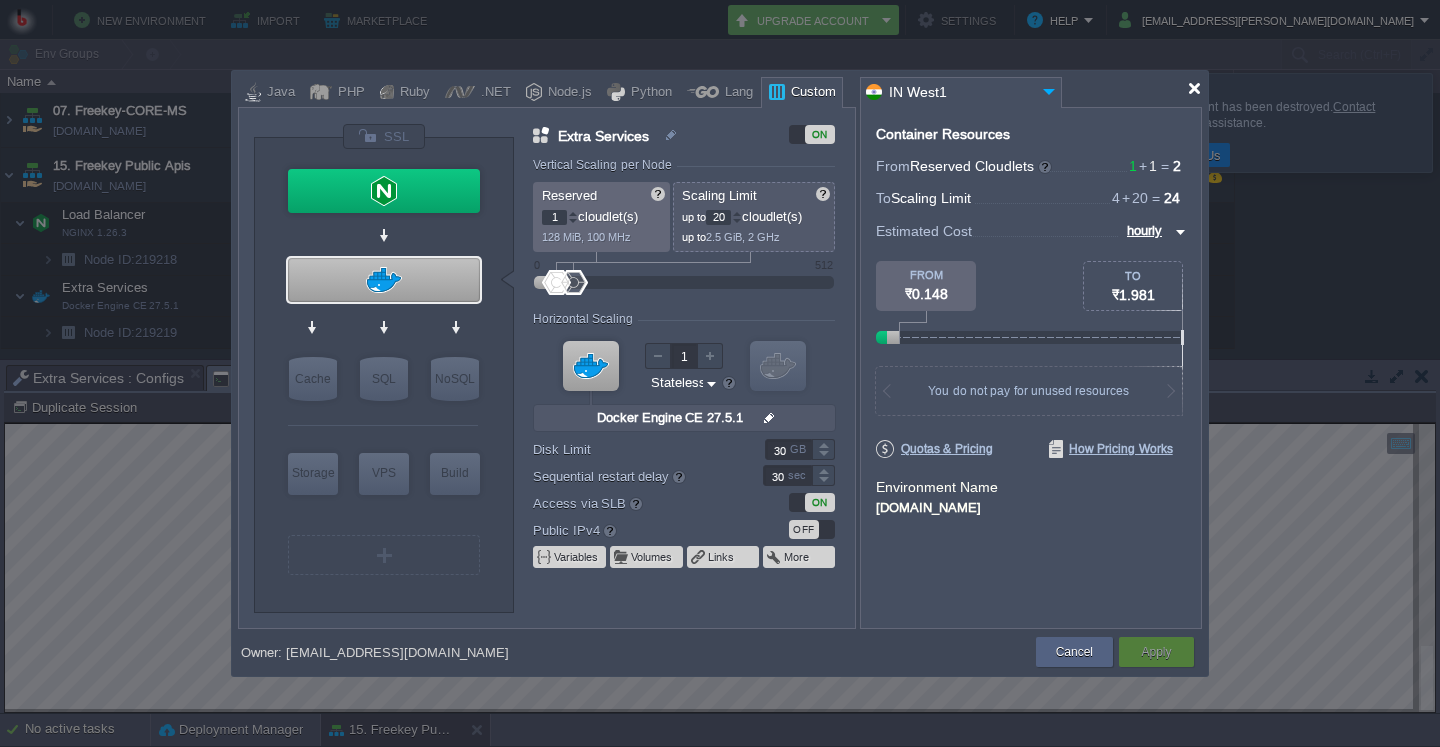 click at bounding box center [1194, 88] 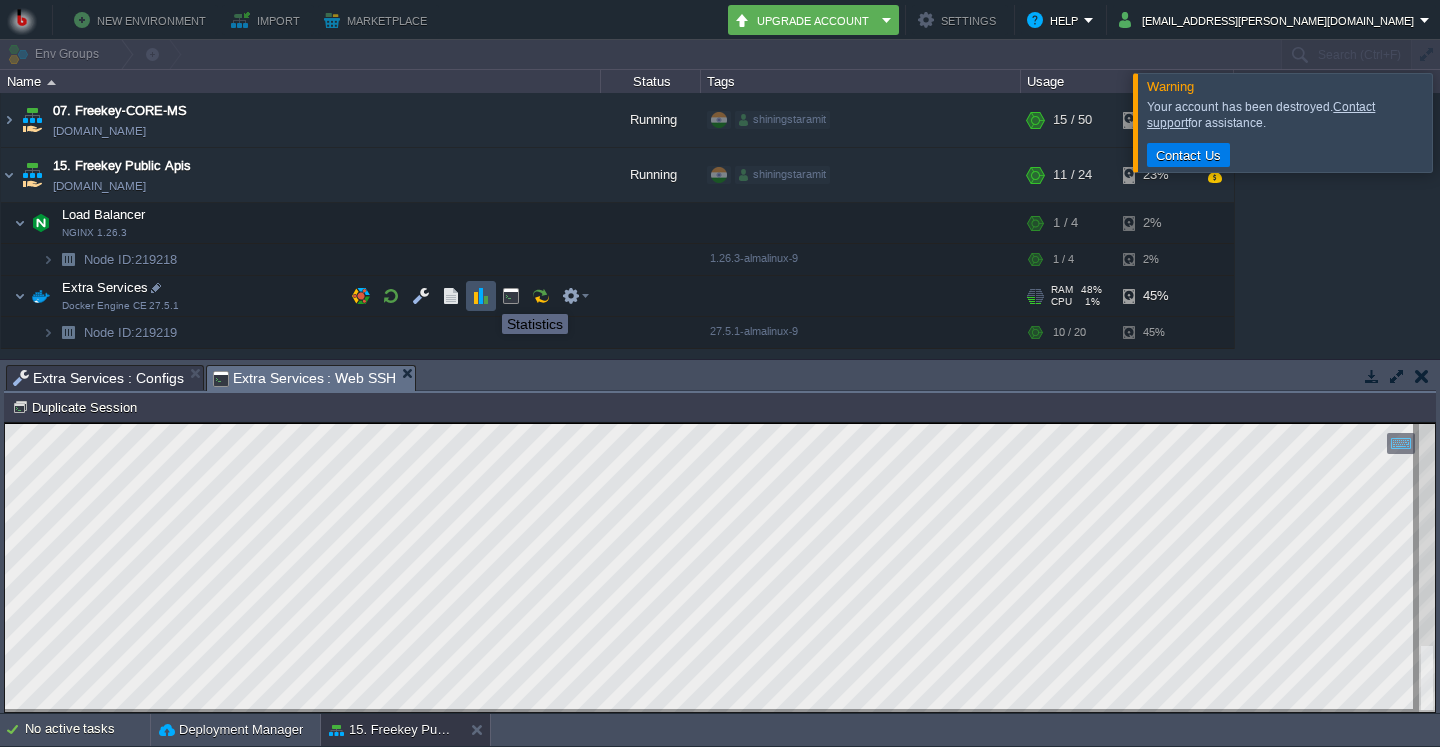 click at bounding box center (481, 296) 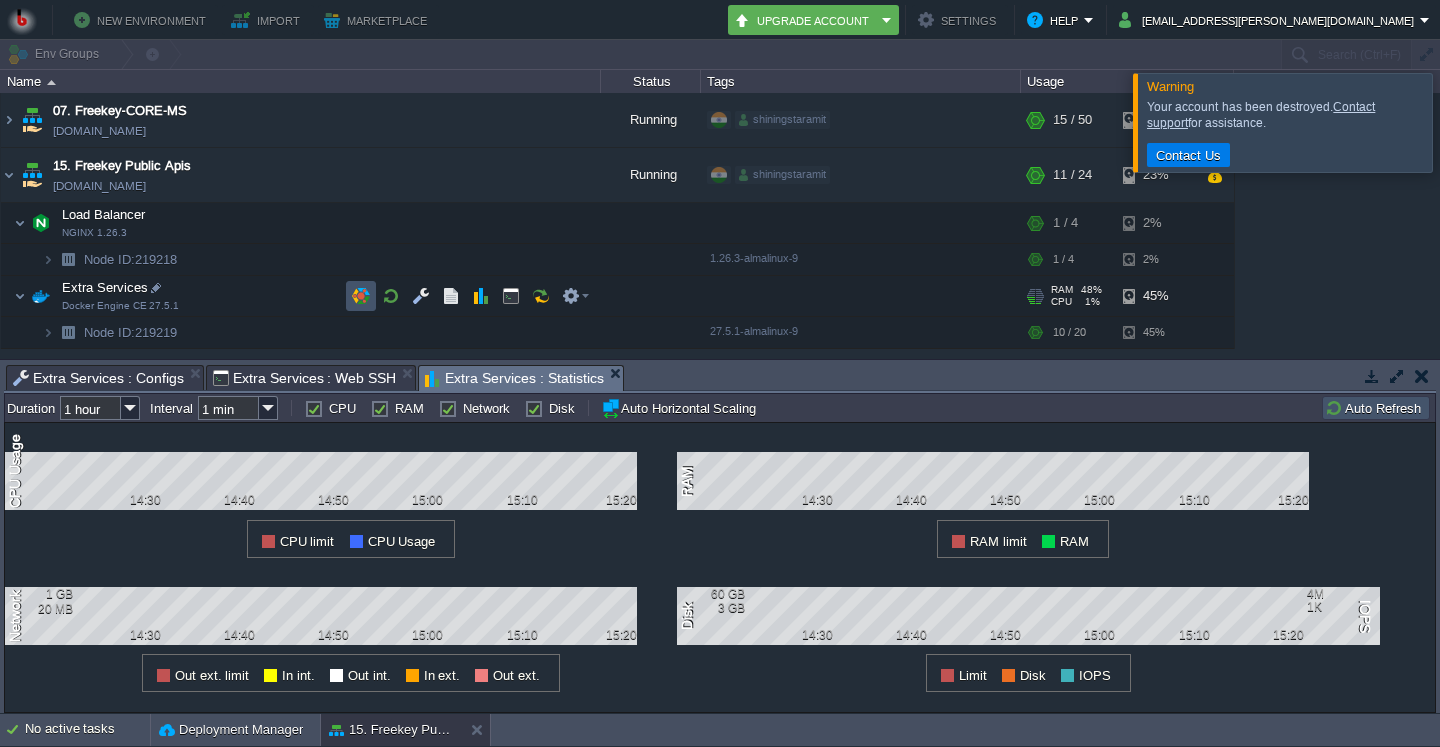click at bounding box center [361, 296] 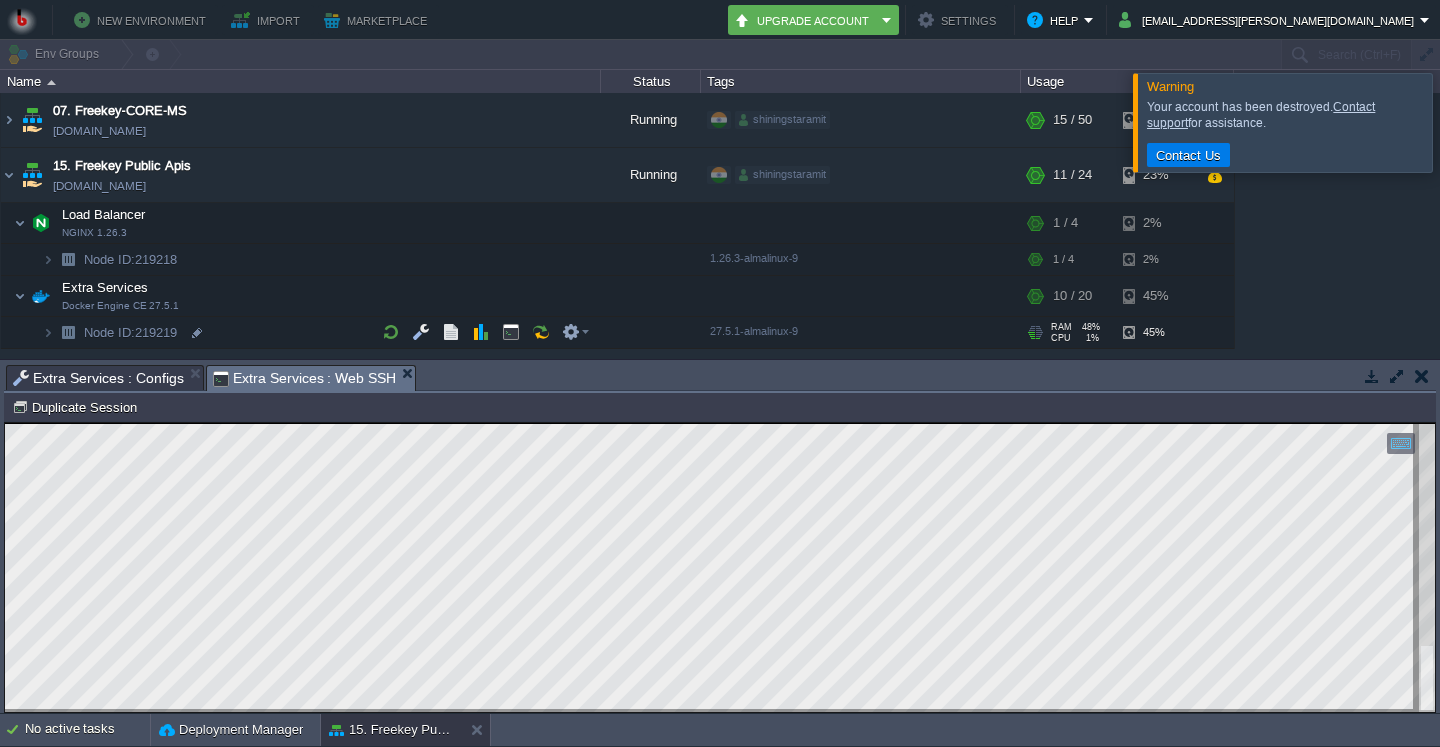 scroll, scrollTop: 10, scrollLeft: 0, axis: vertical 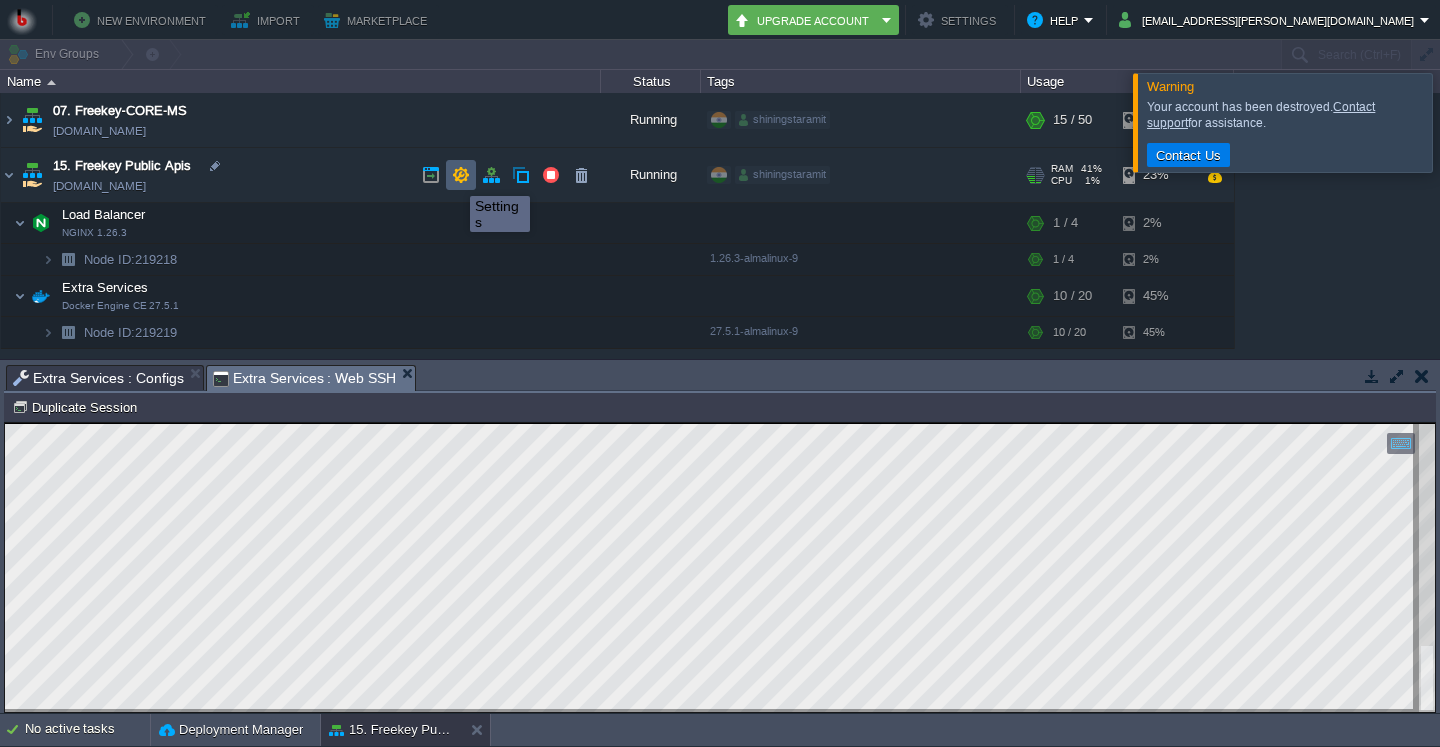 click at bounding box center (461, 175) 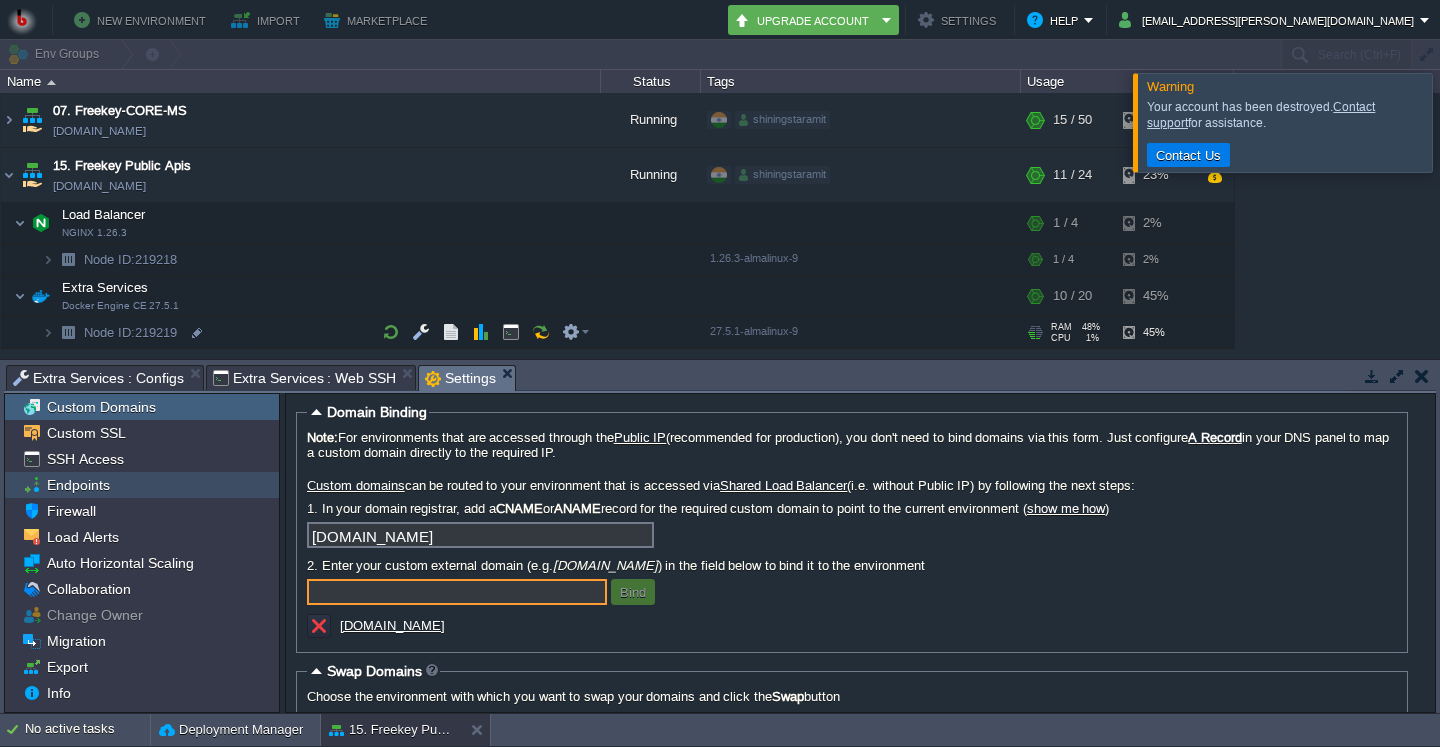 click on "Endpoints" at bounding box center (78, 485) 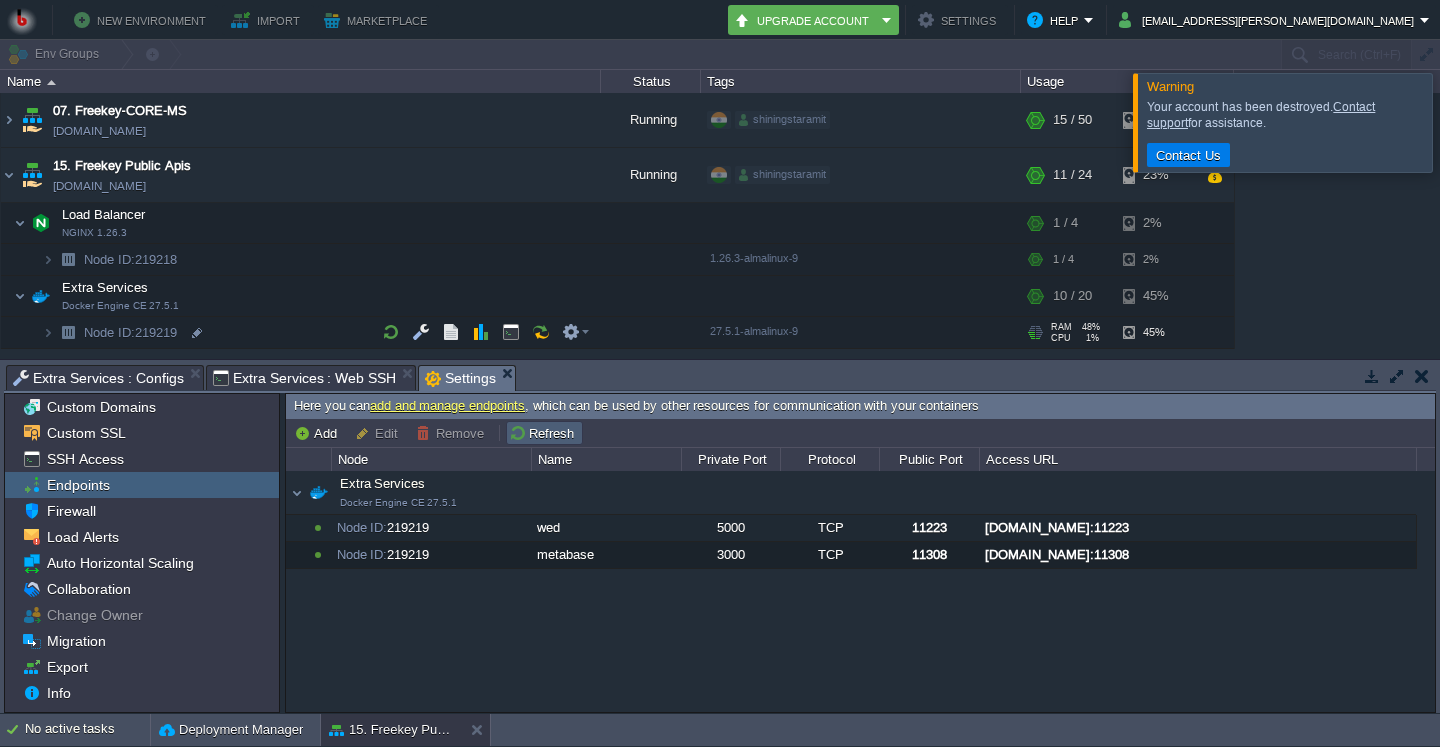 click on "Refresh" at bounding box center (544, 433) 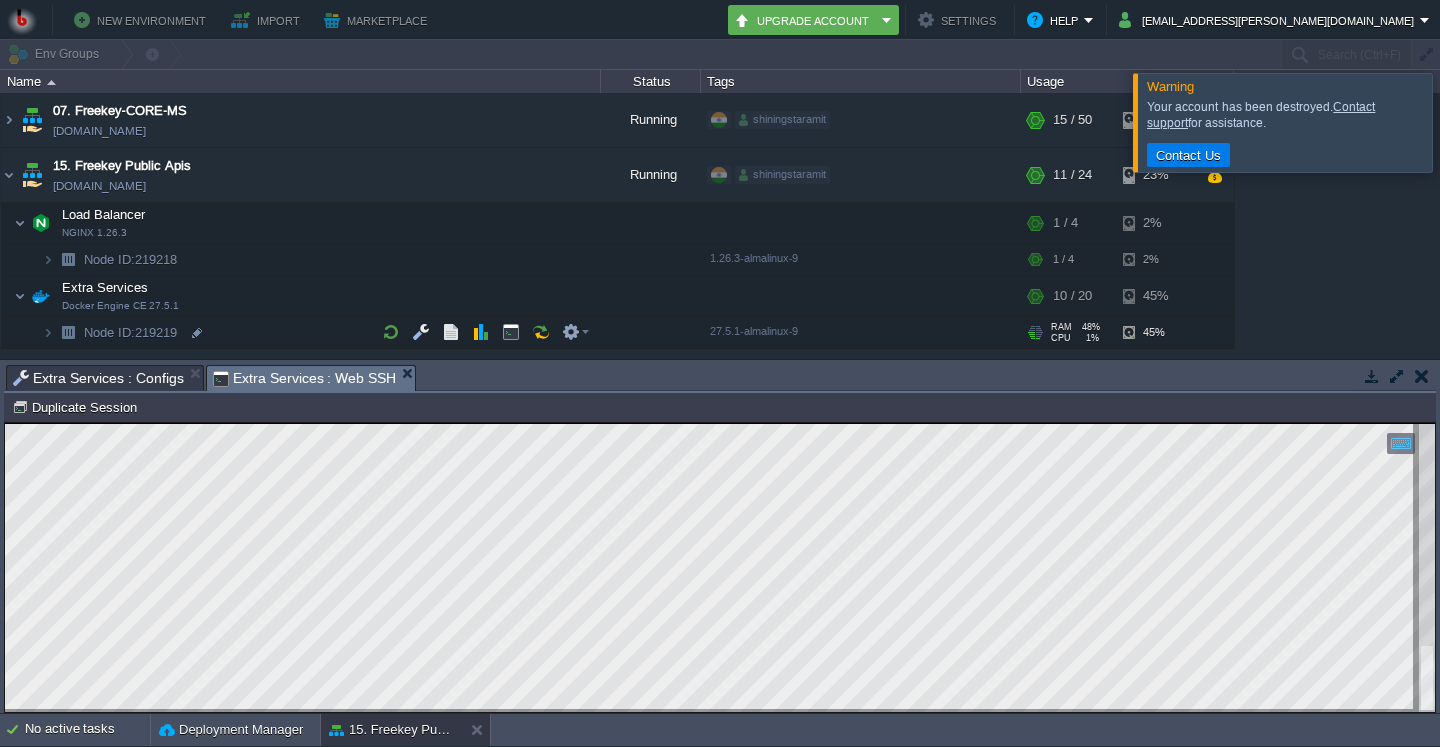 scroll, scrollTop: 10, scrollLeft: 0, axis: vertical 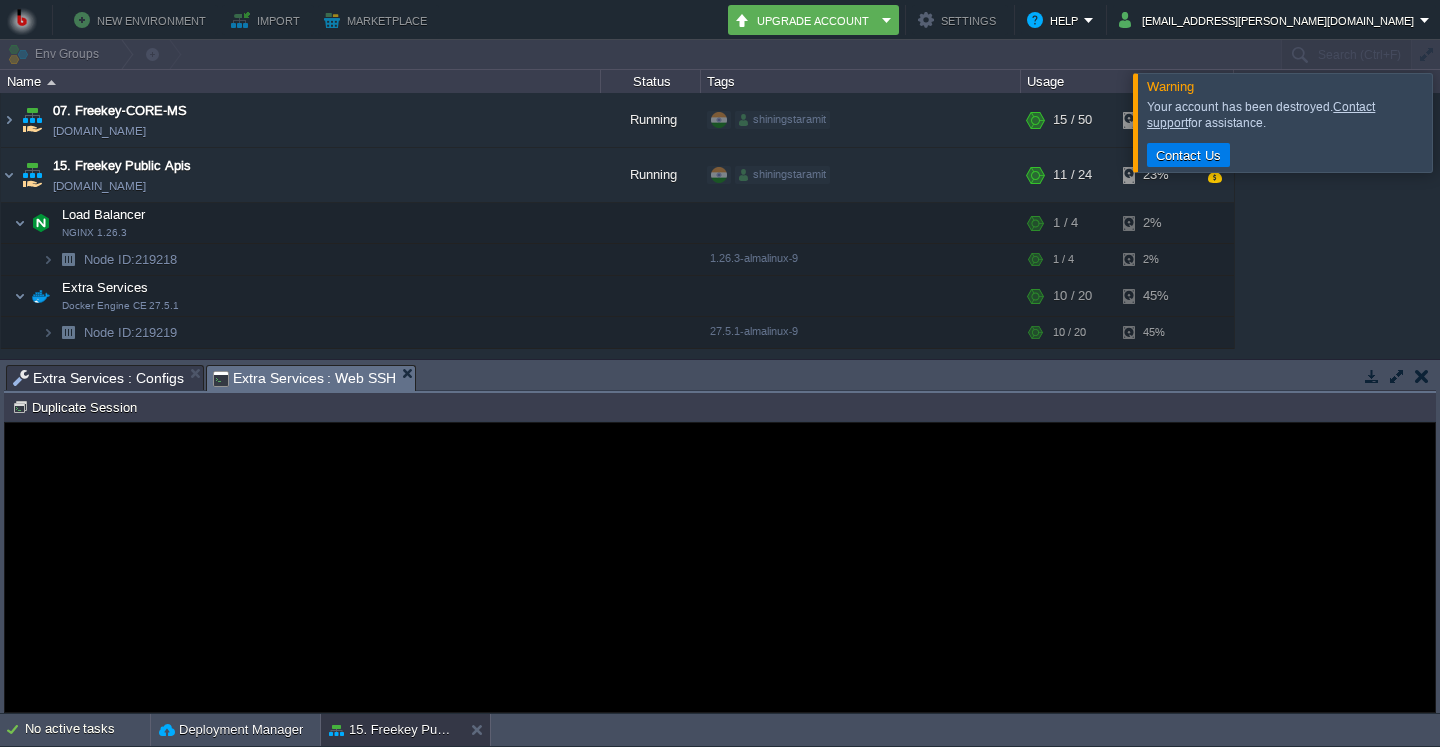 click at bounding box center [1464, 122] 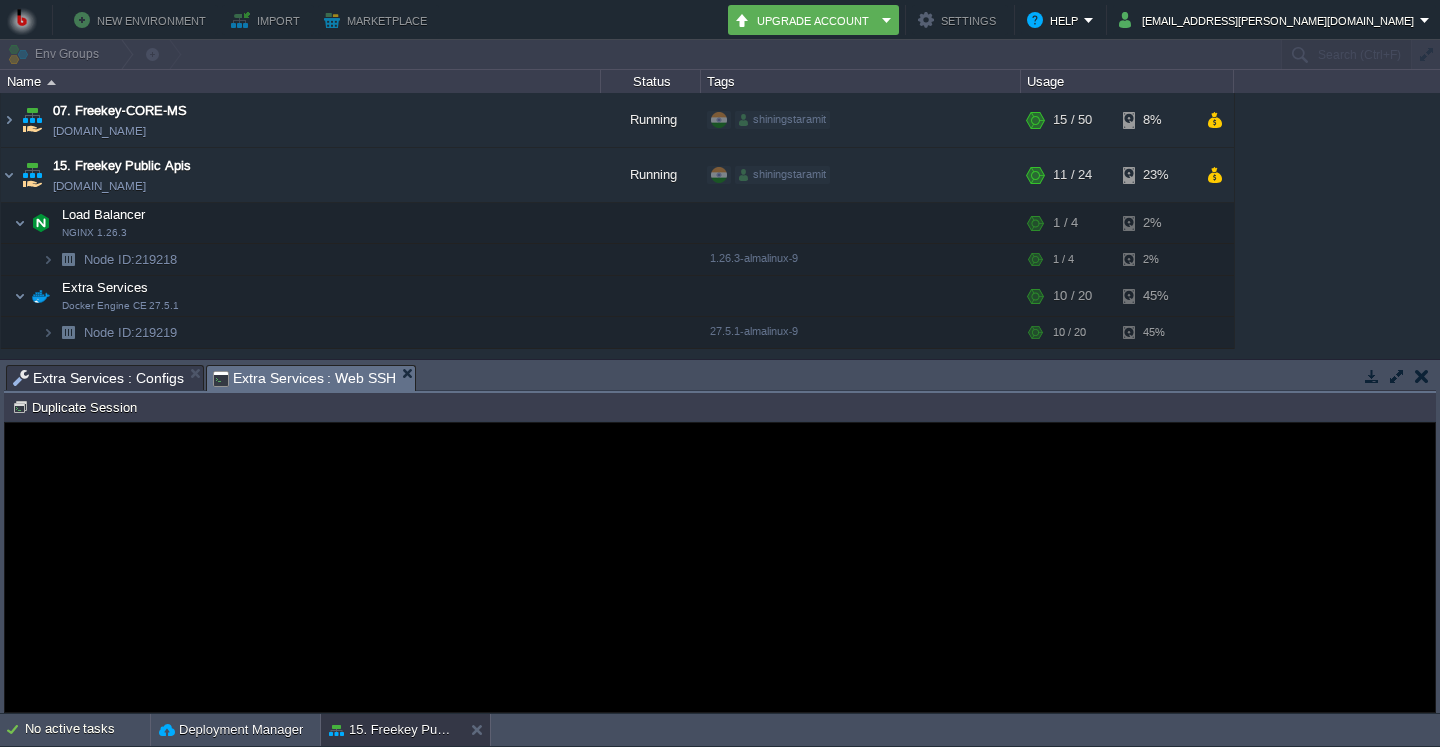 click on "Extra Services : Configs" at bounding box center (98, 378) 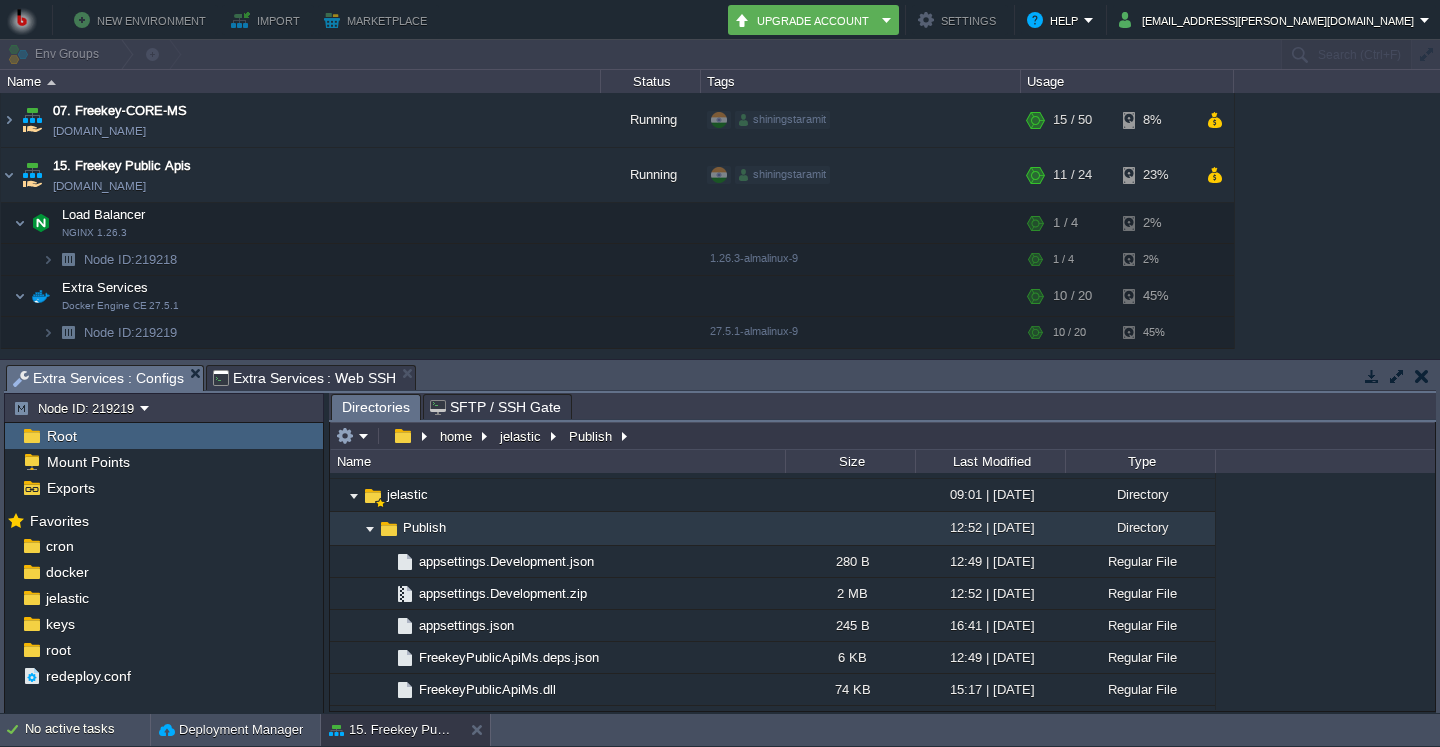 scroll, scrollTop: 192, scrollLeft: 0, axis: vertical 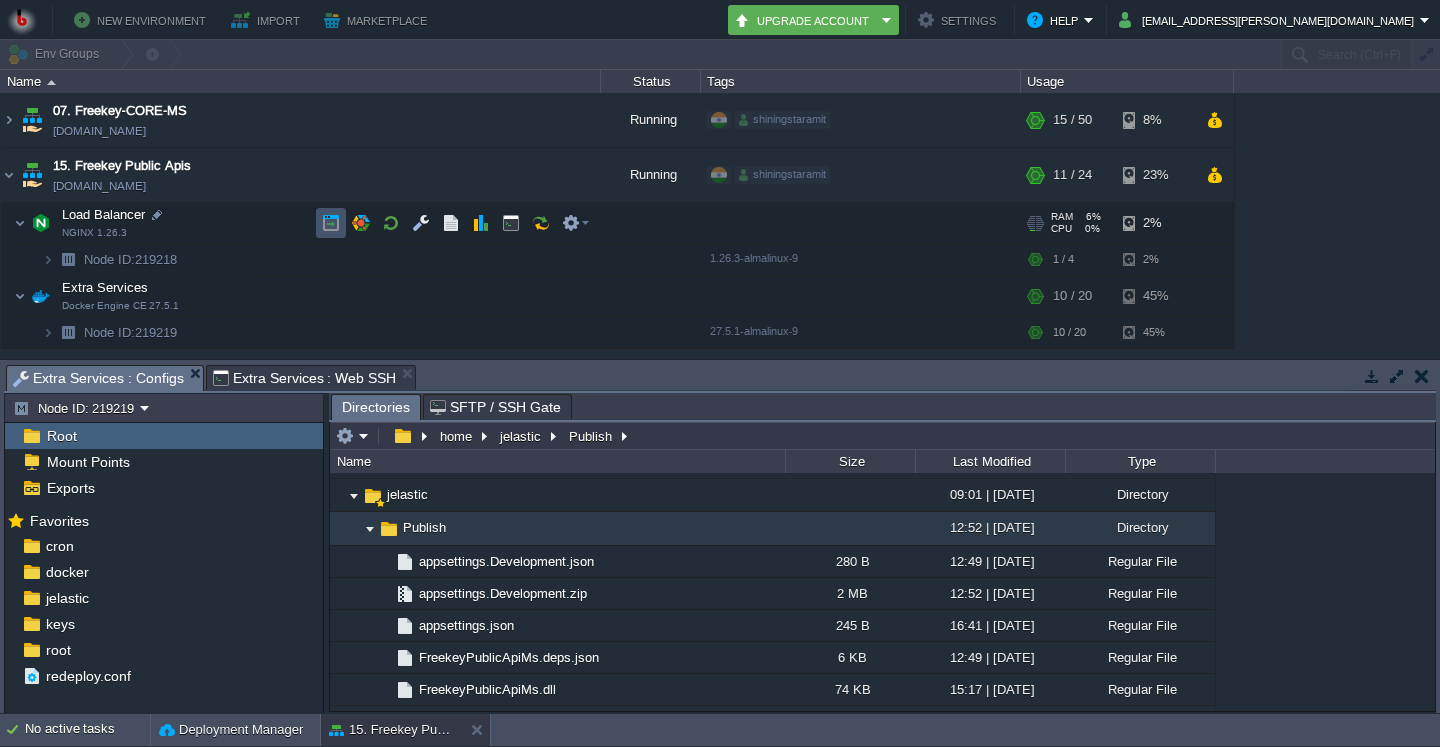 click at bounding box center [331, 223] 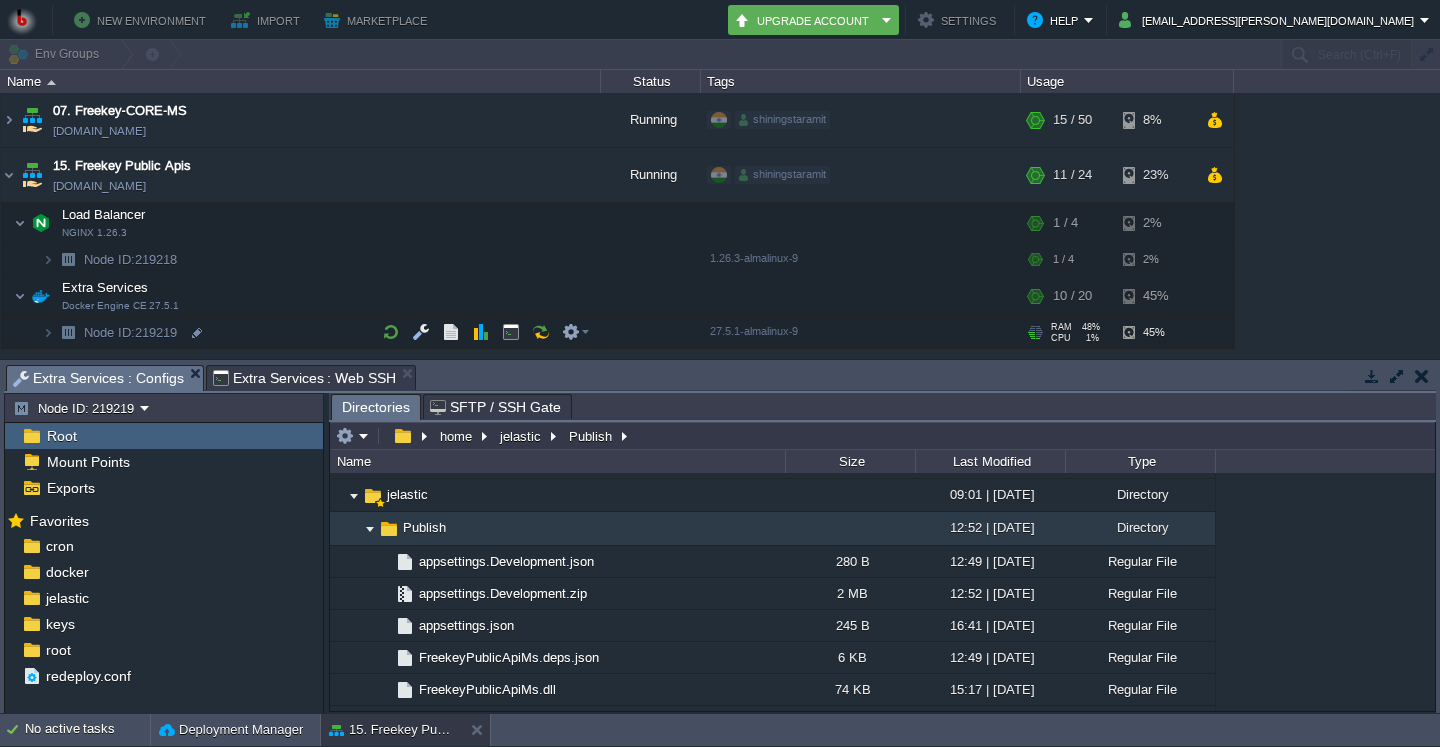 scroll, scrollTop: 10, scrollLeft: 0, axis: vertical 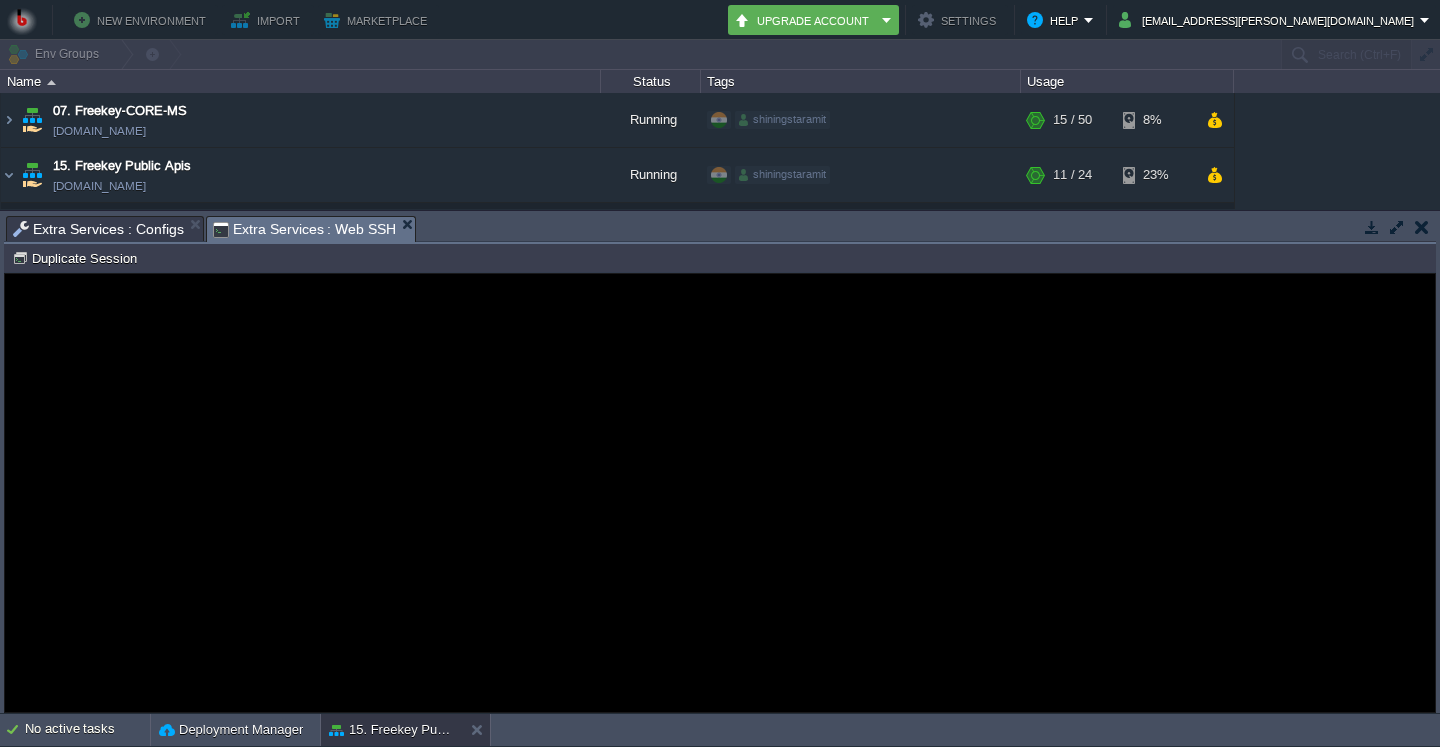 click on "Error An error has occurred and this action cannot be completed. If the problem persists, please notify your system administrator or check your system logs." at bounding box center (720, 493) 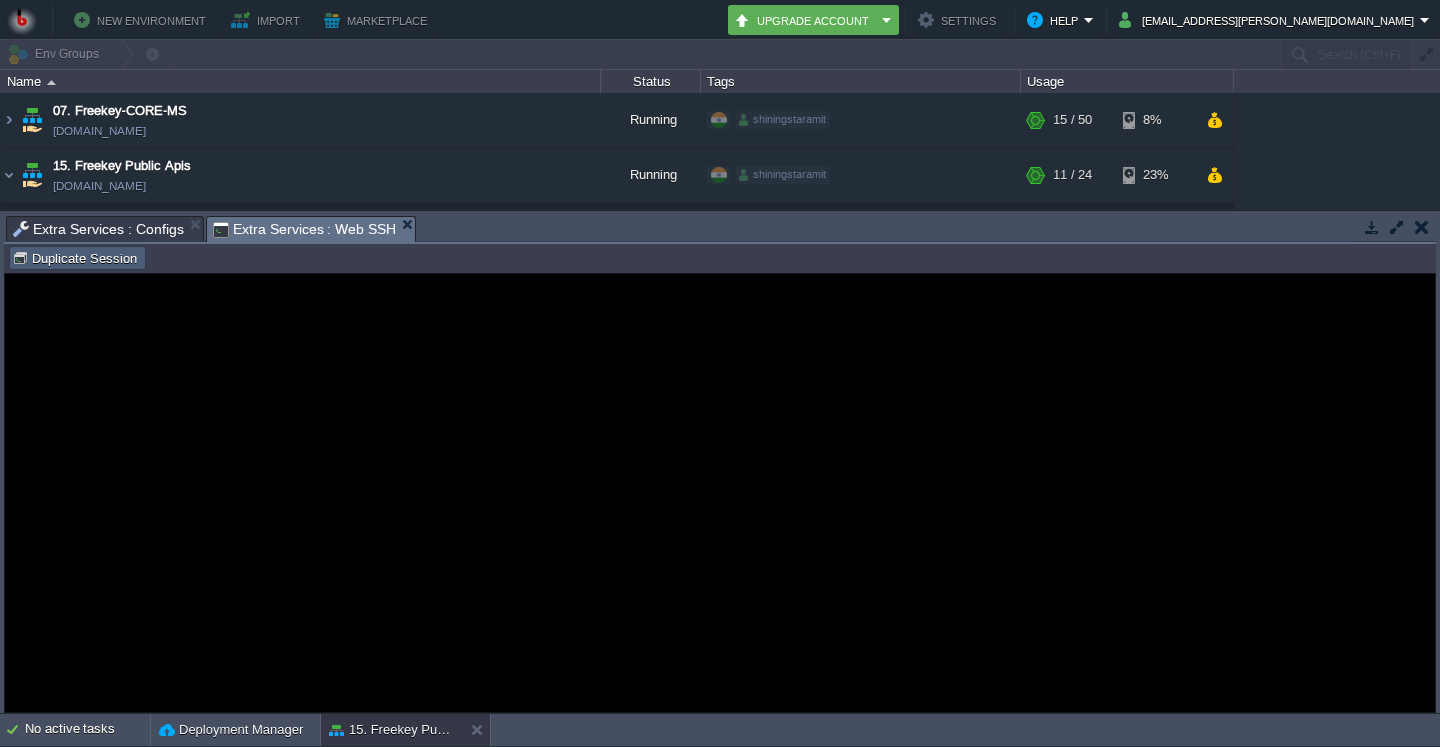 click on "Duplicate Session" at bounding box center (77, 258) 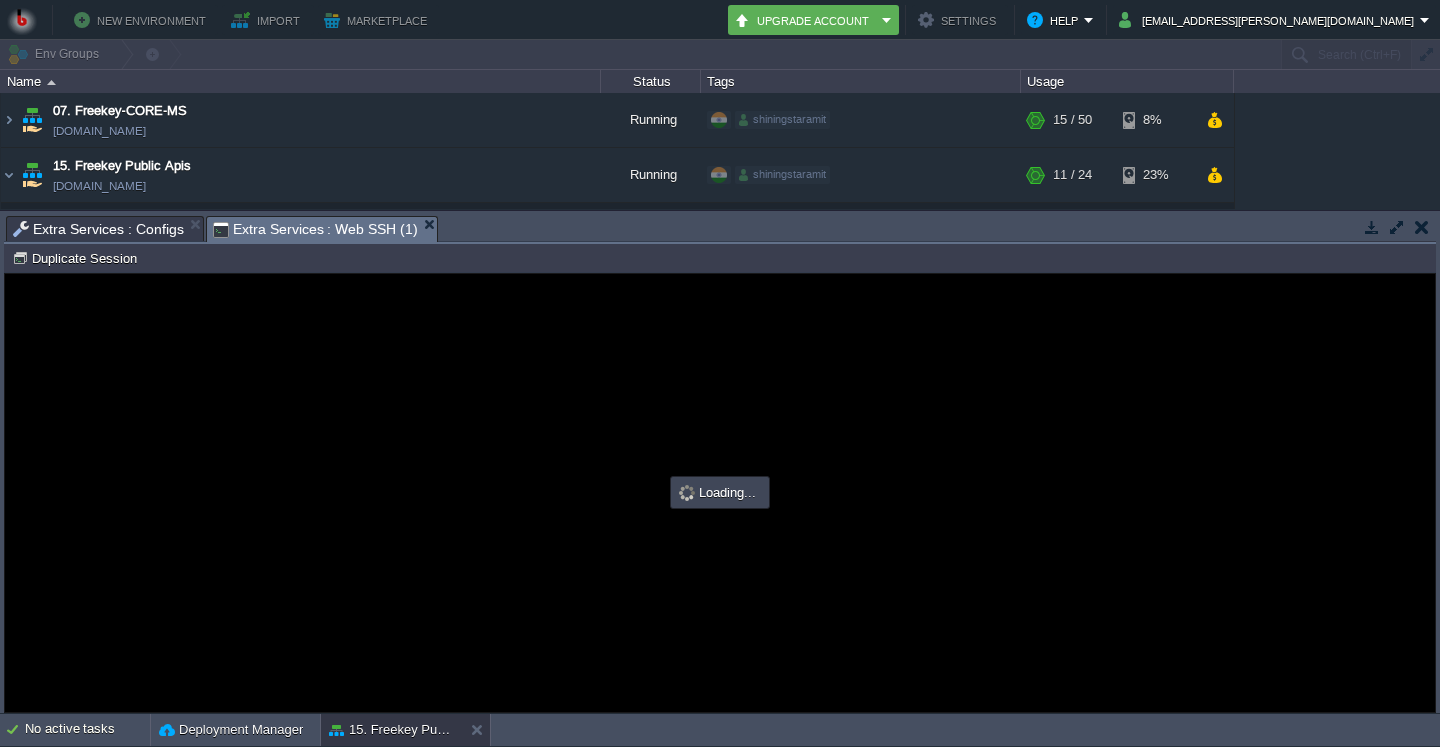 click at bounding box center (720, 493) 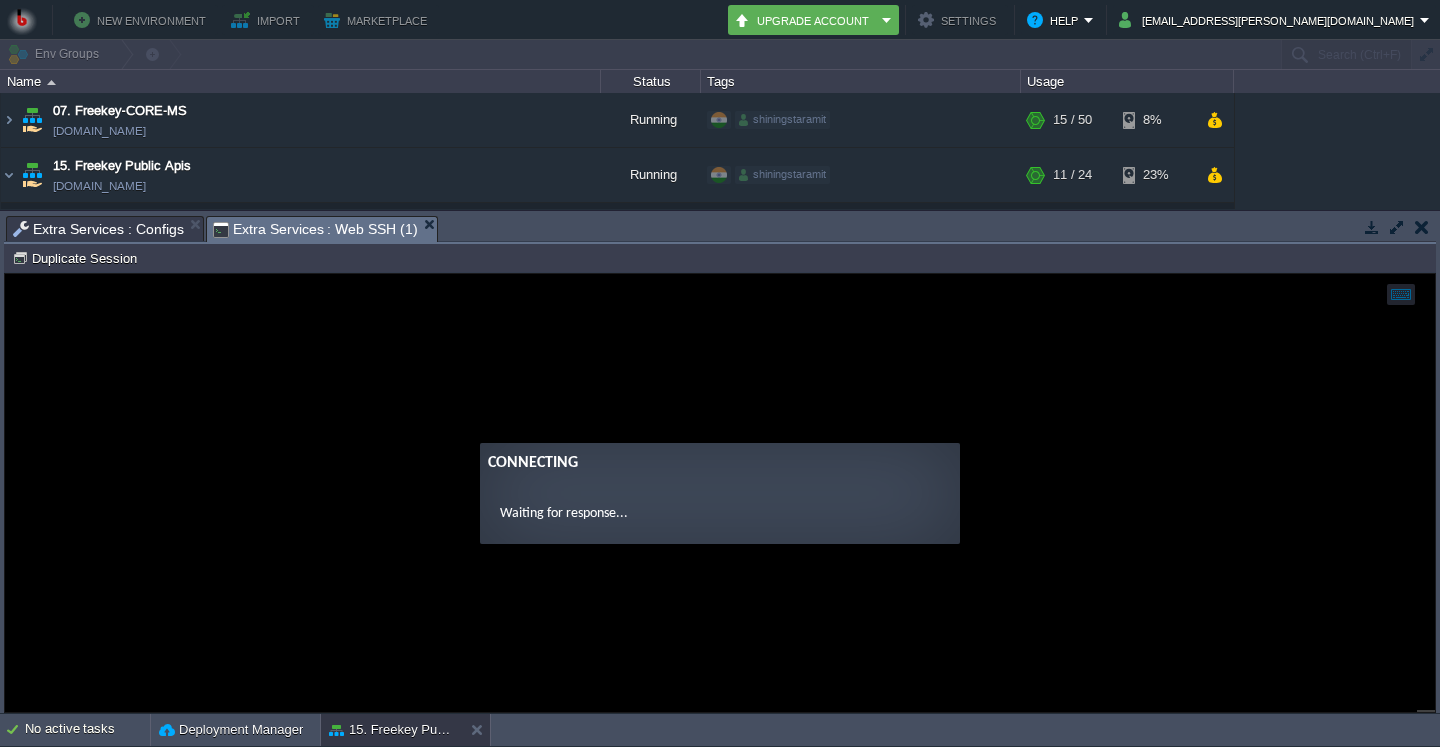 scroll, scrollTop: 0, scrollLeft: 0, axis: both 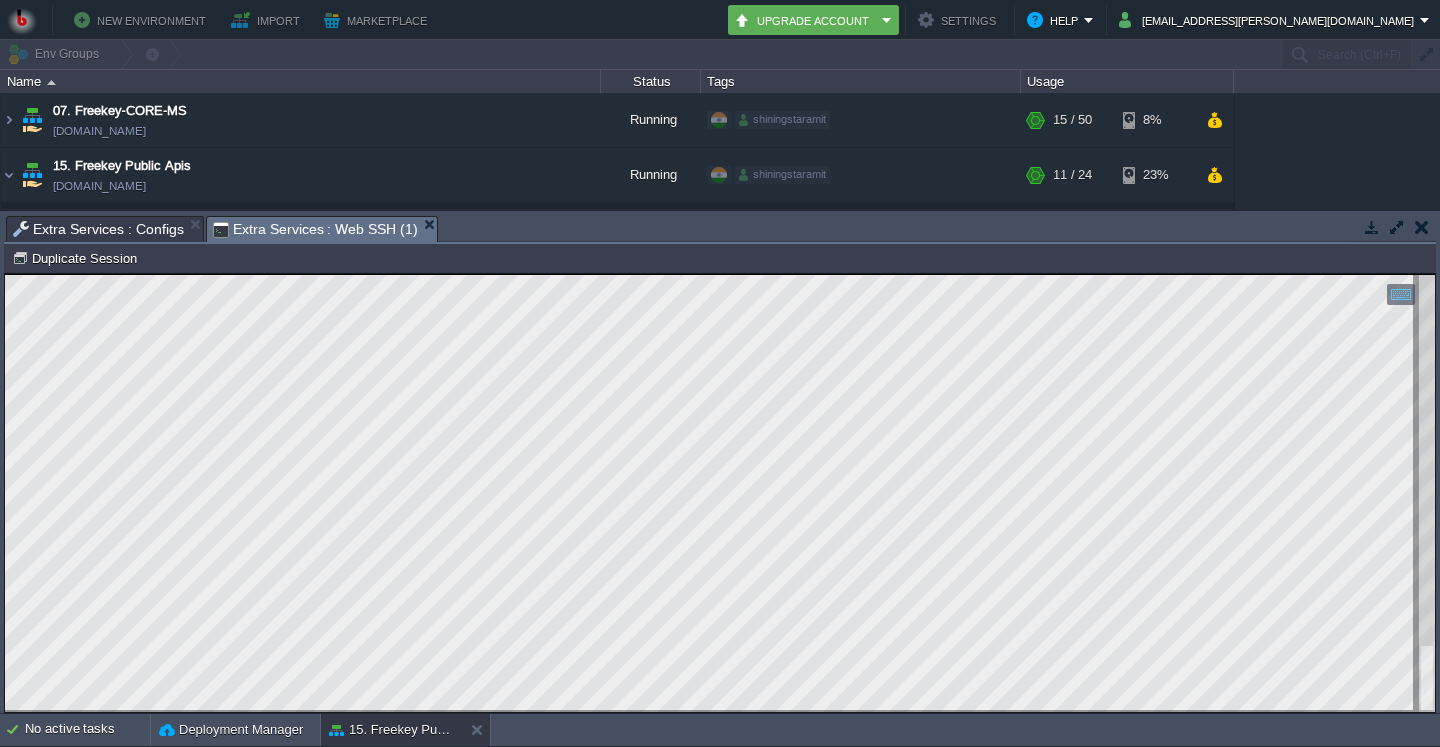 click on "Extra Services : Configs" at bounding box center (98, 229) 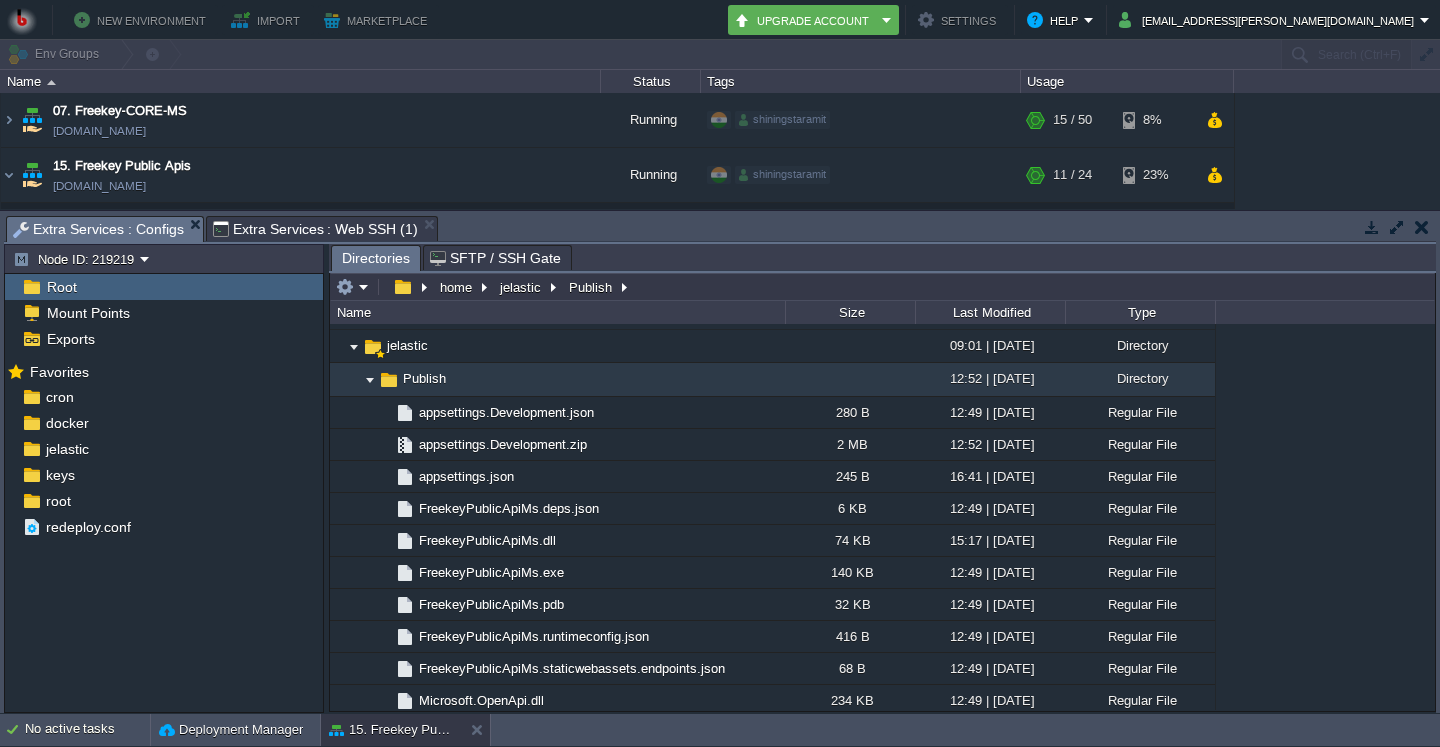scroll, scrollTop: 192, scrollLeft: 0, axis: vertical 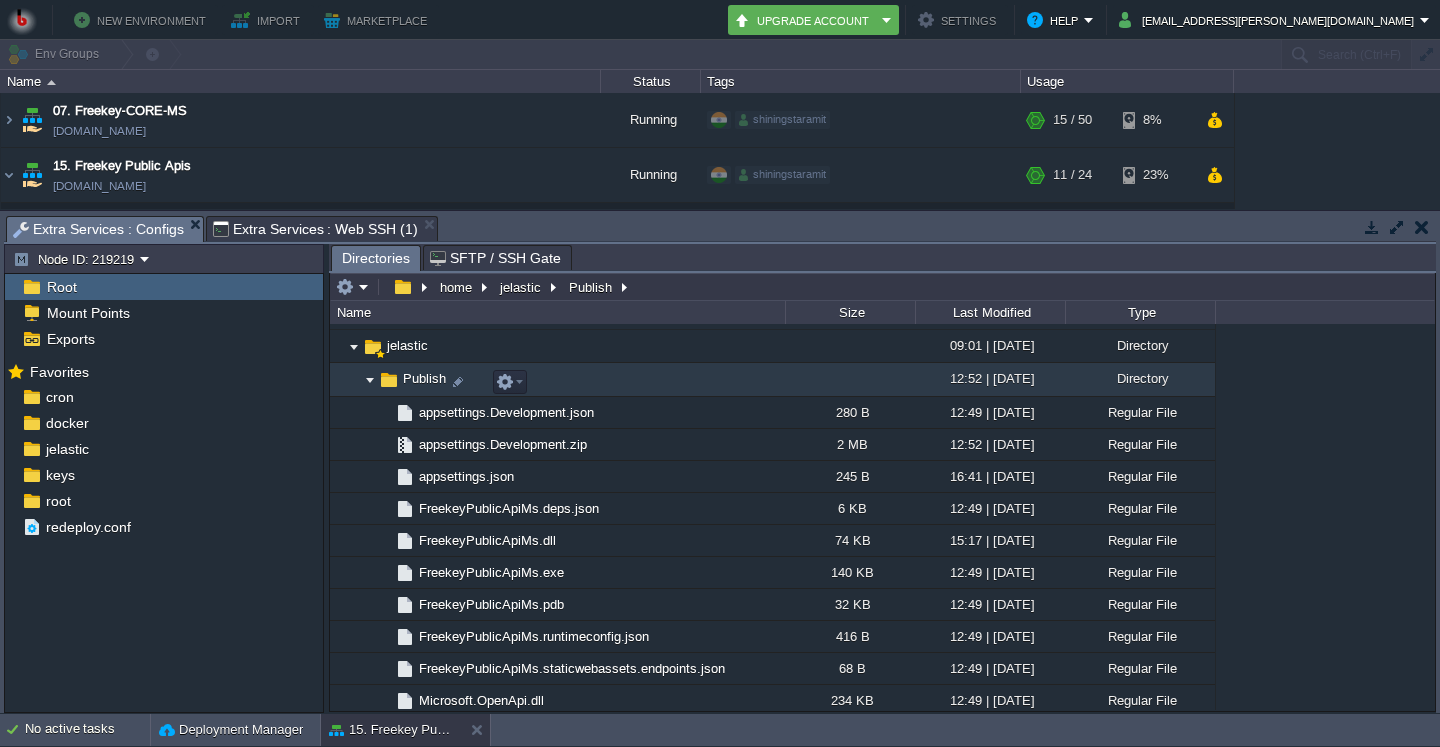 click on "Publish" at bounding box center (557, 379) 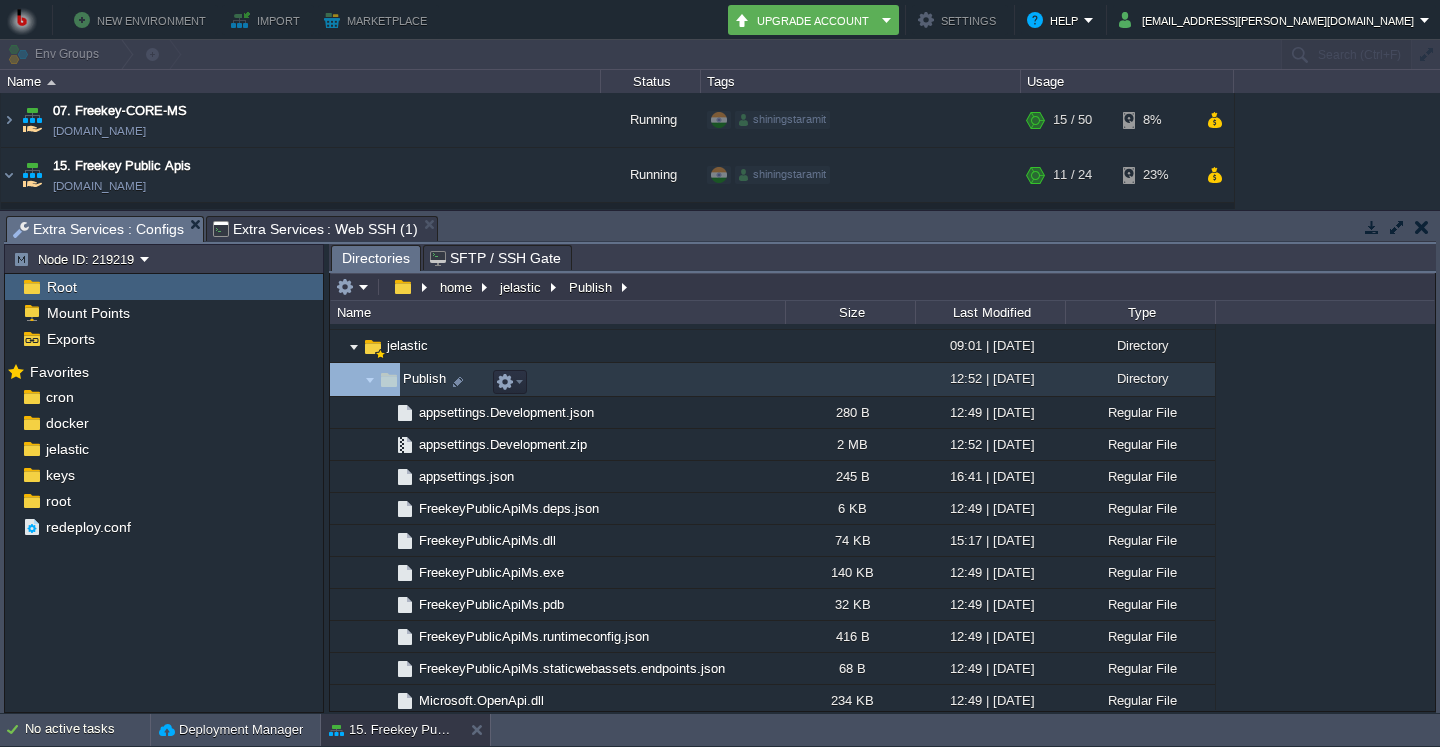 click on "Publish" at bounding box center (557, 379) 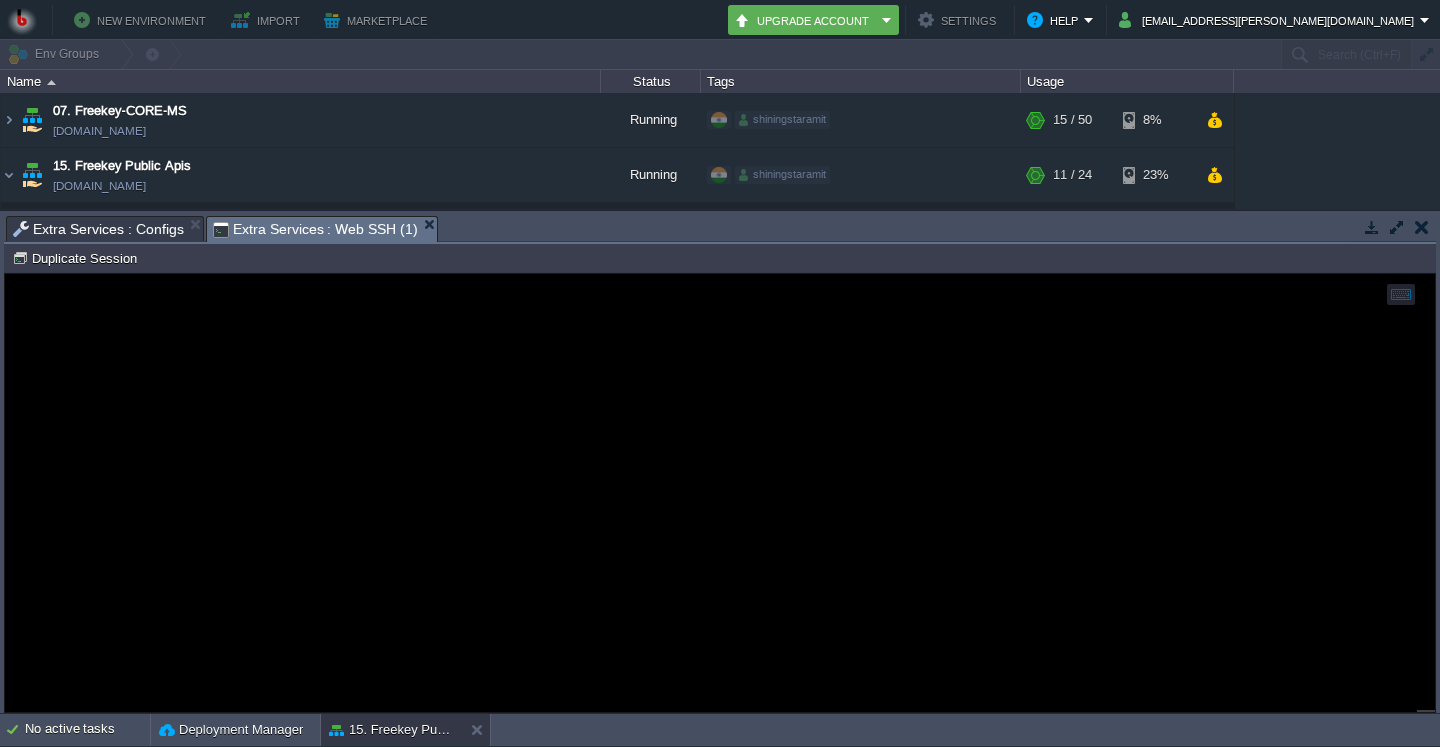click on "Extra Services : Web SSH (1)" at bounding box center (315, 229) 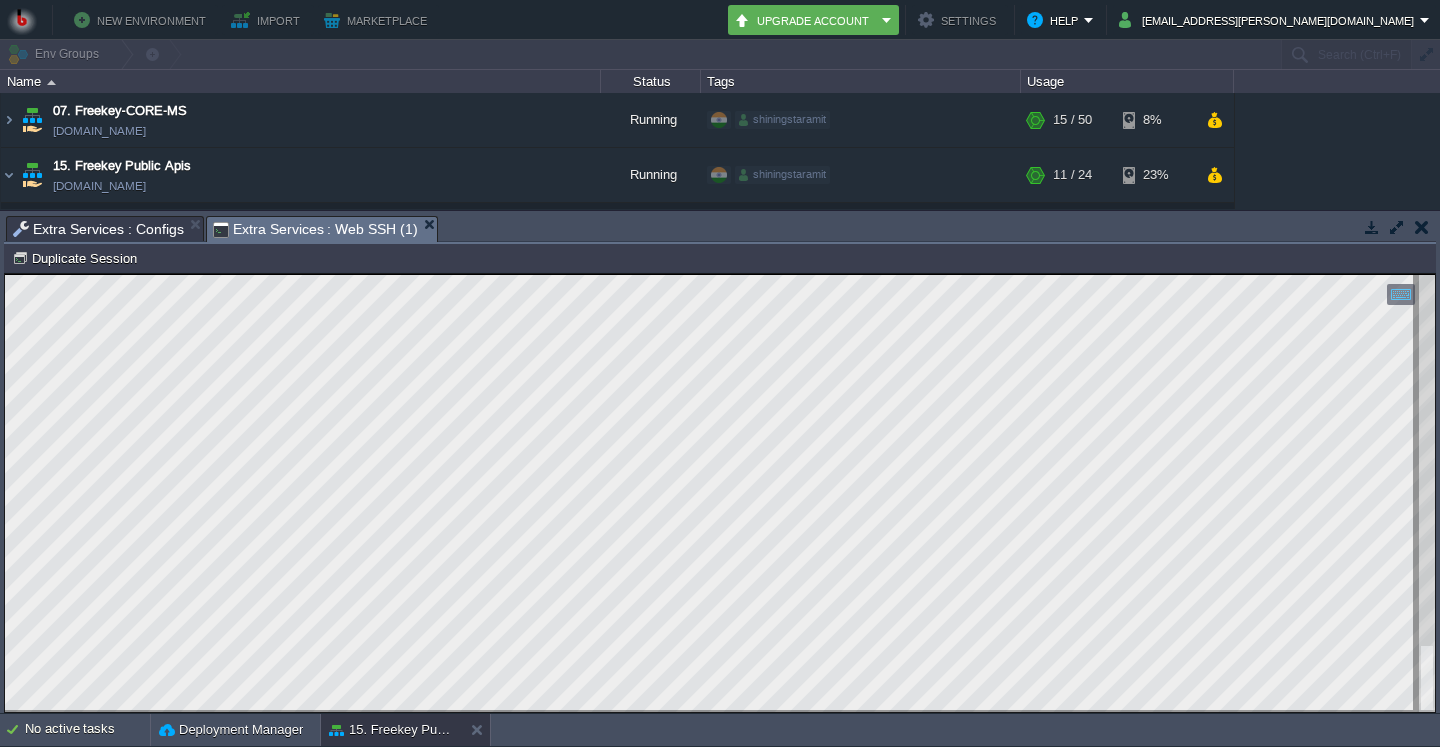 scroll, scrollTop: 10, scrollLeft: 0, axis: vertical 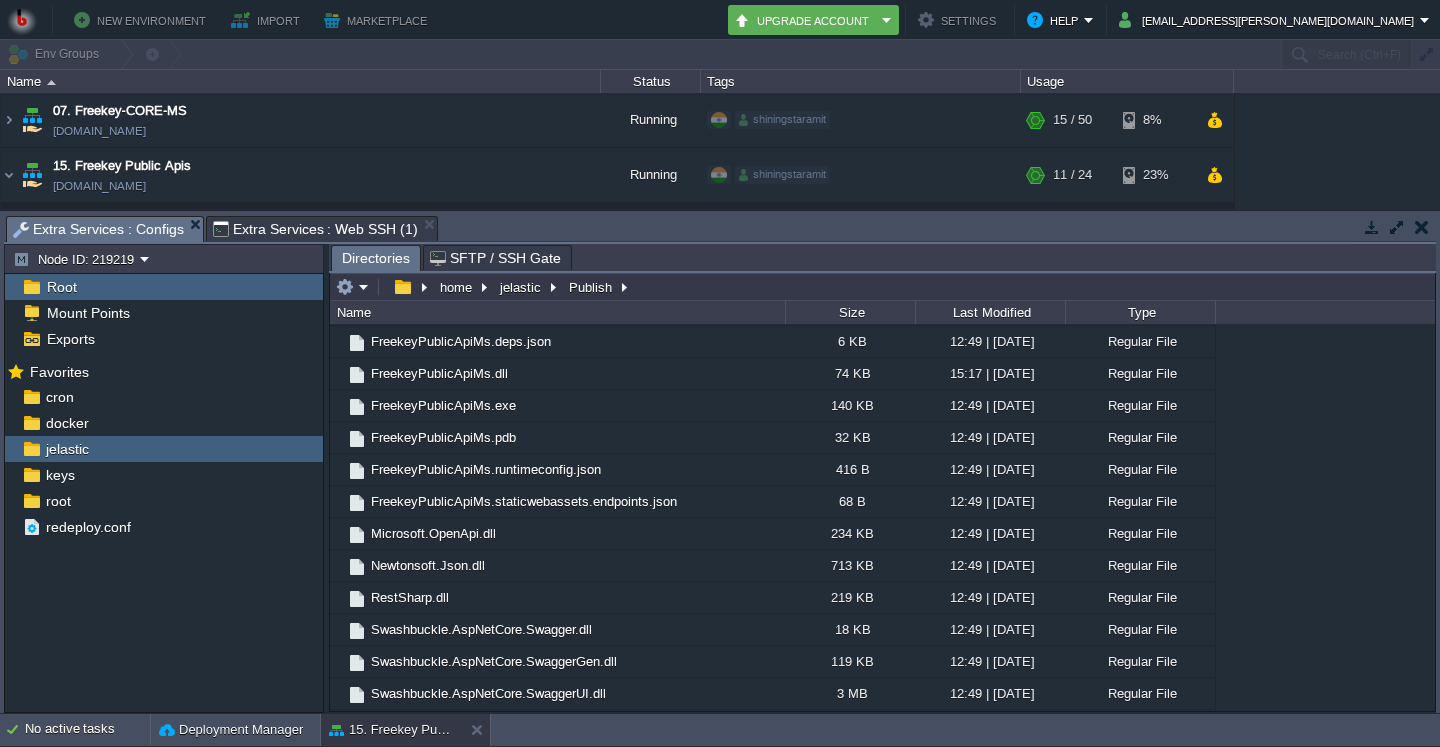 click on "Extra Services : Configs" at bounding box center [98, 229] 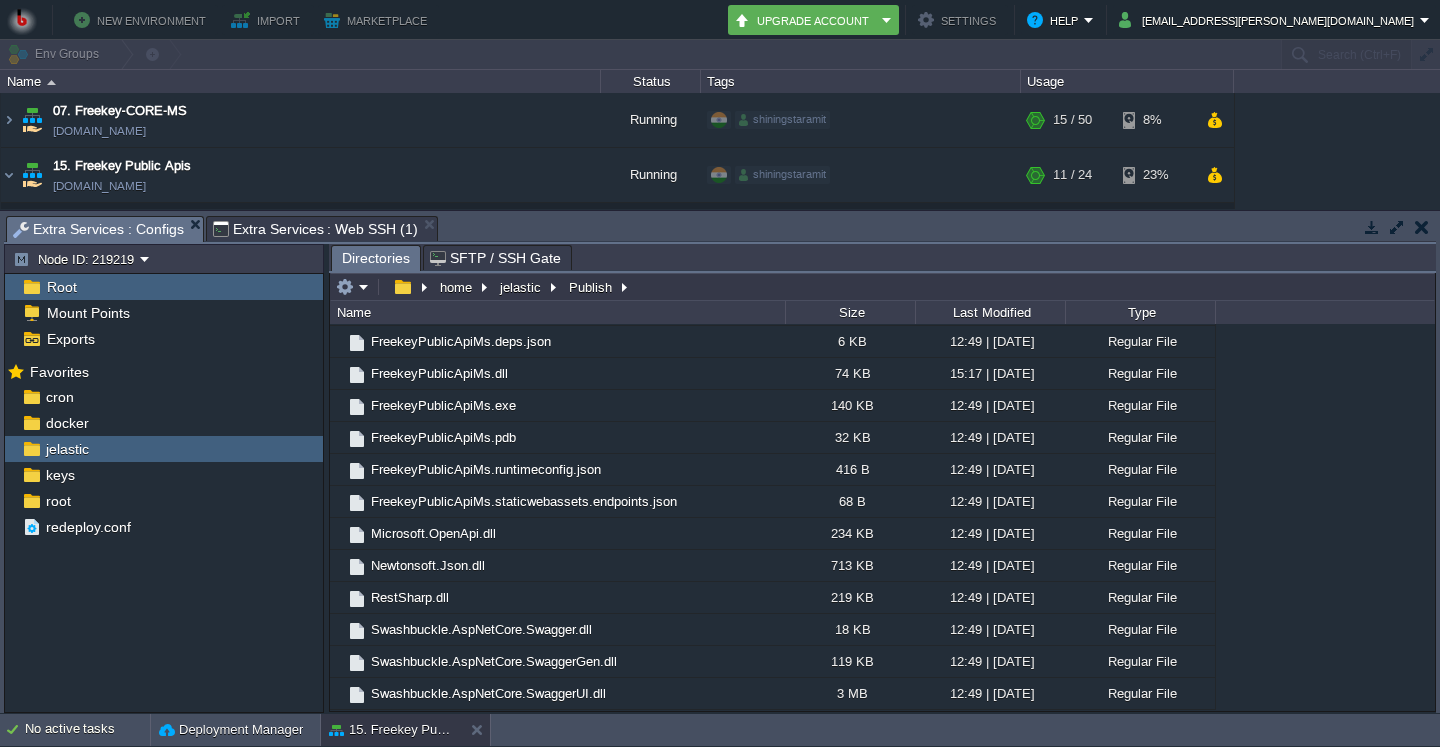 type on "/home/jelastic/Publish" 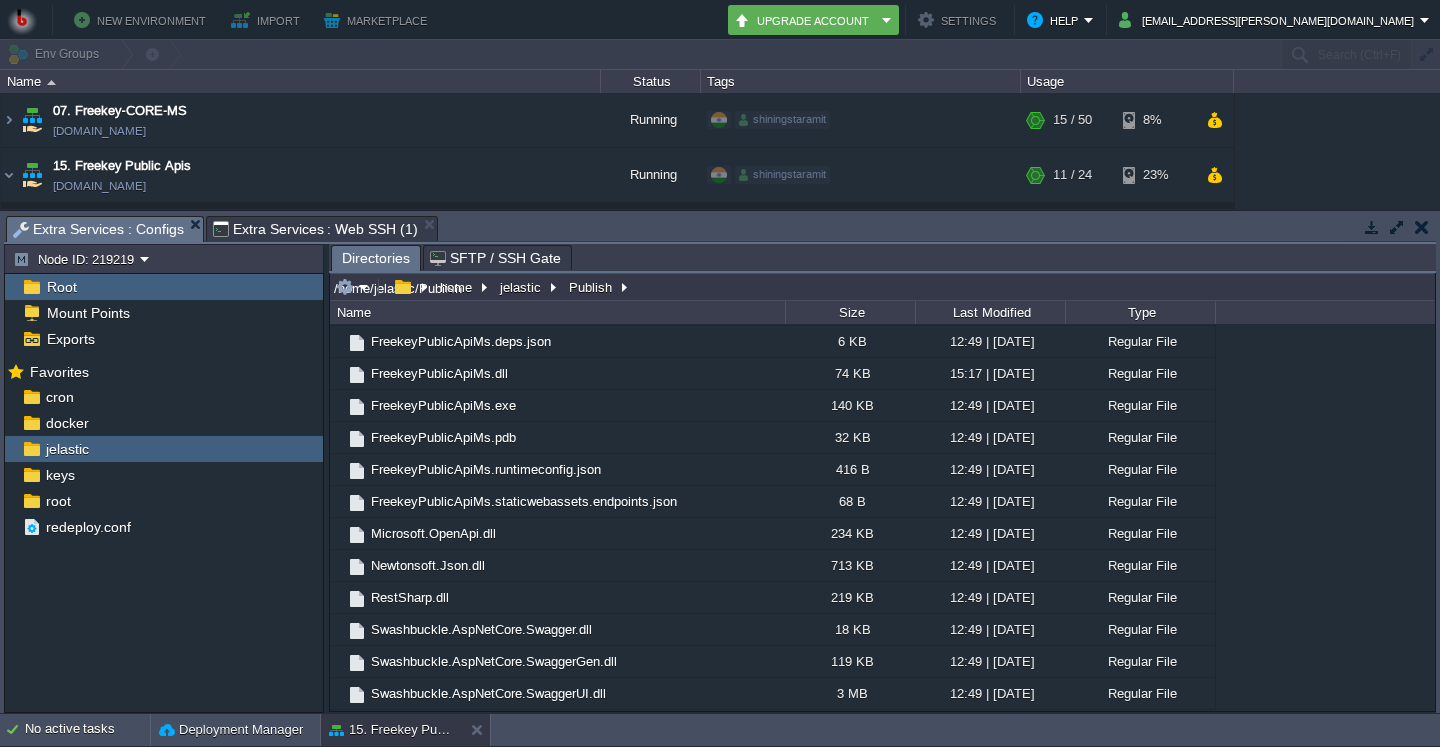 click on "/home/jelastic/Publish" at bounding box center (882, 287) 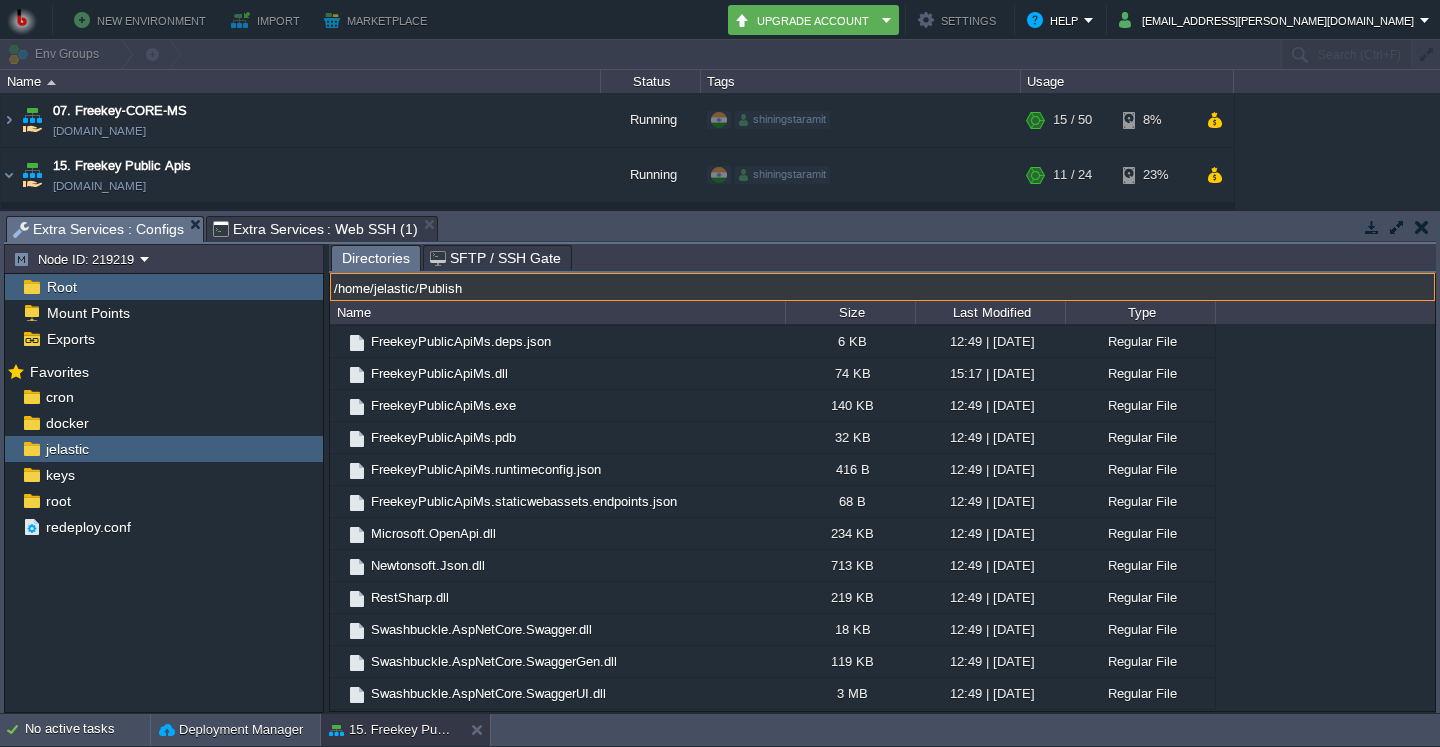 click on "/home/jelastic/Publish" at bounding box center (882, 287) 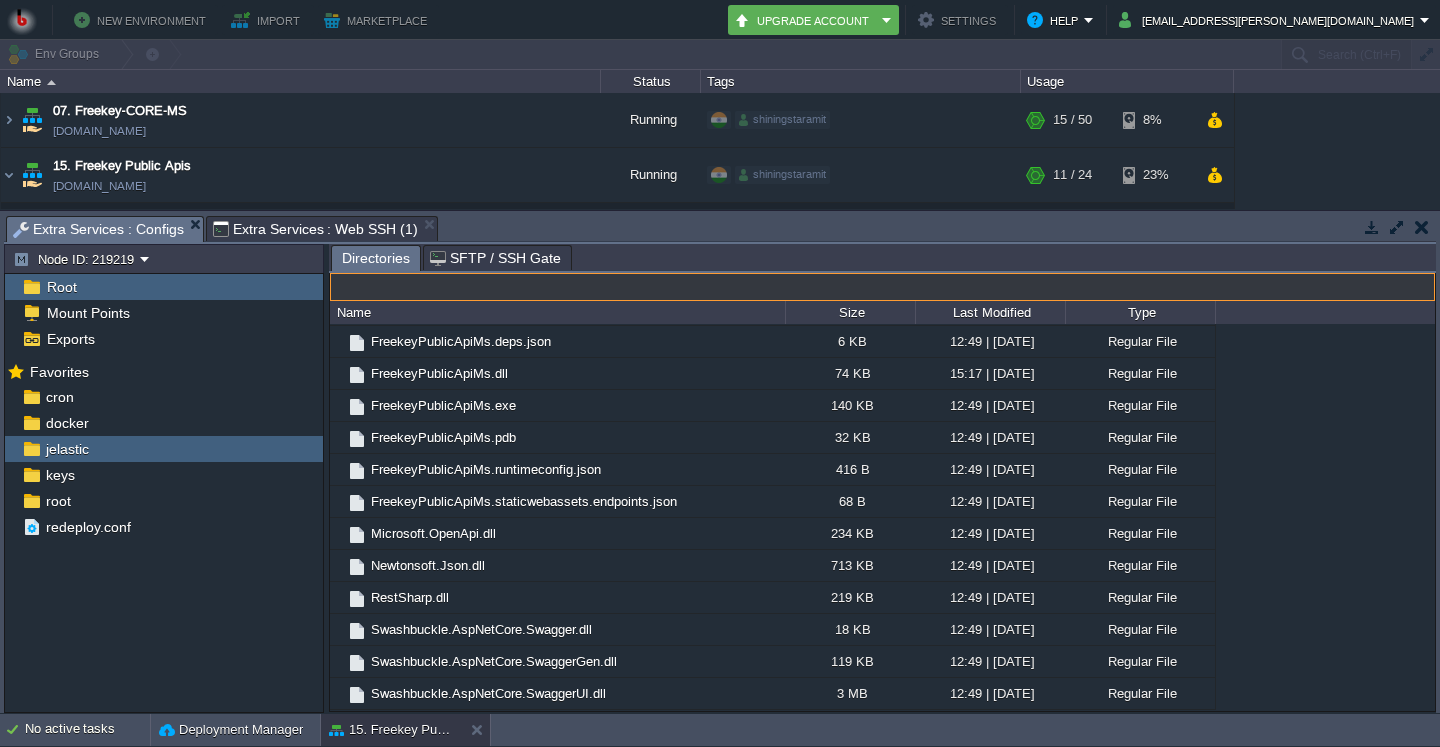click on ".." at bounding box center (557, 214) 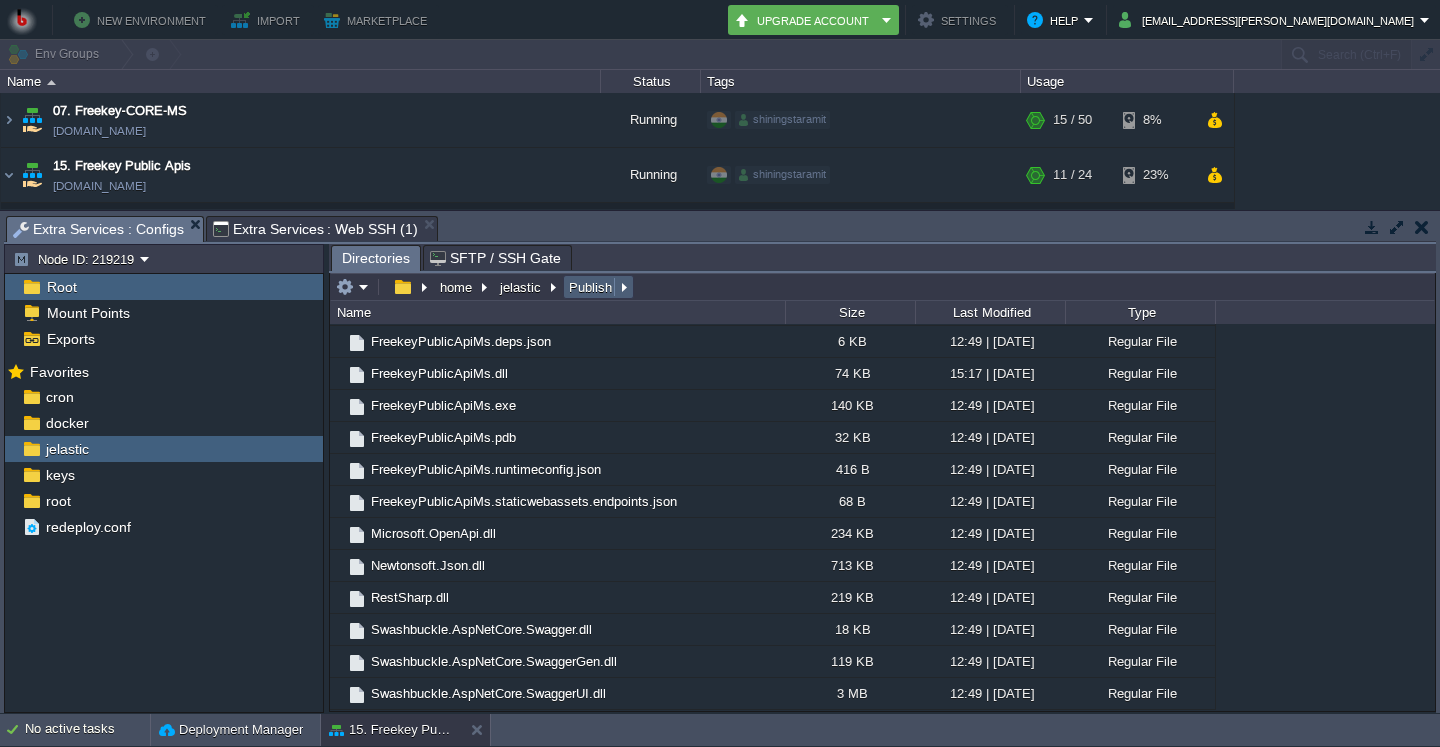 click on "Publish" at bounding box center (591, 287) 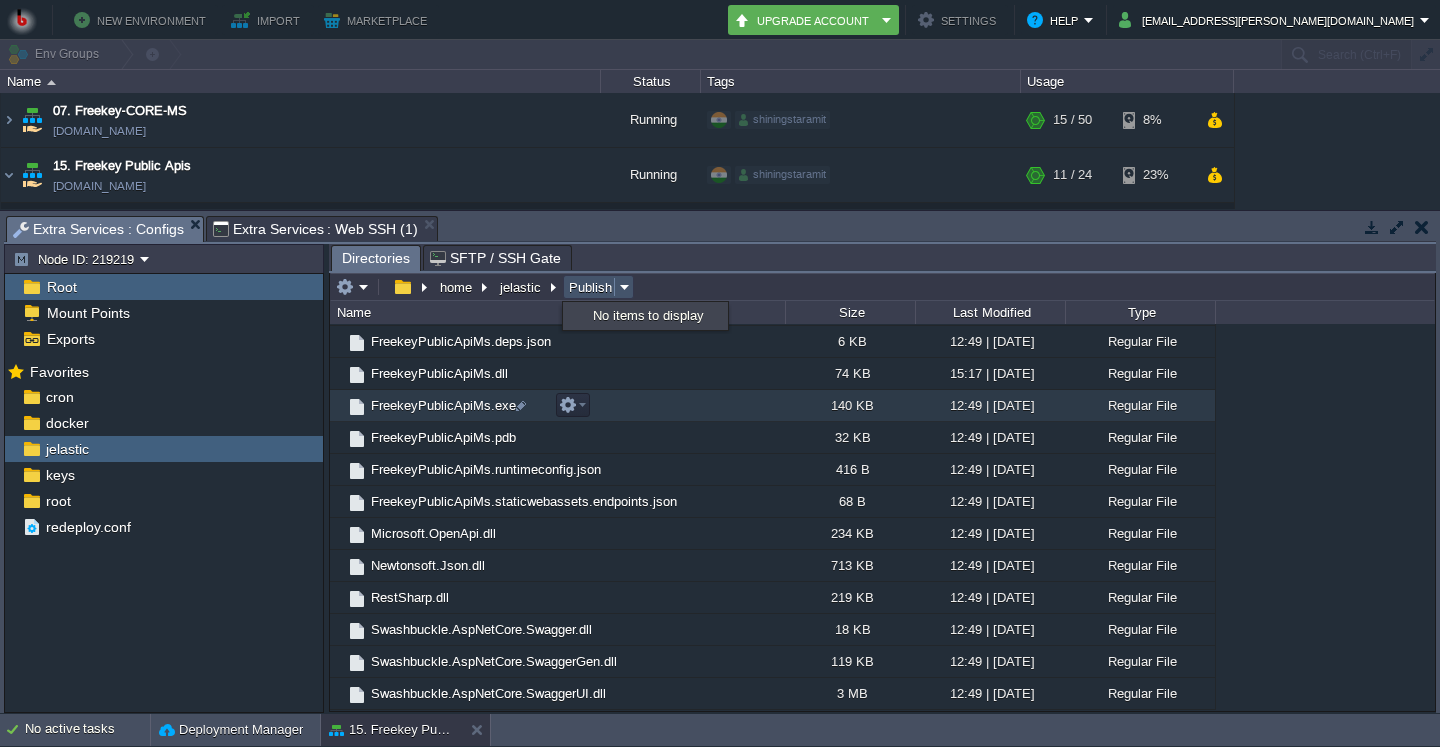 scroll, scrollTop: 0, scrollLeft: 0, axis: both 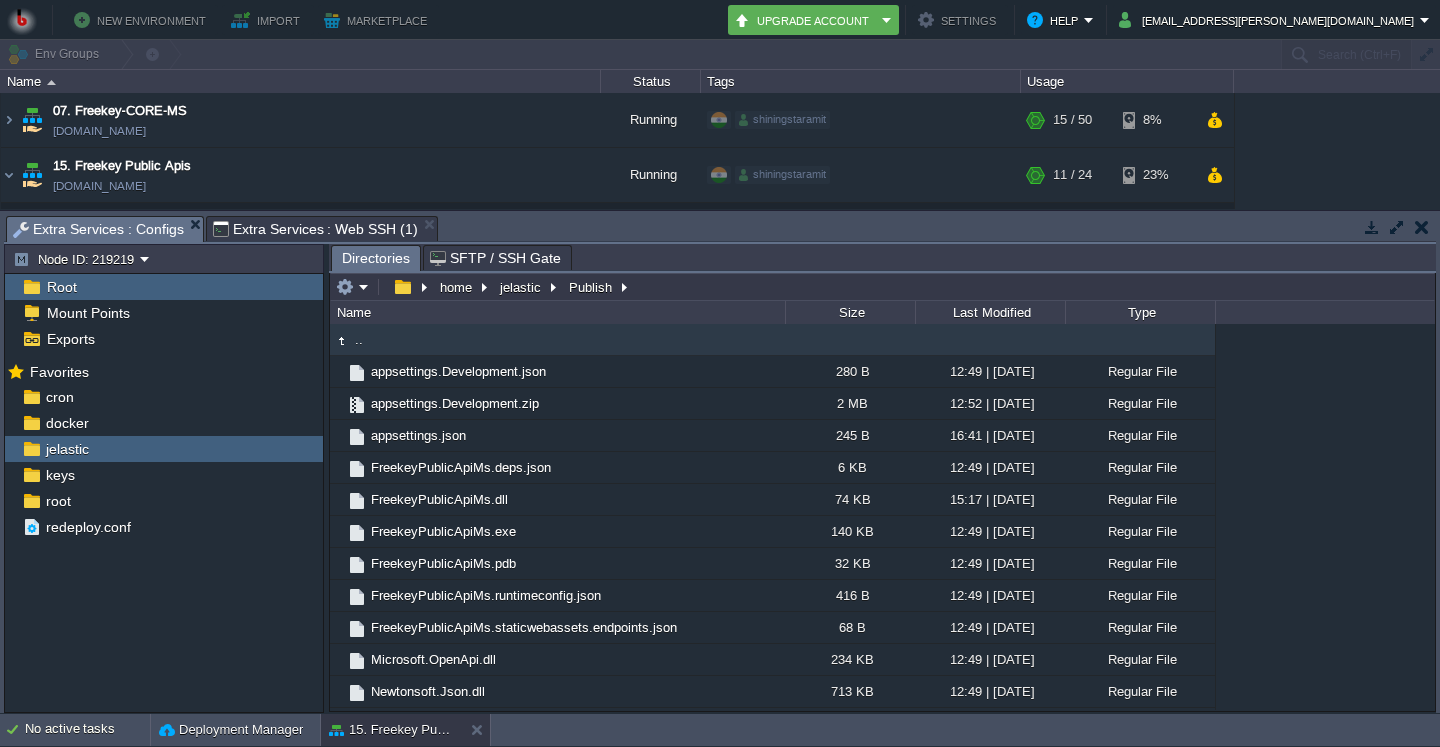 click on ".." at bounding box center [359, 339] 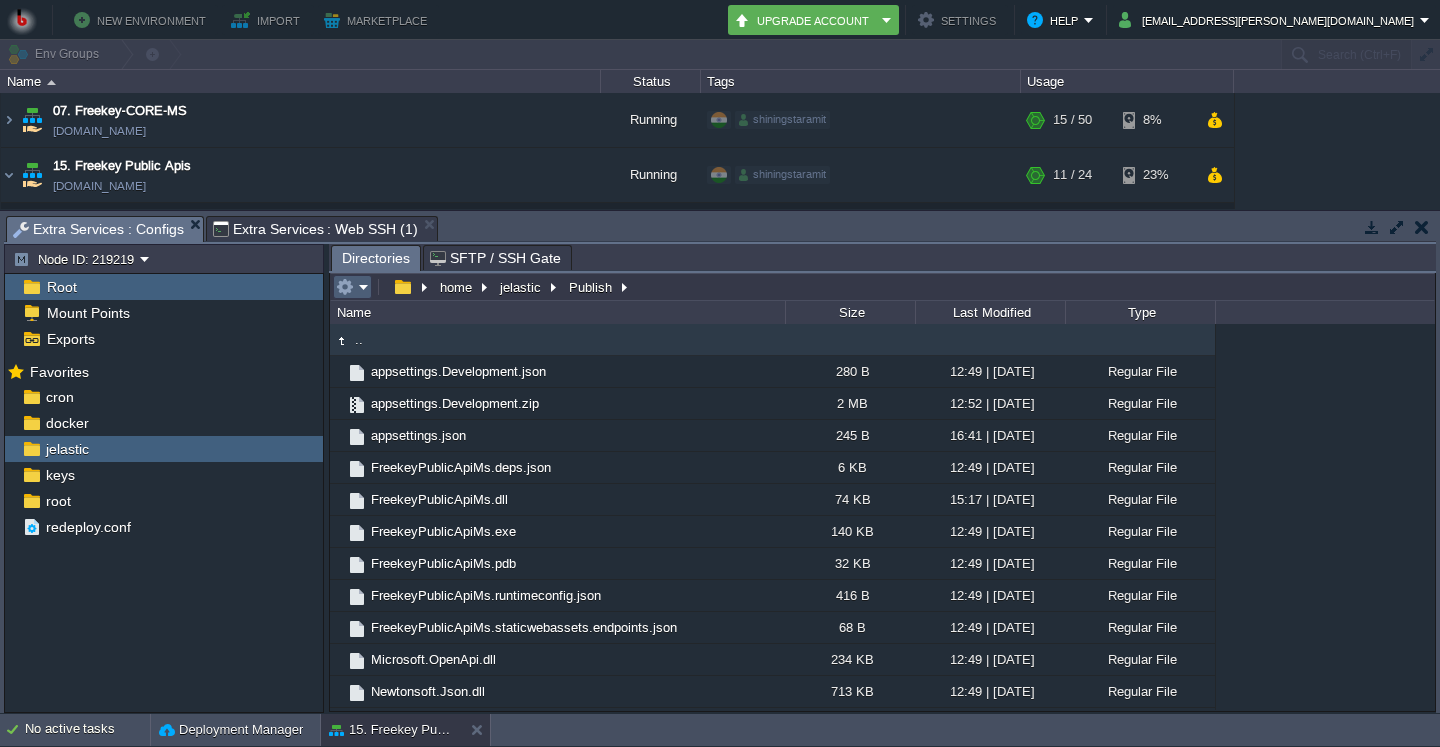 click at bounding box center (352, 287) 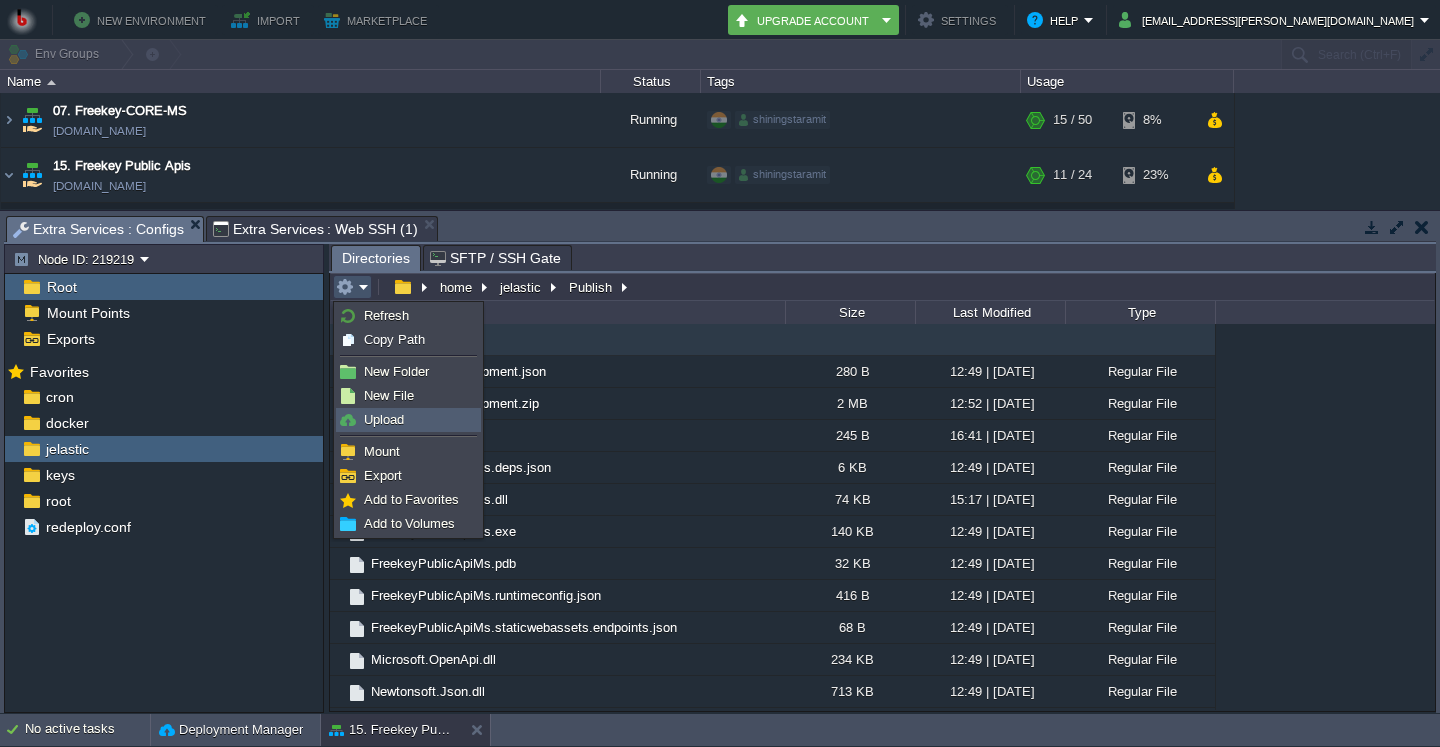 click on "Upload" at bounding box center [408, 420] 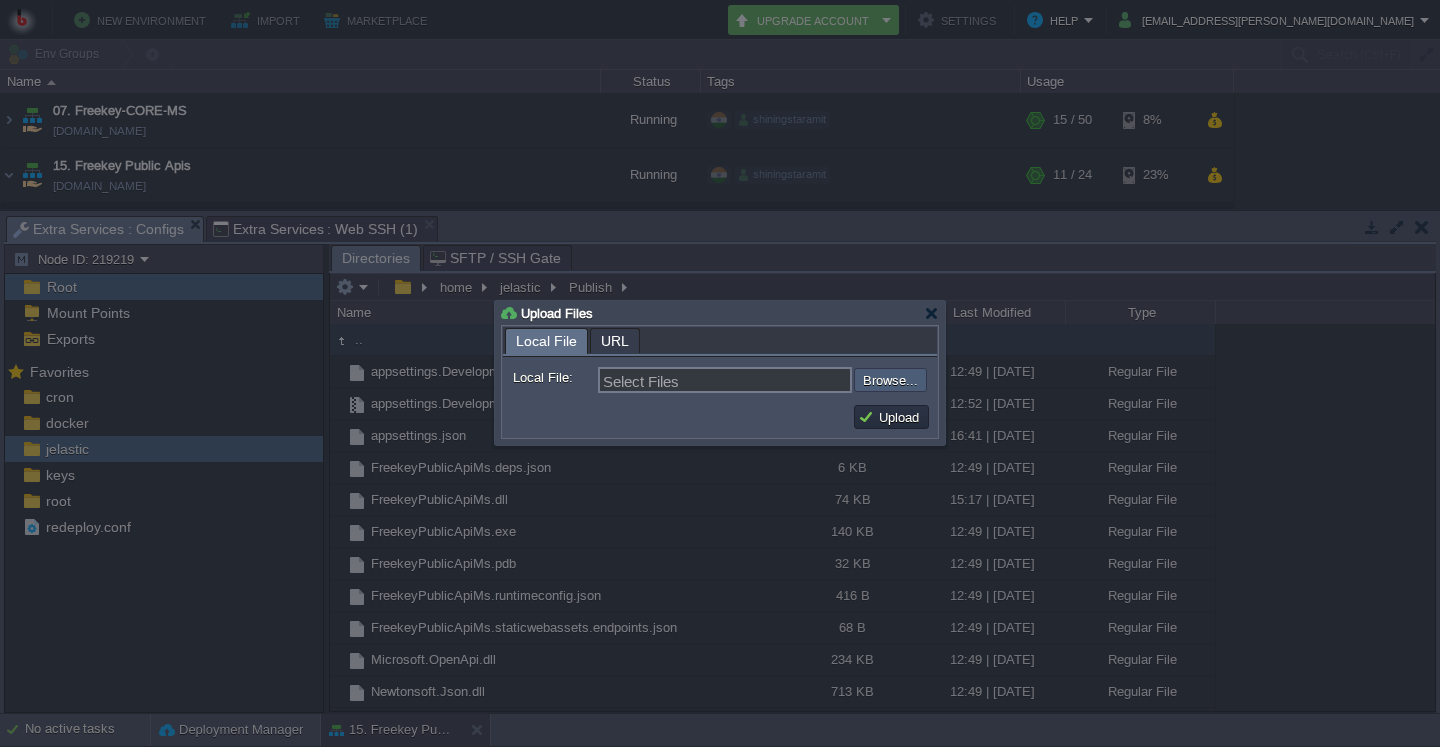 click at bounding box center (800, 380) 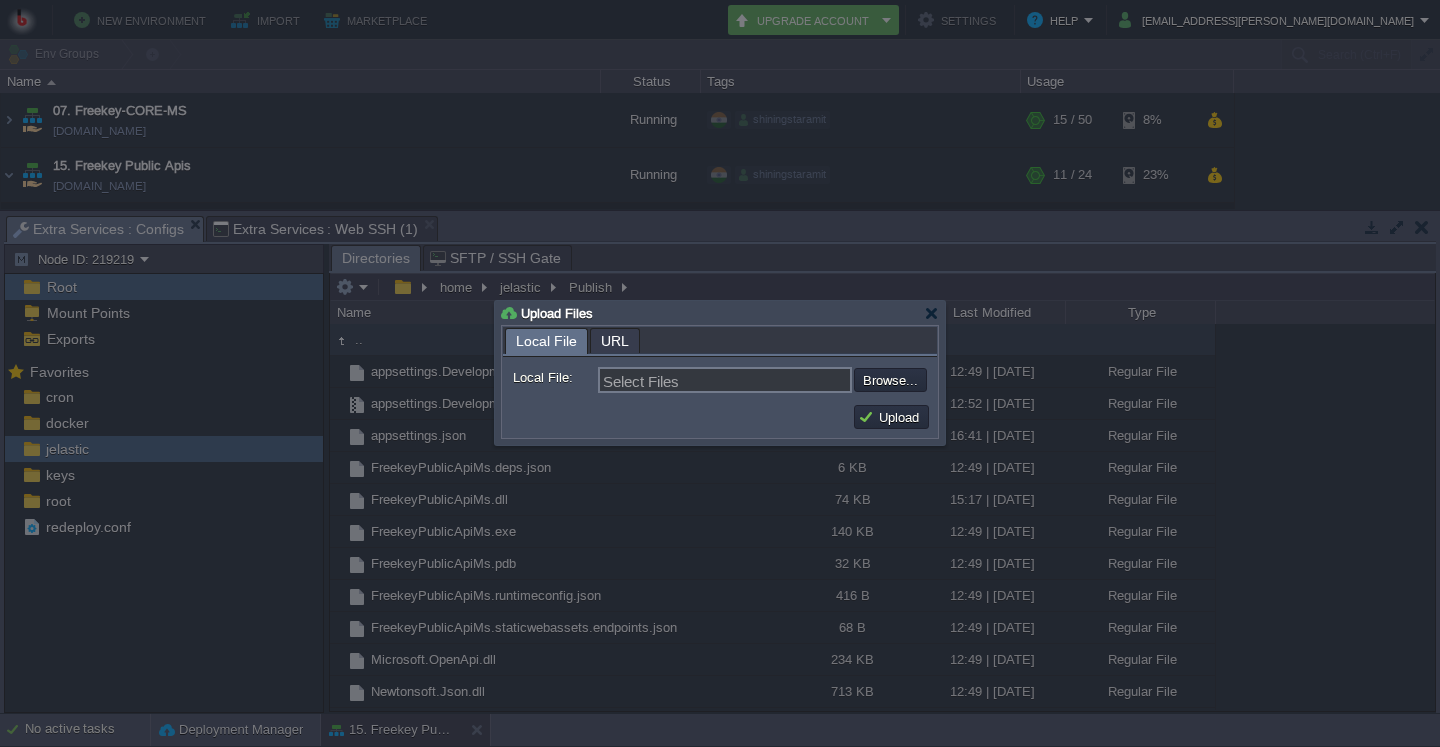 type on "C:\fakepath\net8.0.zip" 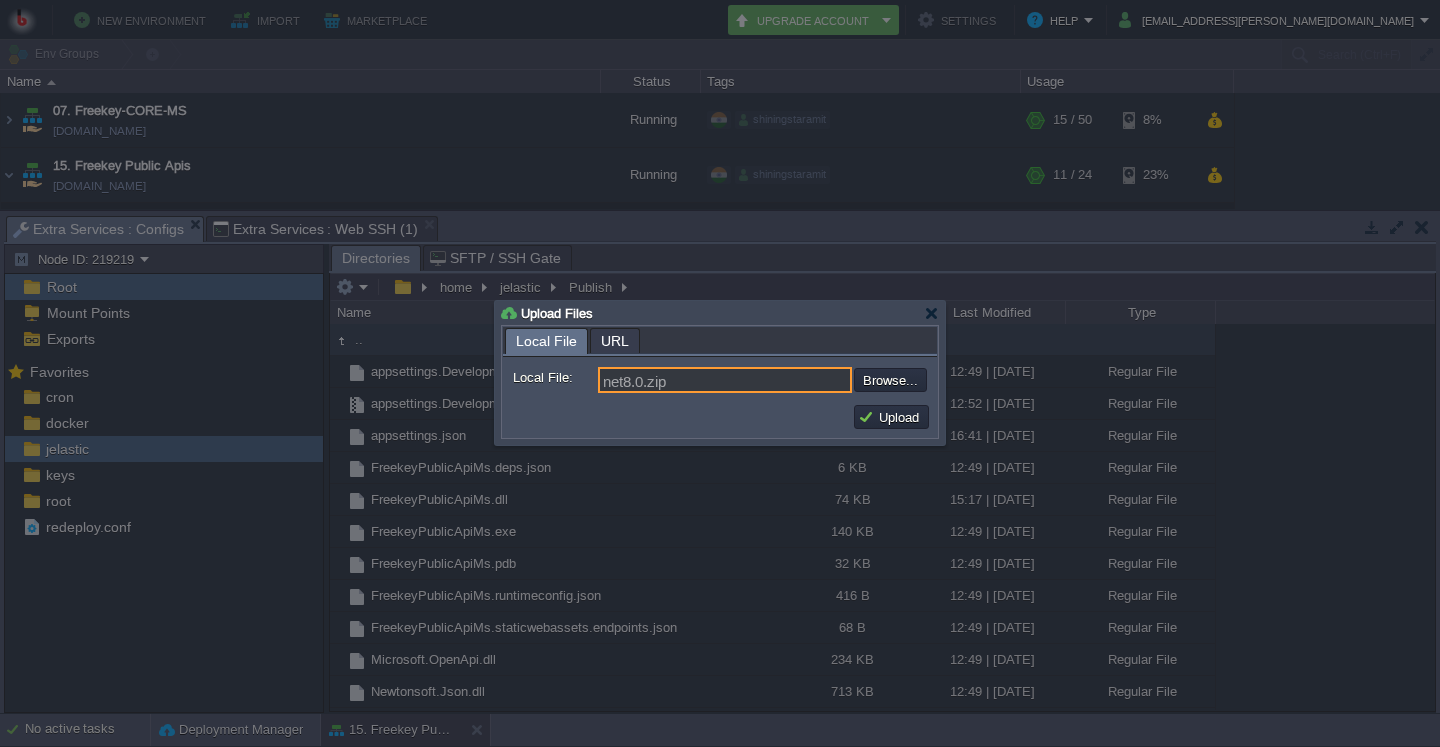 drag, startPoint x: 725, startPoint y: 381, endPoint x: 448, endPoint y: 379, distance: 277.00723 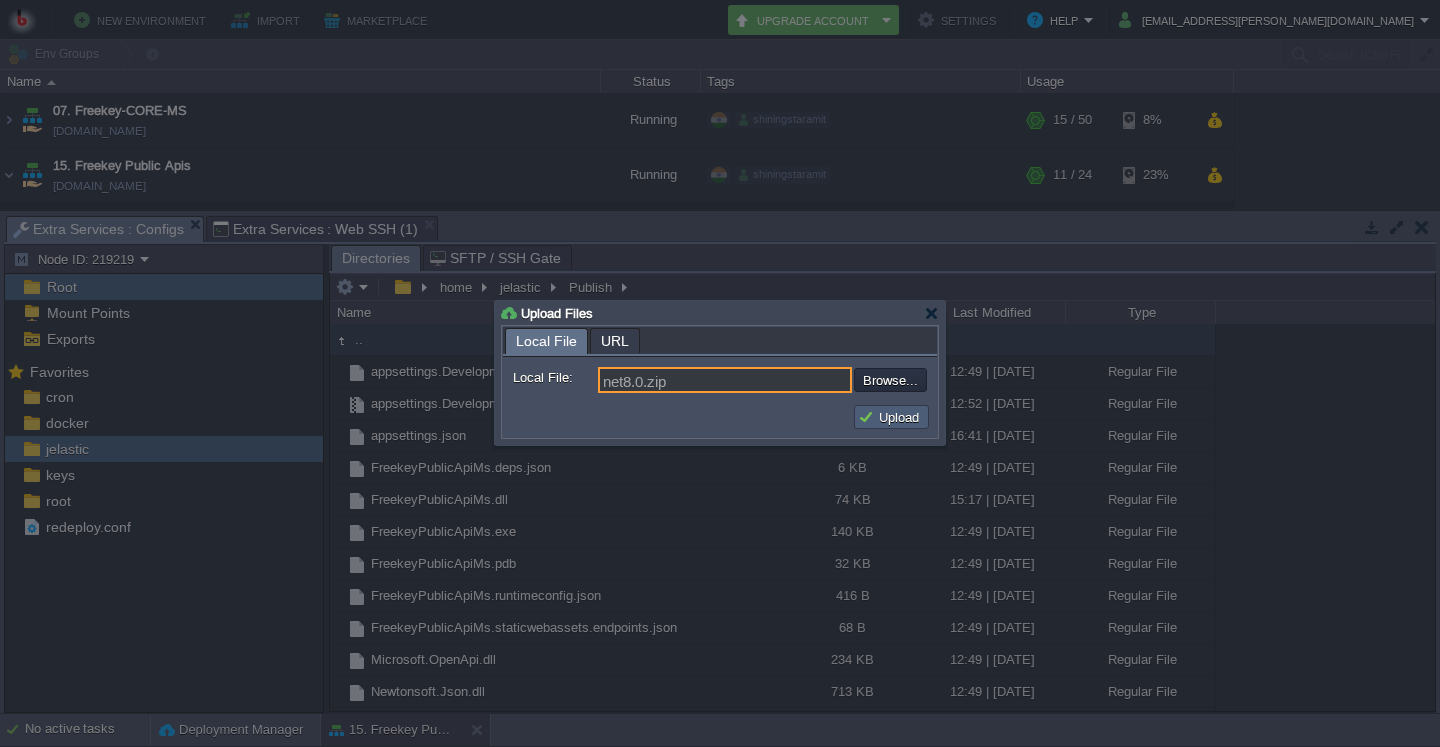 click on "Upload" at bounding box center (891, 417) 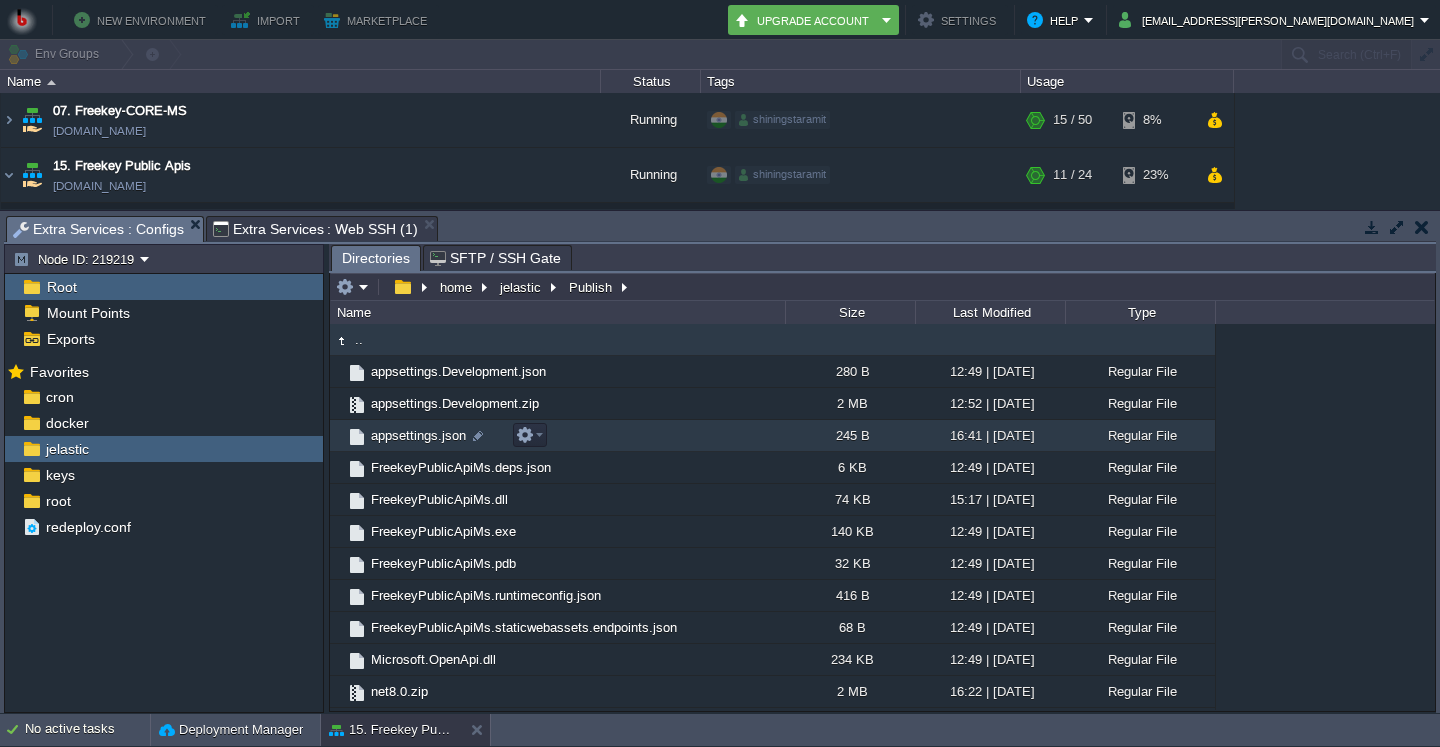 scroll, scrollTop: 158, scrollLeft: 0, axis: vertical 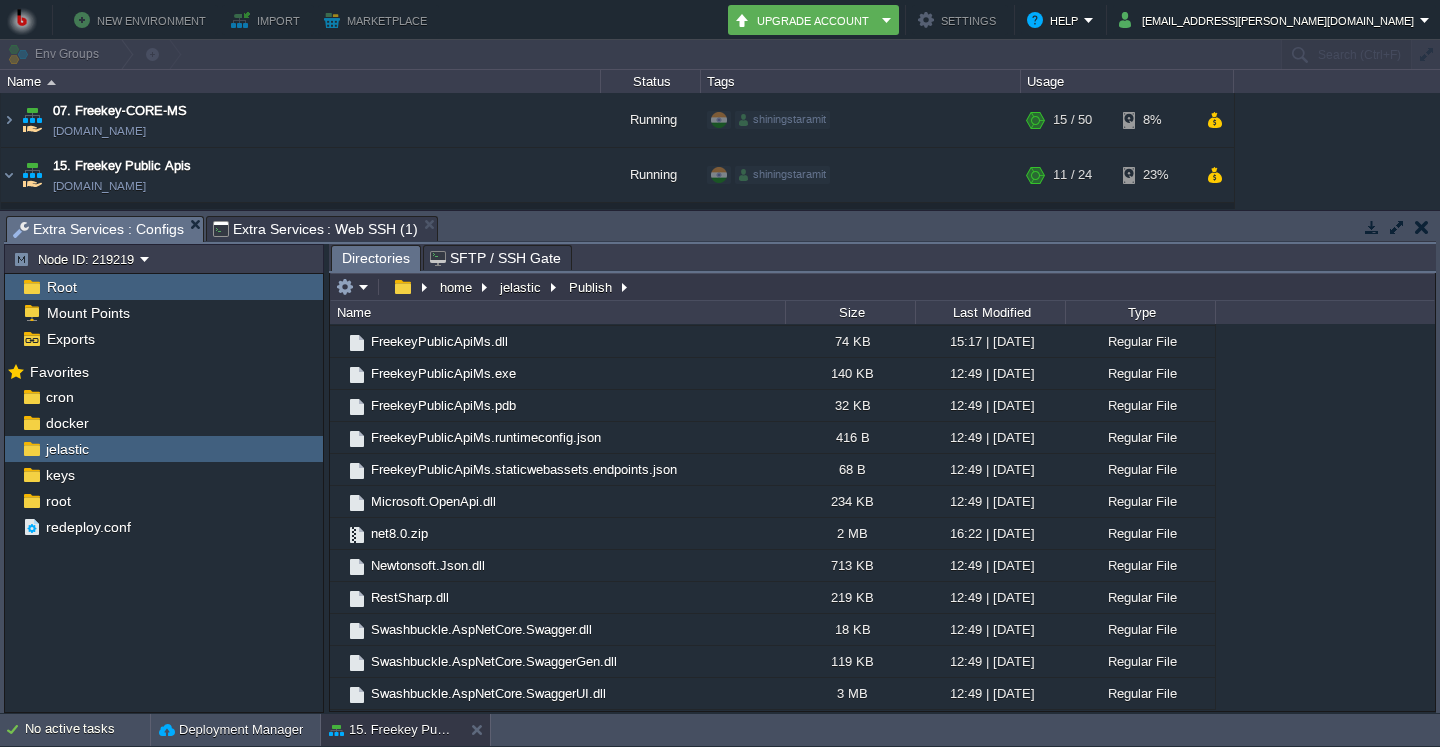 click on "Extra Services : Web SSH (1)" at bounding box center (315, 229) 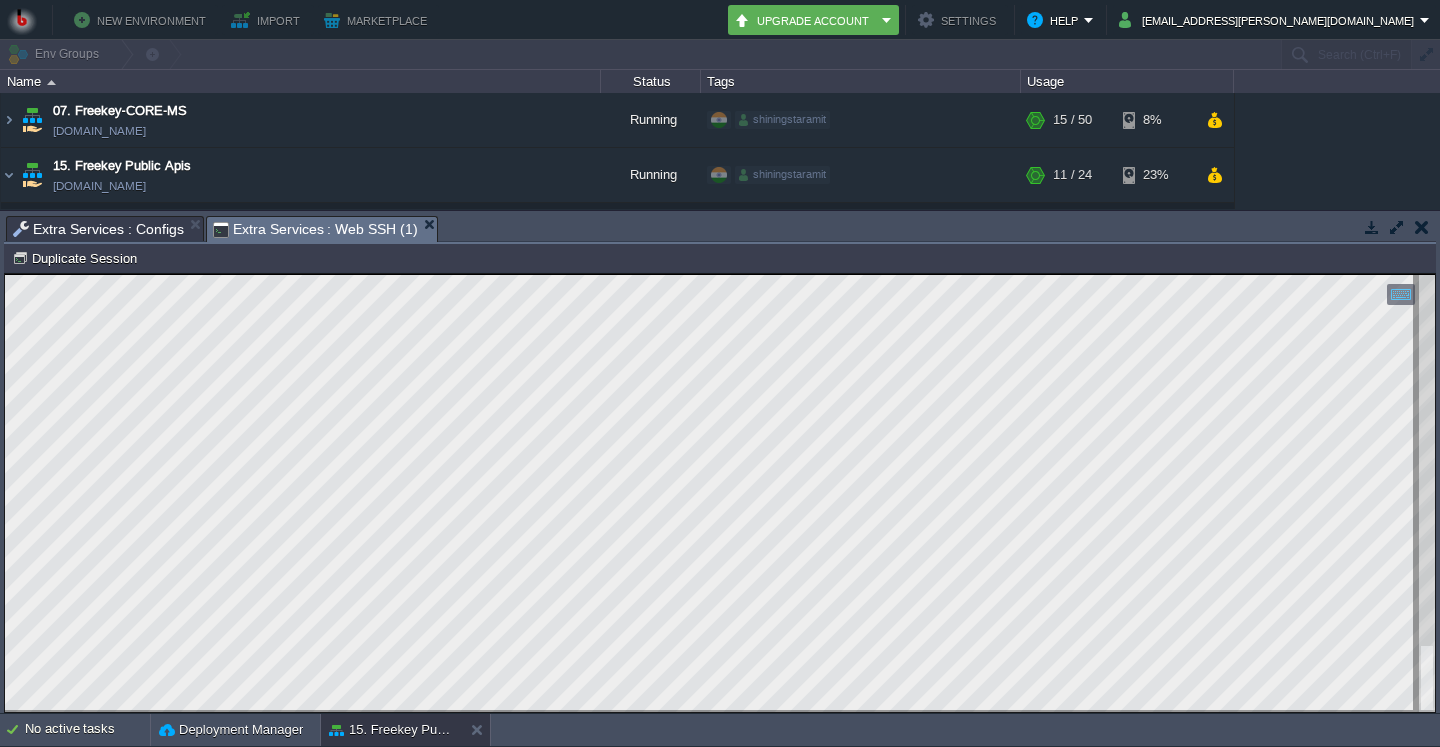 click on "Extra Services : Configs" at bounding box center (98, 229) 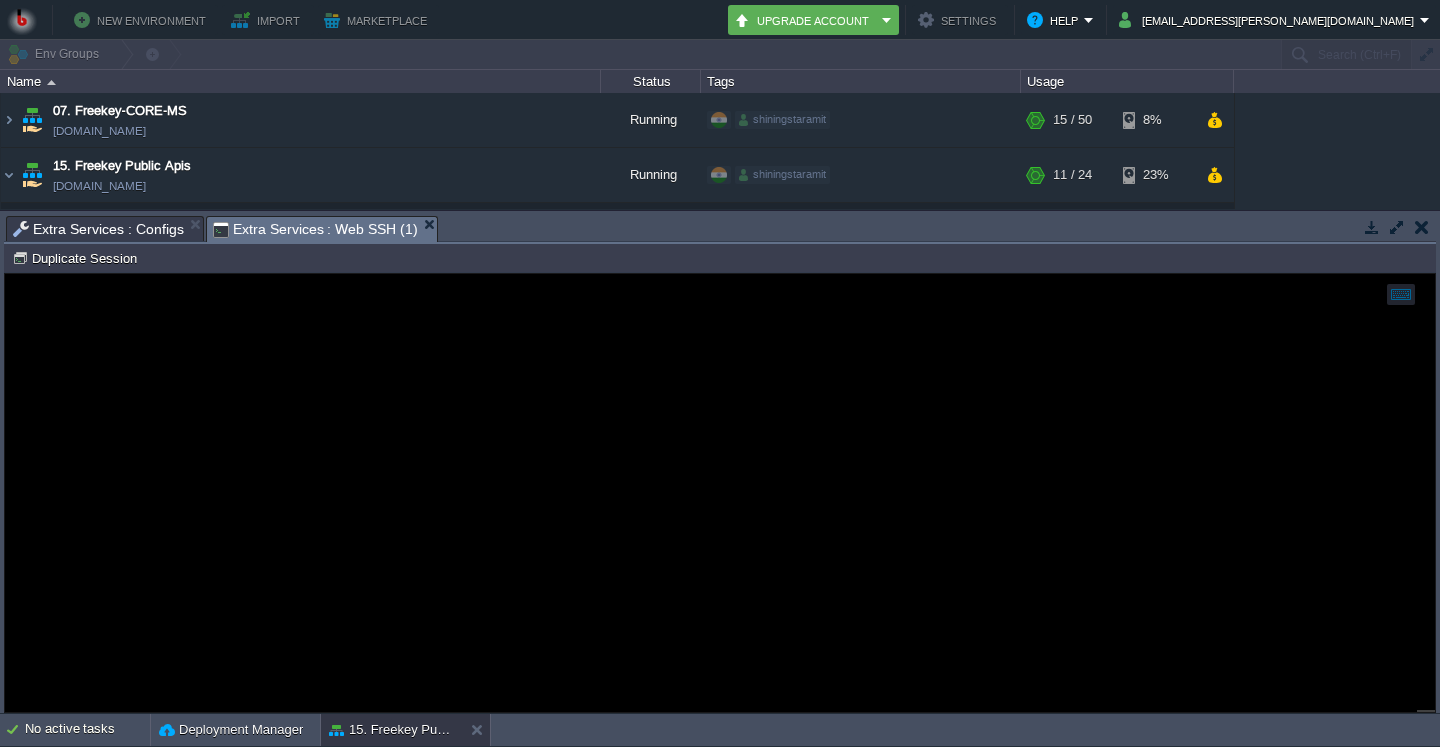 scroll, scrollTop: 158, scrollLeft: 0, axis: vertical 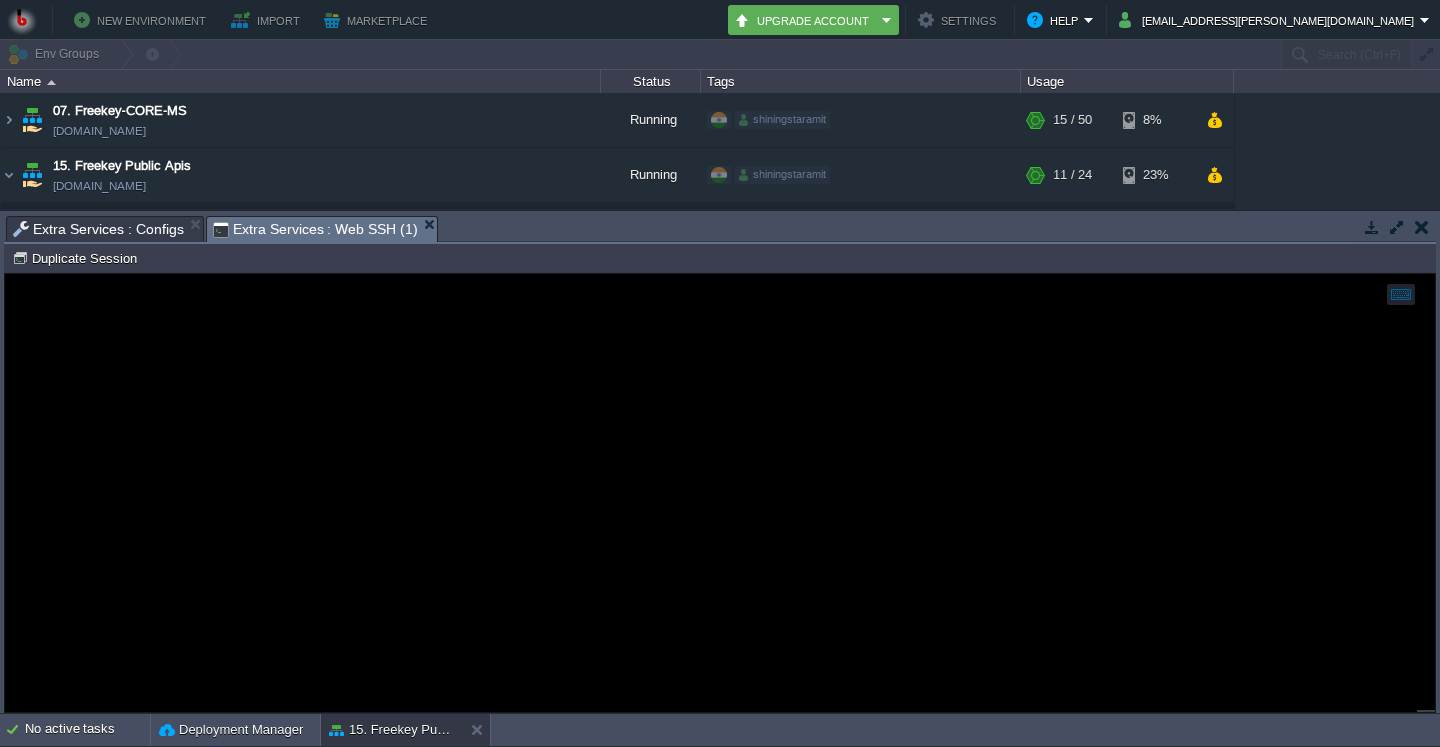 click on "Extra Services : Web SSH (1)" at bounding box center [315, 229] 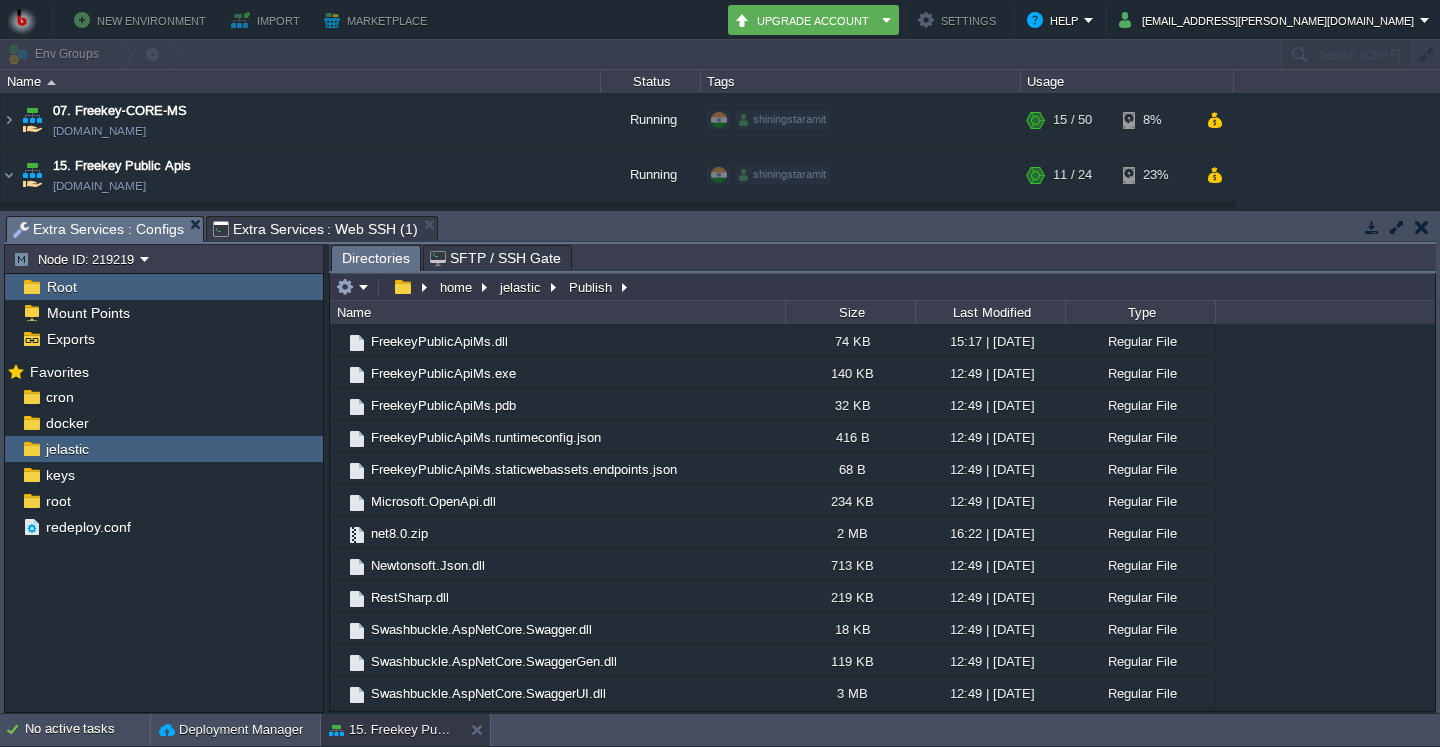 click on "Extra Services : Configs" at bounding box center (98, 229) 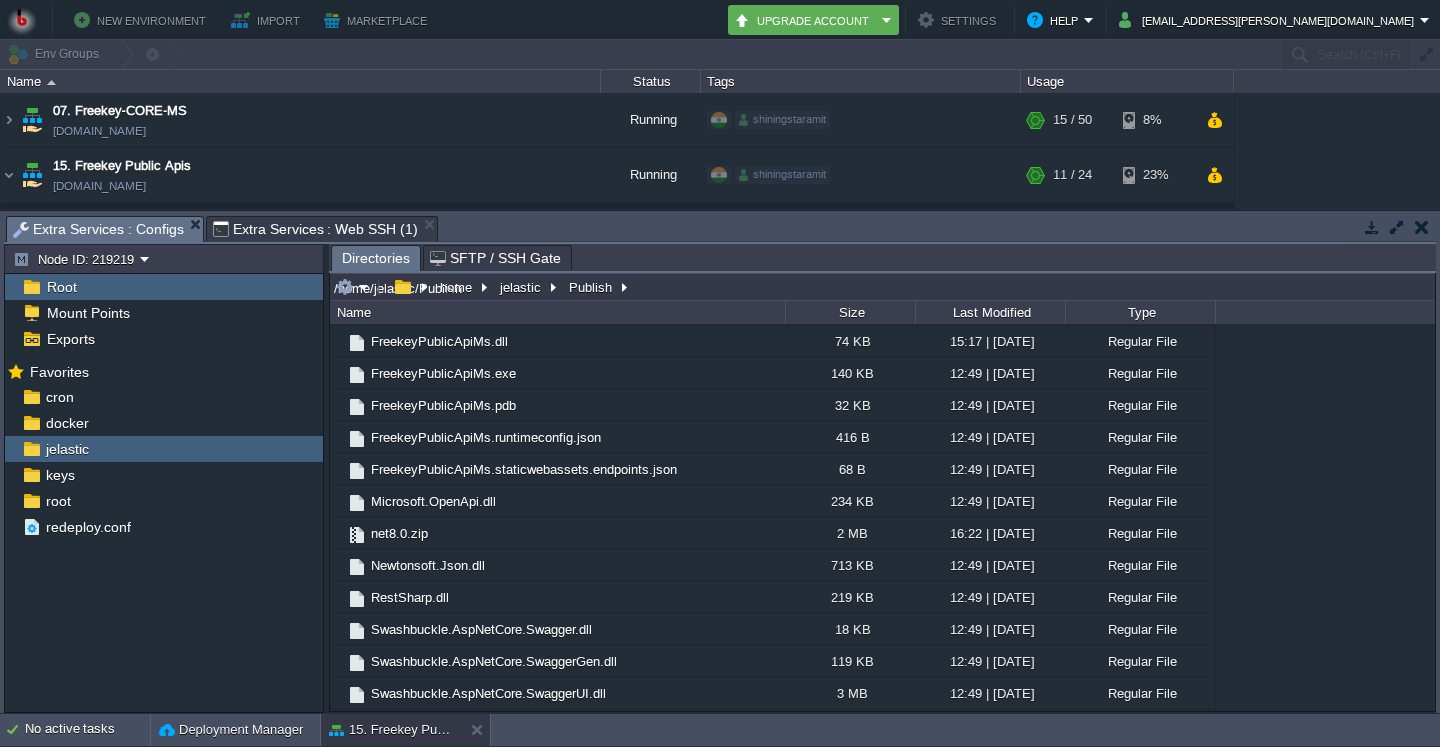 click on "/home/jelastic/Publish" at bounding box center [882, 287] 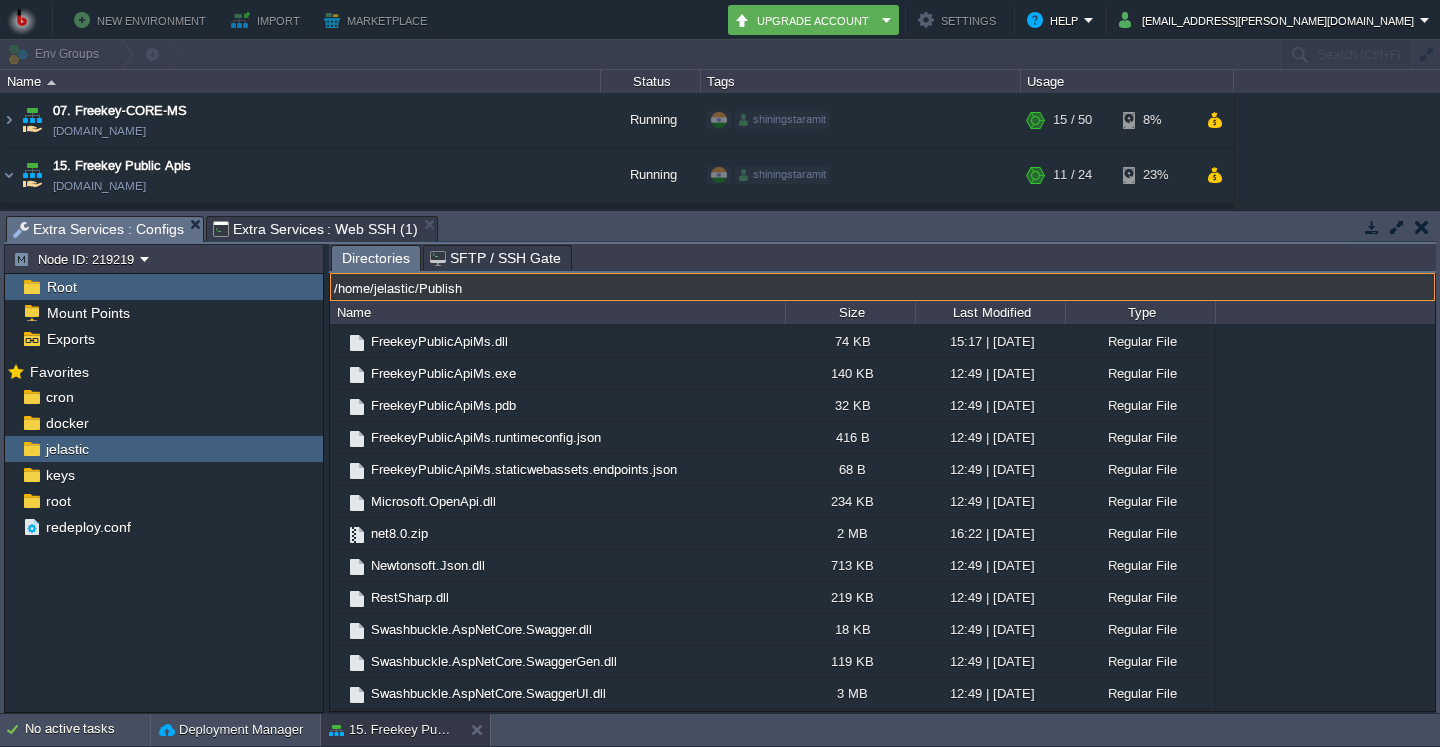 click on "/home/jelastic/Publish" at bounding box center (882, 287) 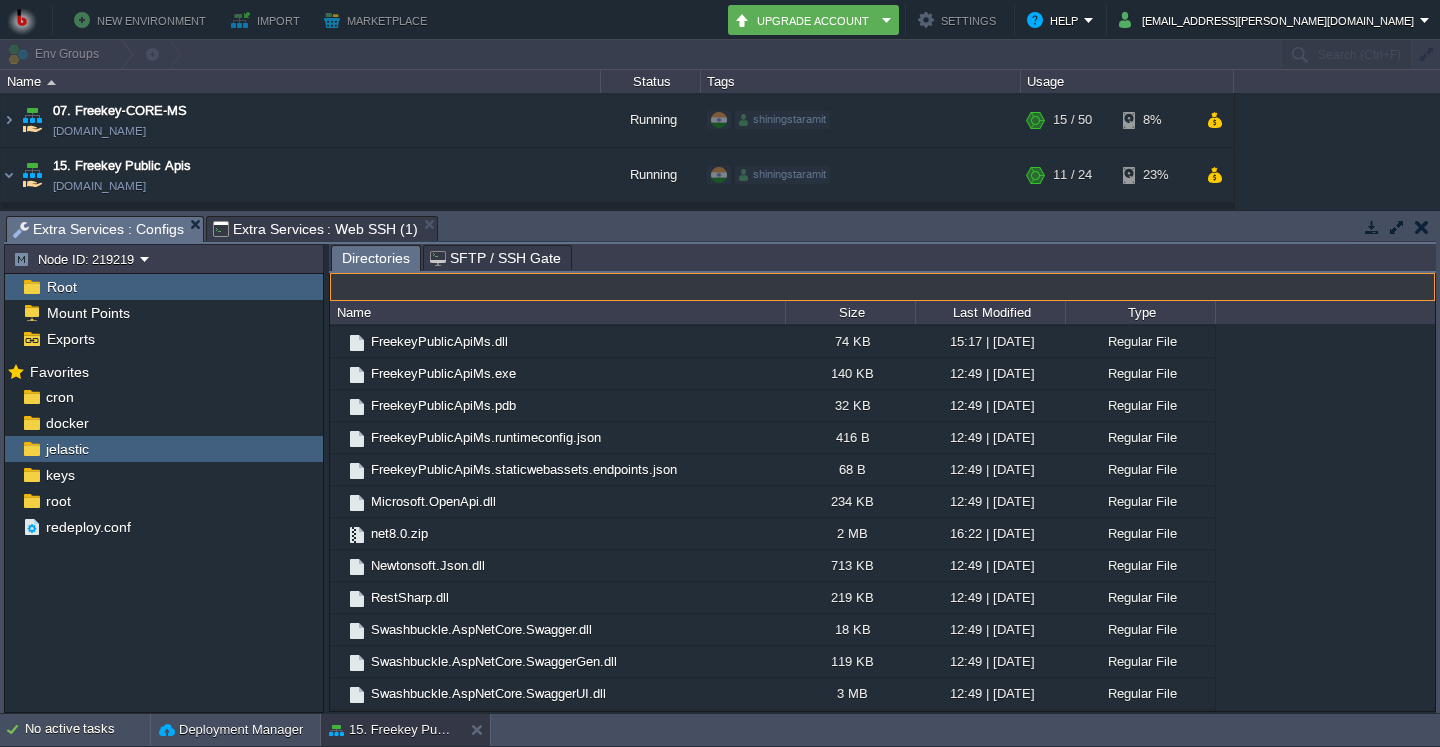 click on "Extra Services : Web SSH (1)" at bounding box center (315, 229) 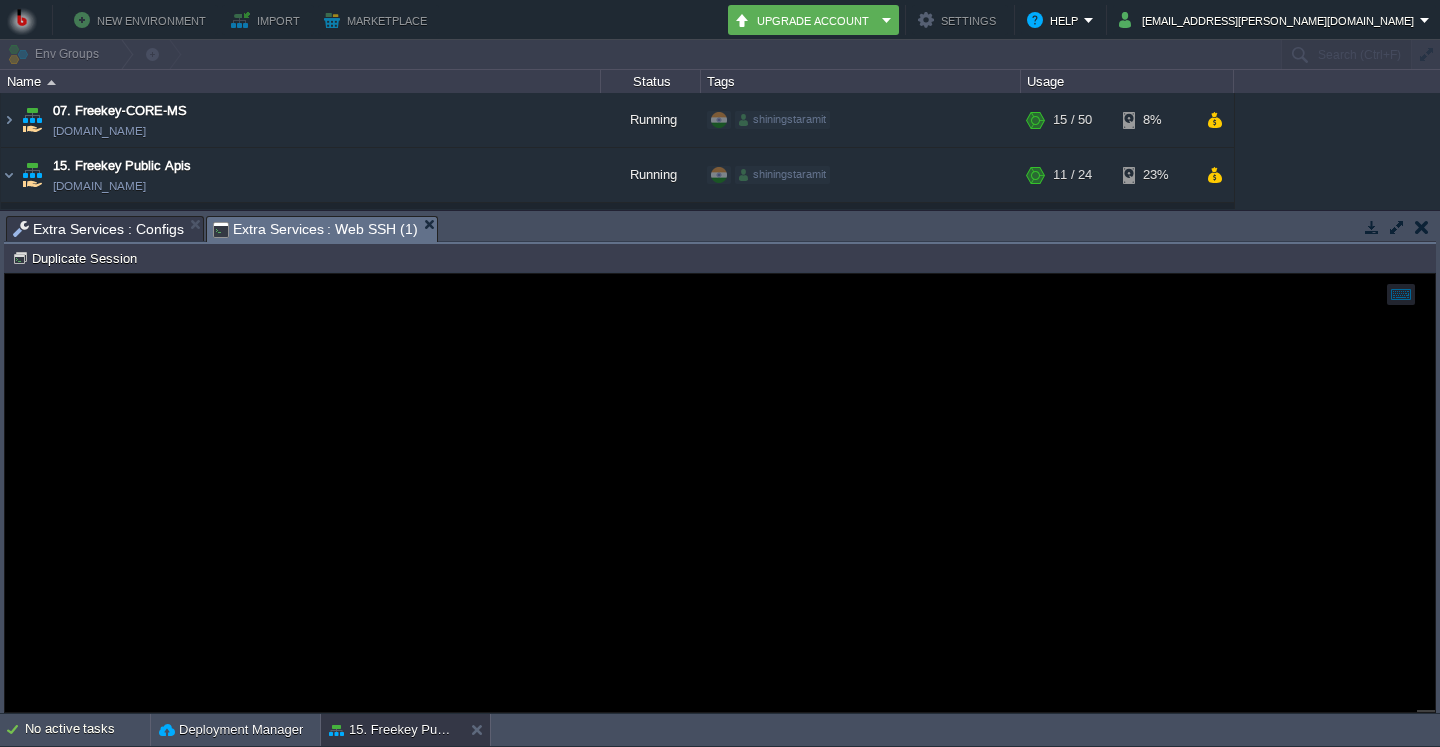 scroll, scrollTop: 10, scrollLeft: 0, axis: vertical 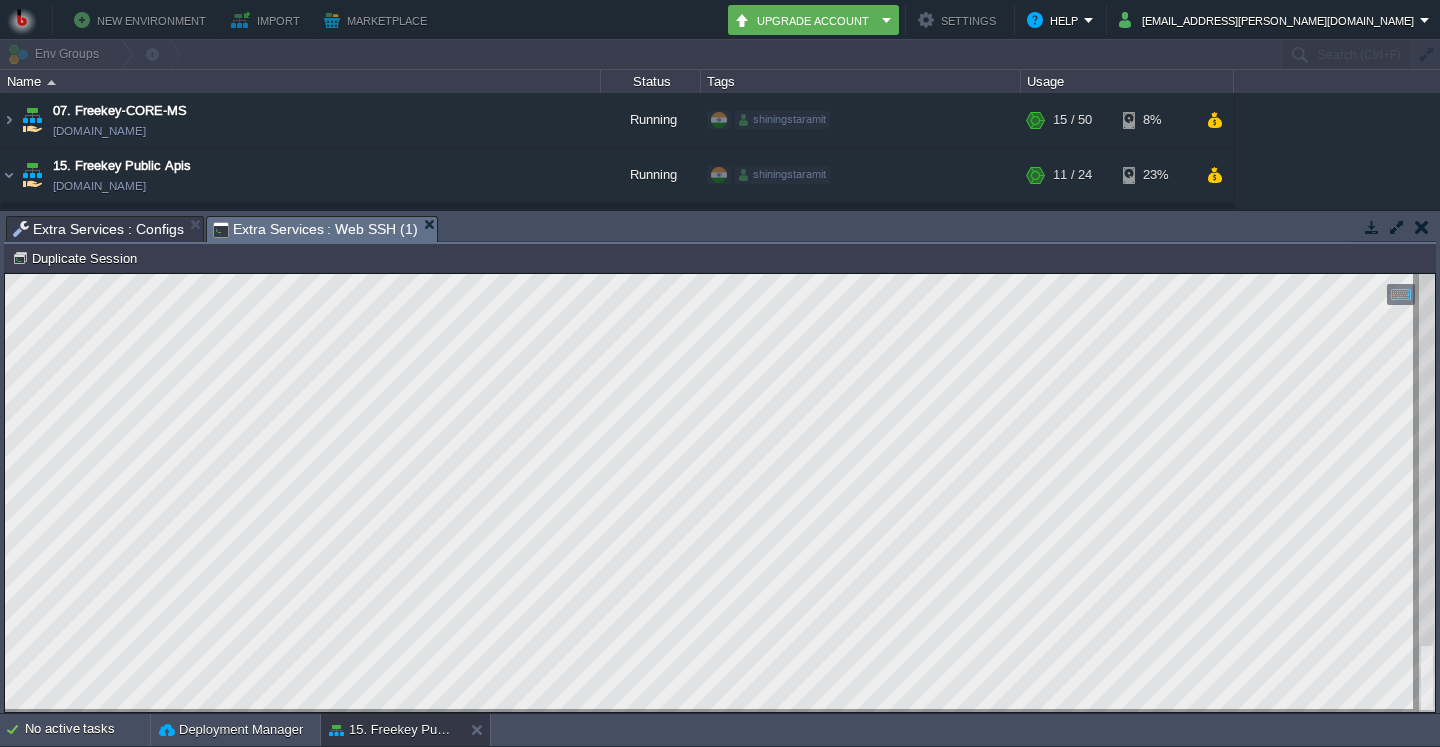 click on "Extra Services : Configs" at bounding box center [98, 229] 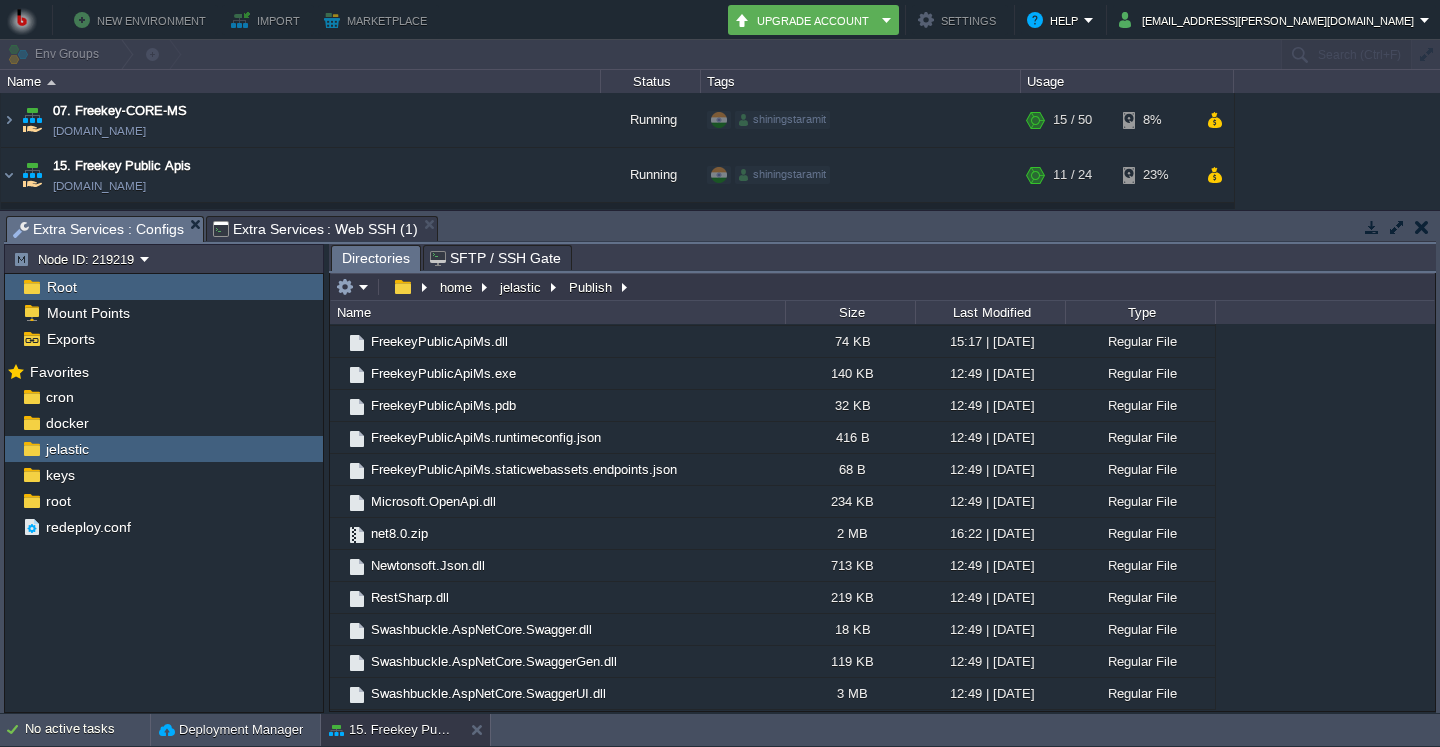 scroll, scrollTop: 158, scrollLeft: 0, axis: vertical 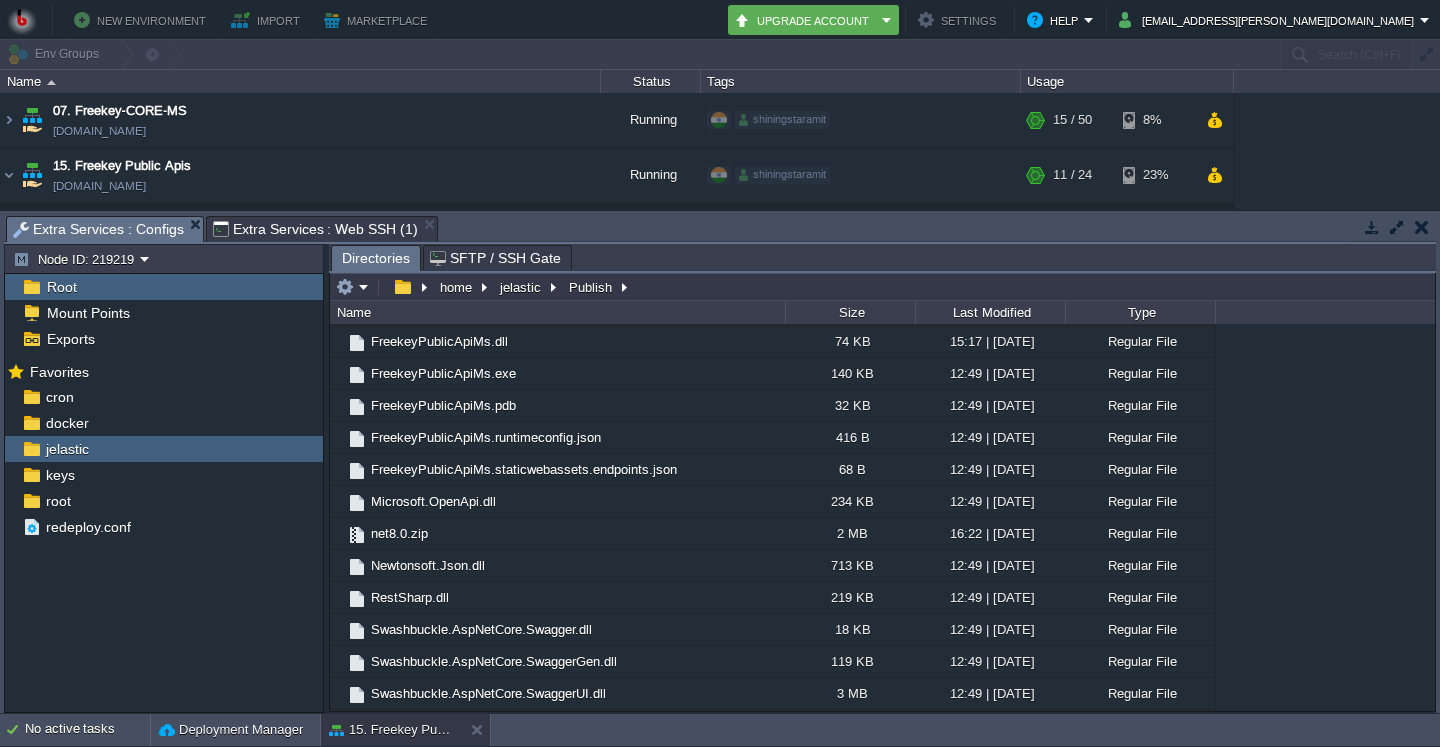 type on "/home/jelastic/Publish" 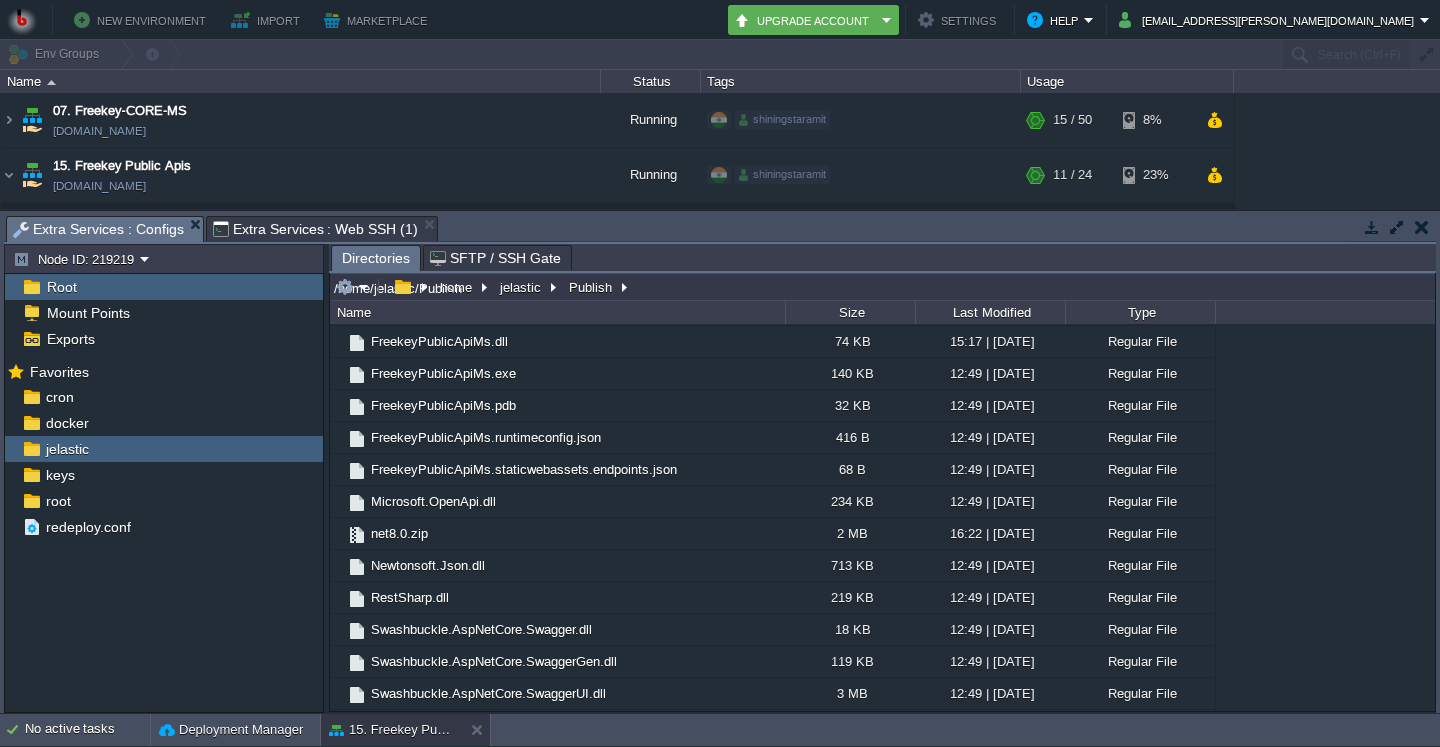 click on "/home/jelastic/Publish" at bounding box center (882, 287) 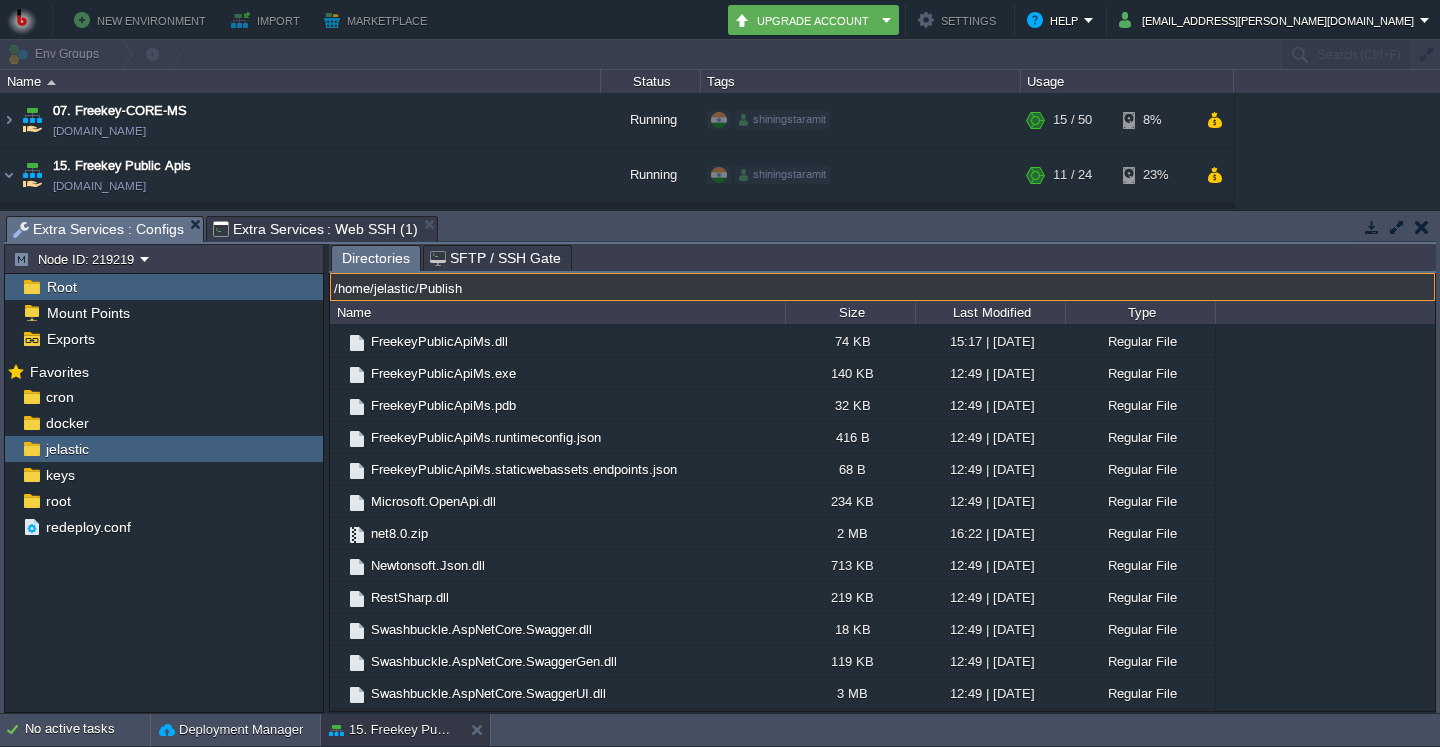 click on "/home/jelastic/Publish" at bounding box center [882, 287] 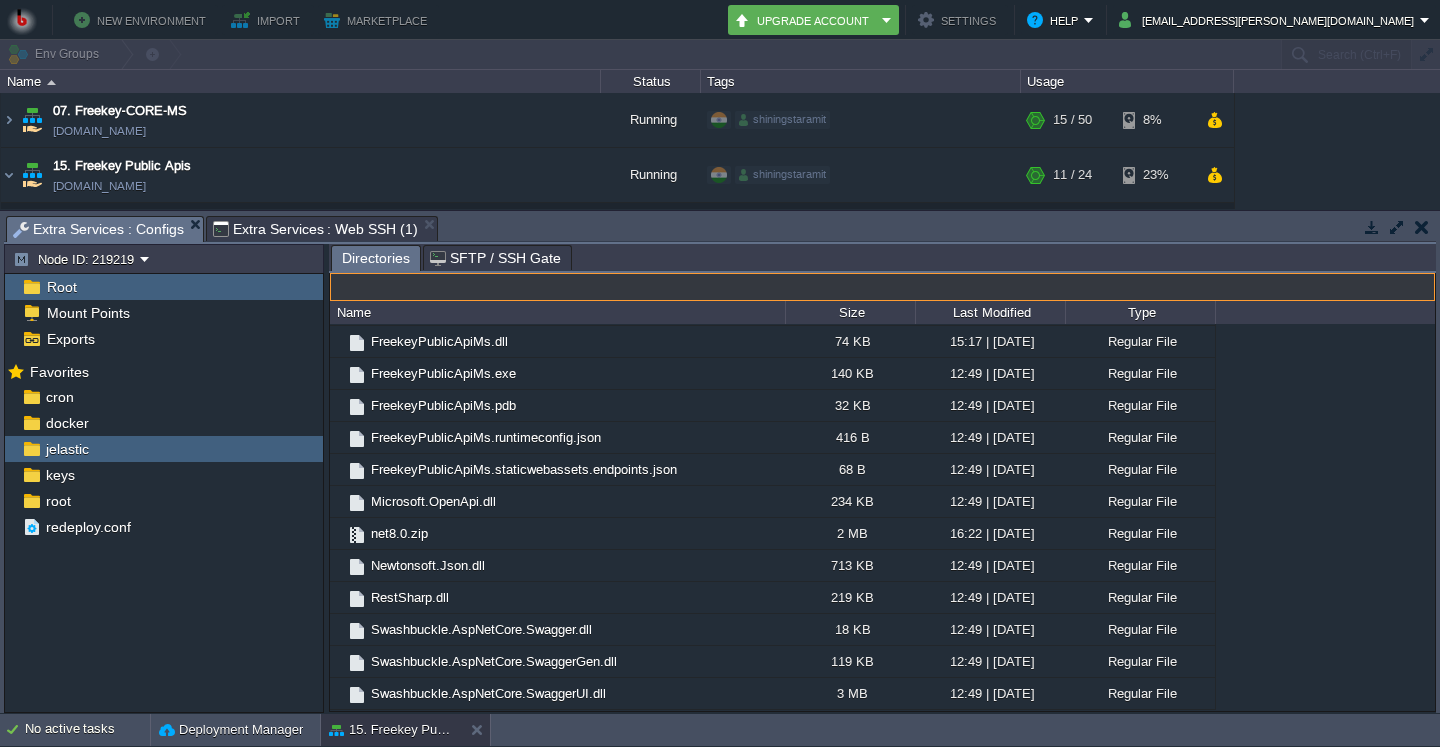 click on "Extra Services : Web SSH (1)" at bounding box center (315, 229) 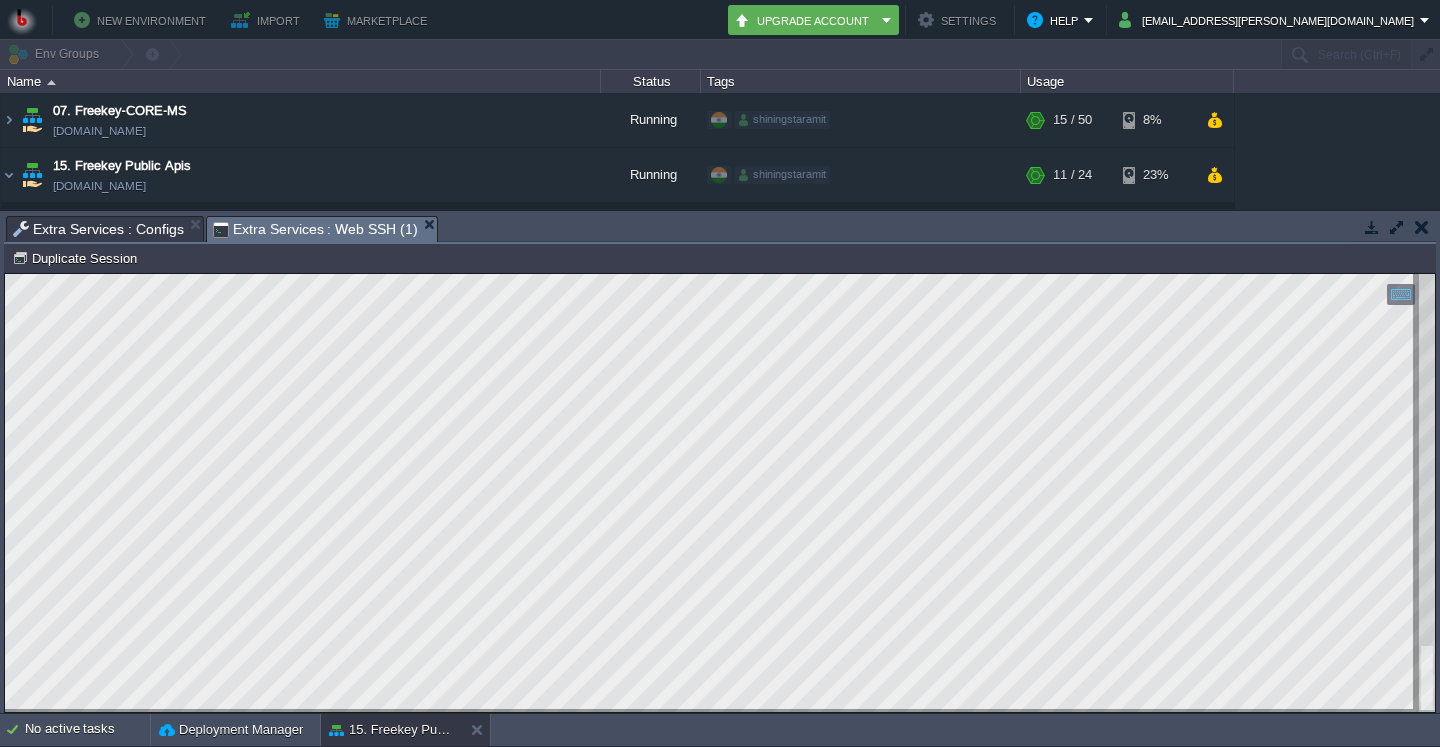 click at bounding box center (720, 493) 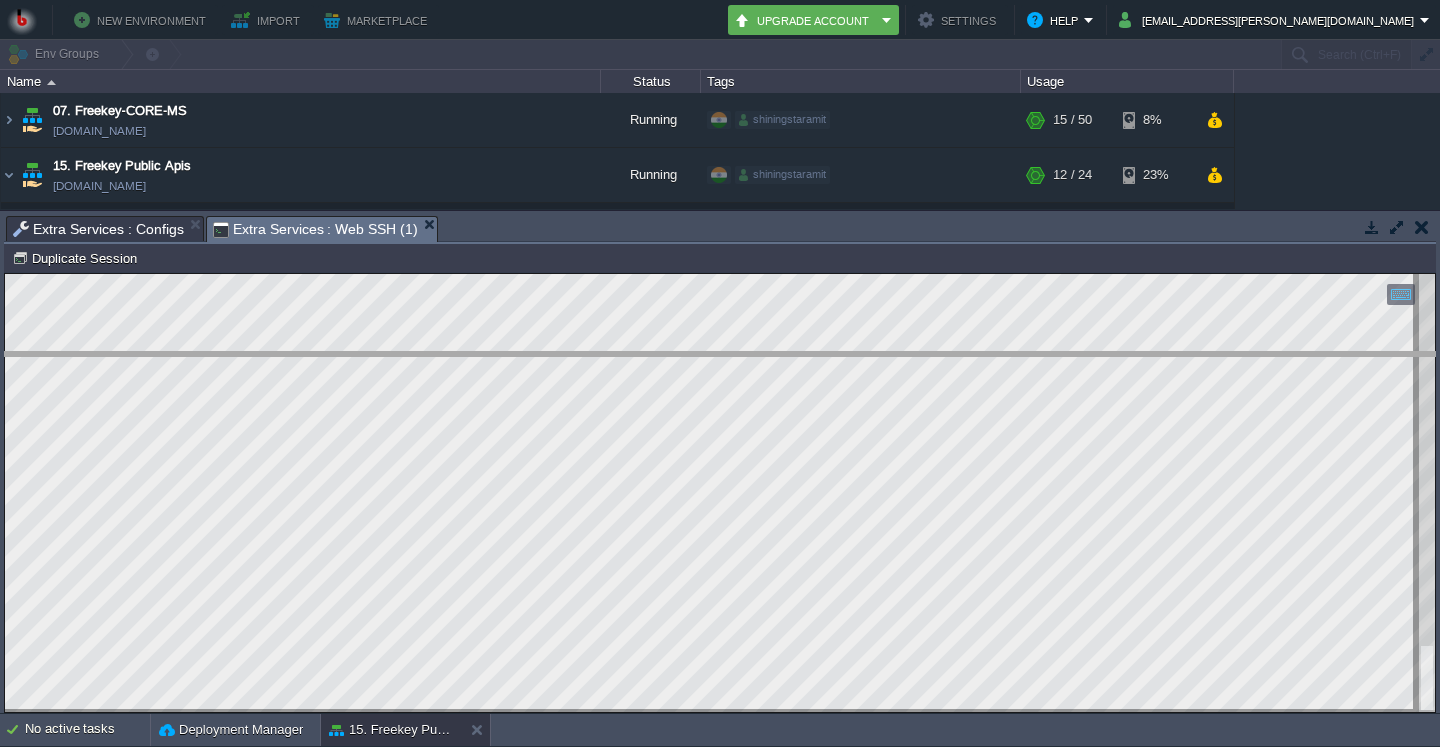 drag, startPoint x: 785, startPoint y: 238, endPoint x: 751, endPoint y: 410, distance: 175.32826 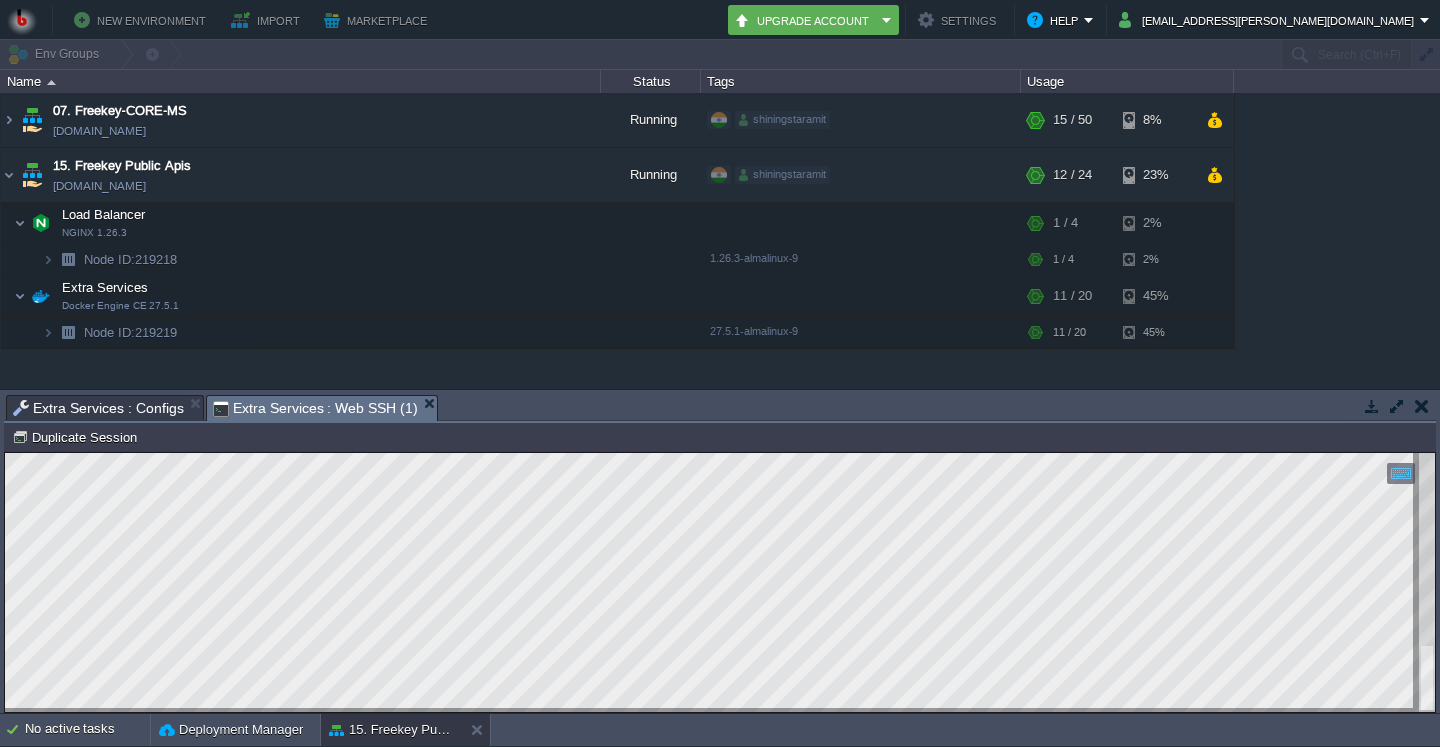 click on "Extra Services : Configs" at bounding box center [98, 408] 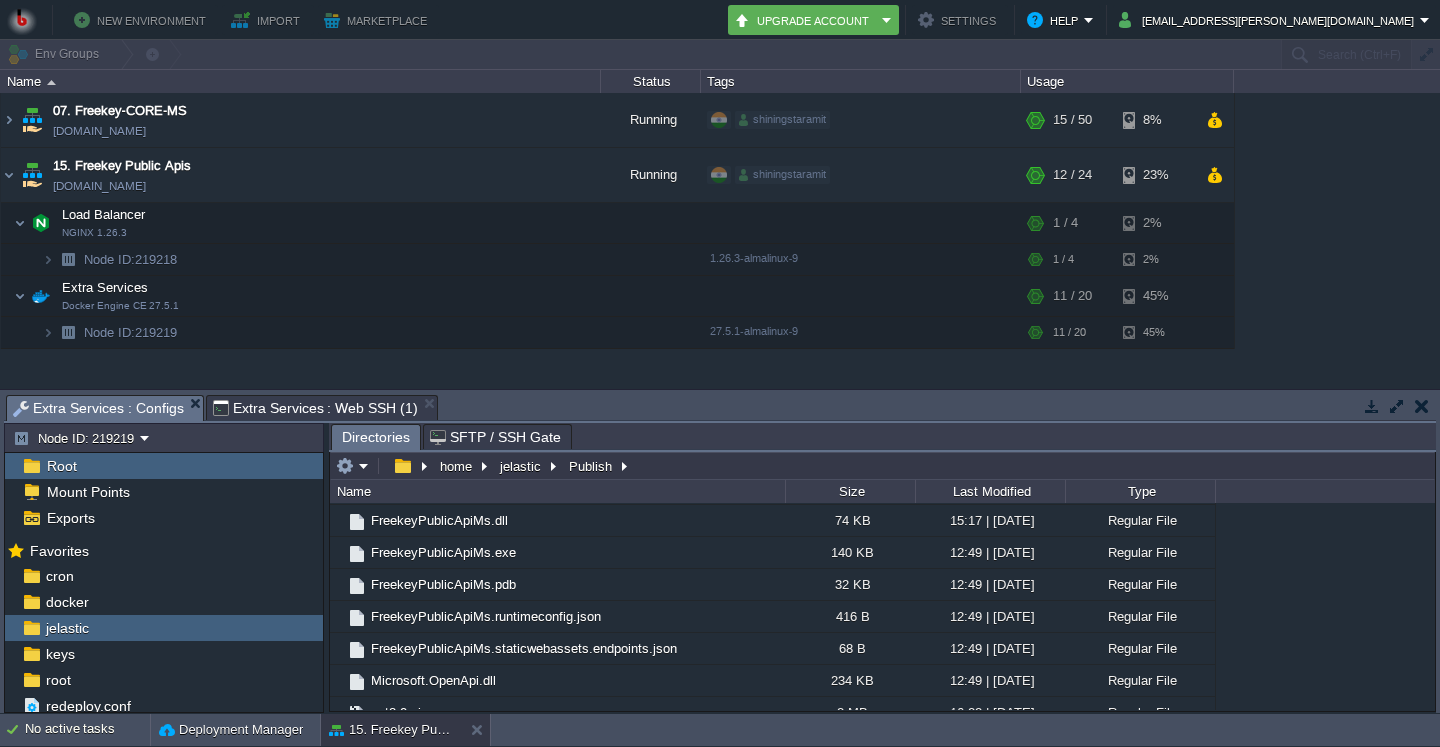 scroll, scrollTop: 158, scrollLeft: 0, axis: vertical 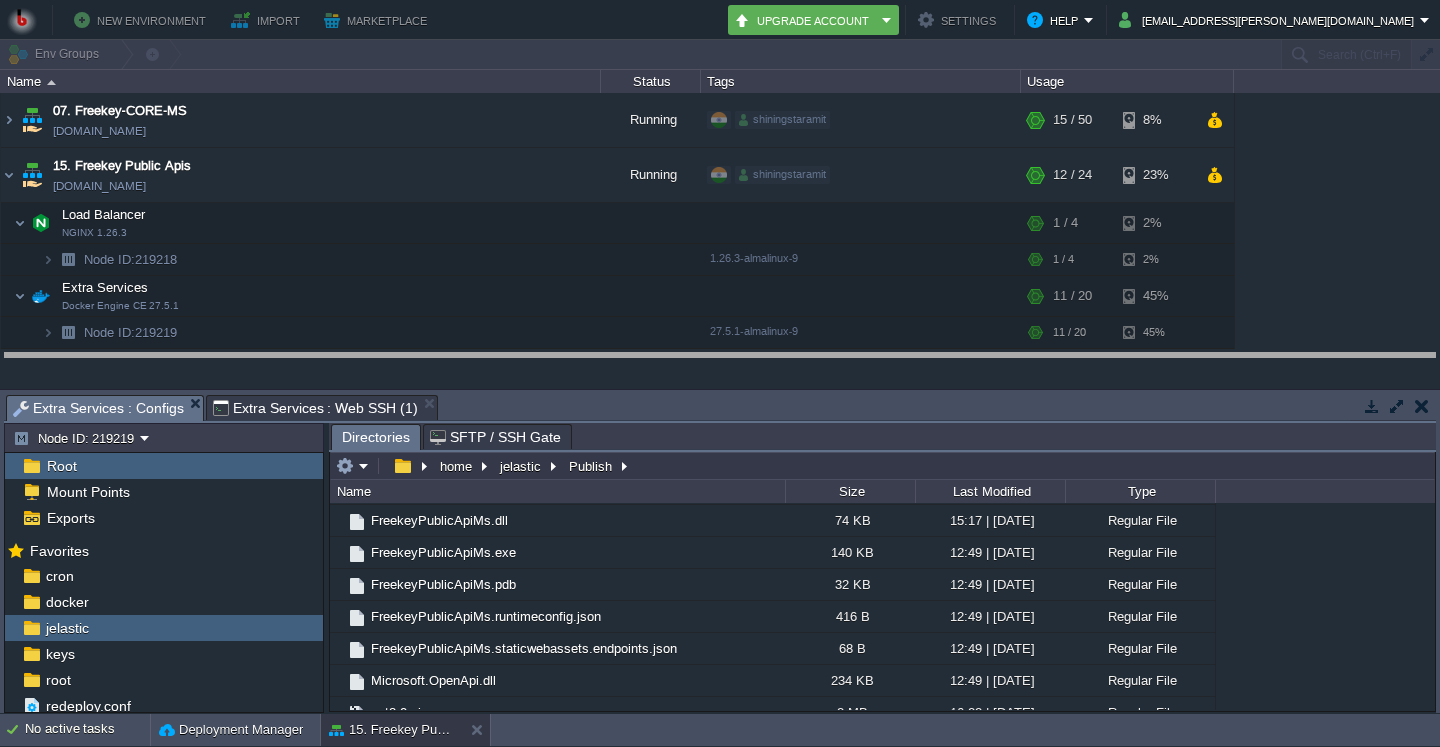 drag, startPoint x: 546, startPoint y: 402, endPoint x: 575, endPoint y: 154, distance: 249.6898 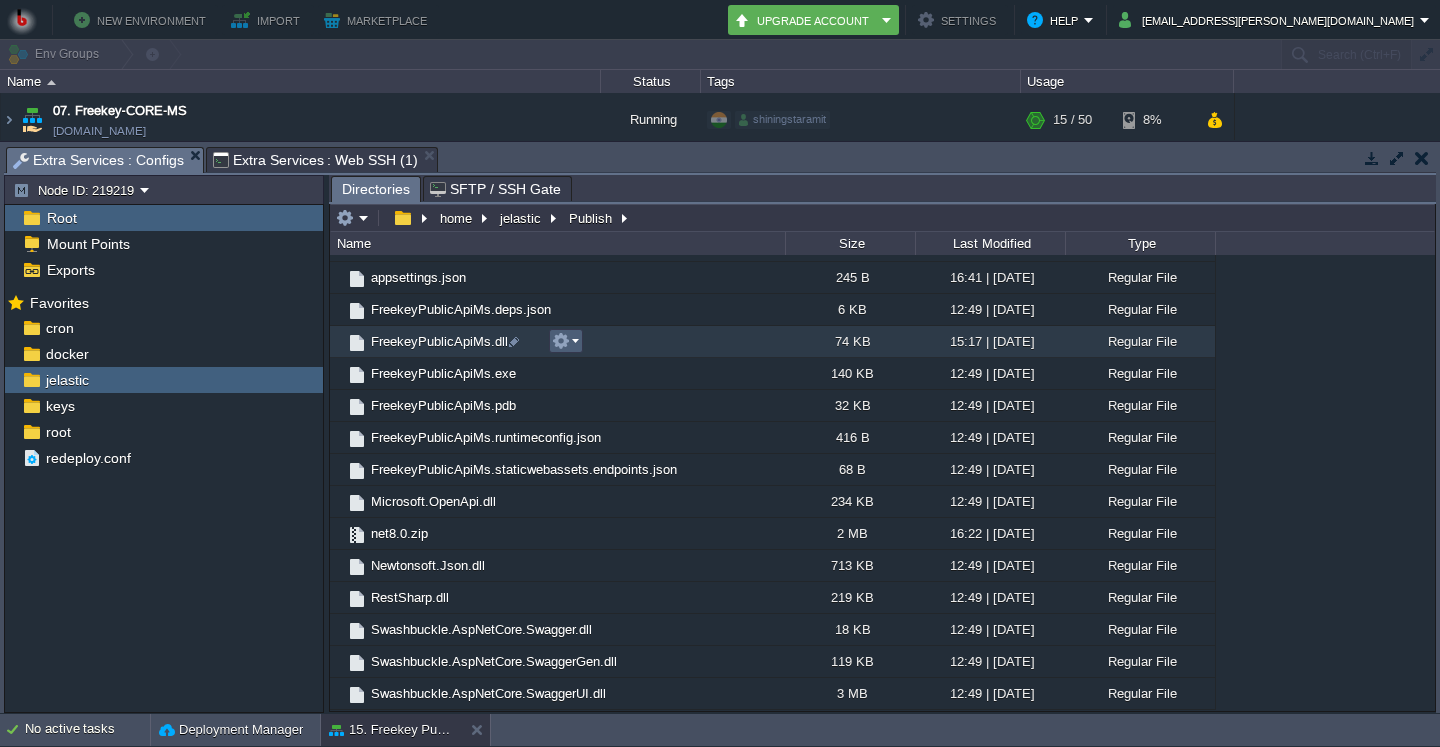 scroll, scrollTop: 0, scrollLeft: 0, axis: both 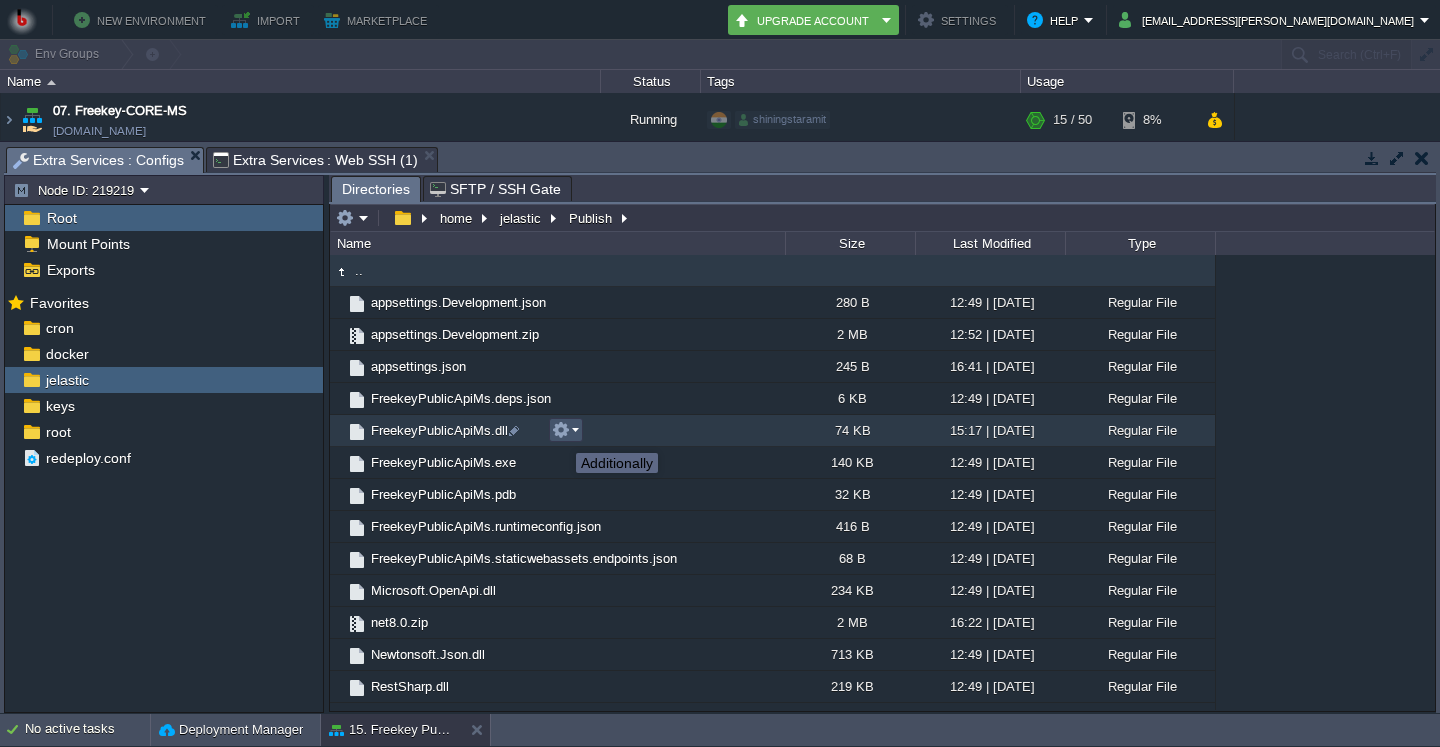 click at bounding box center [561, 430] 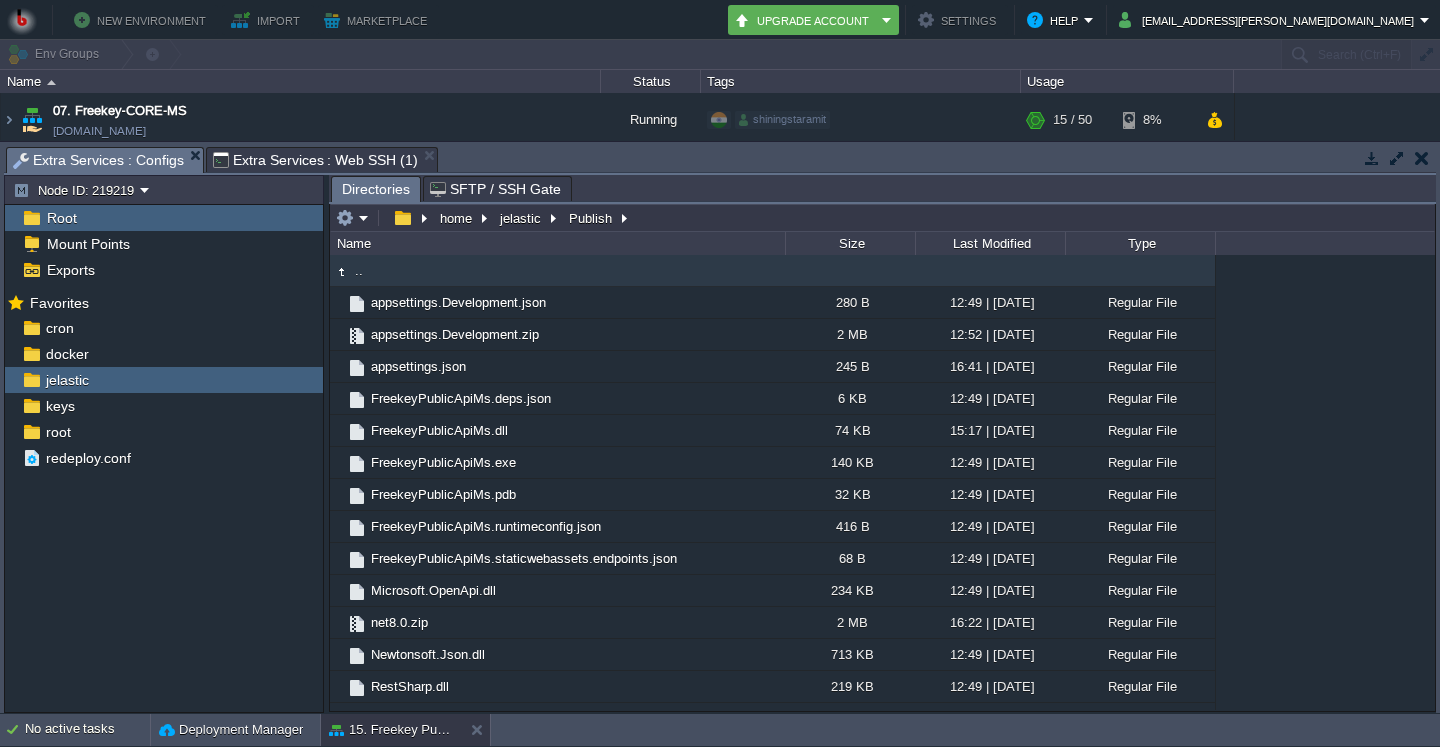 click on "Mark the most frequently used files and directories as Favorites to easily access them within this panel. Favorites cron docker jelastic keys root redeploy.conf" at bounding box center (164, 503) 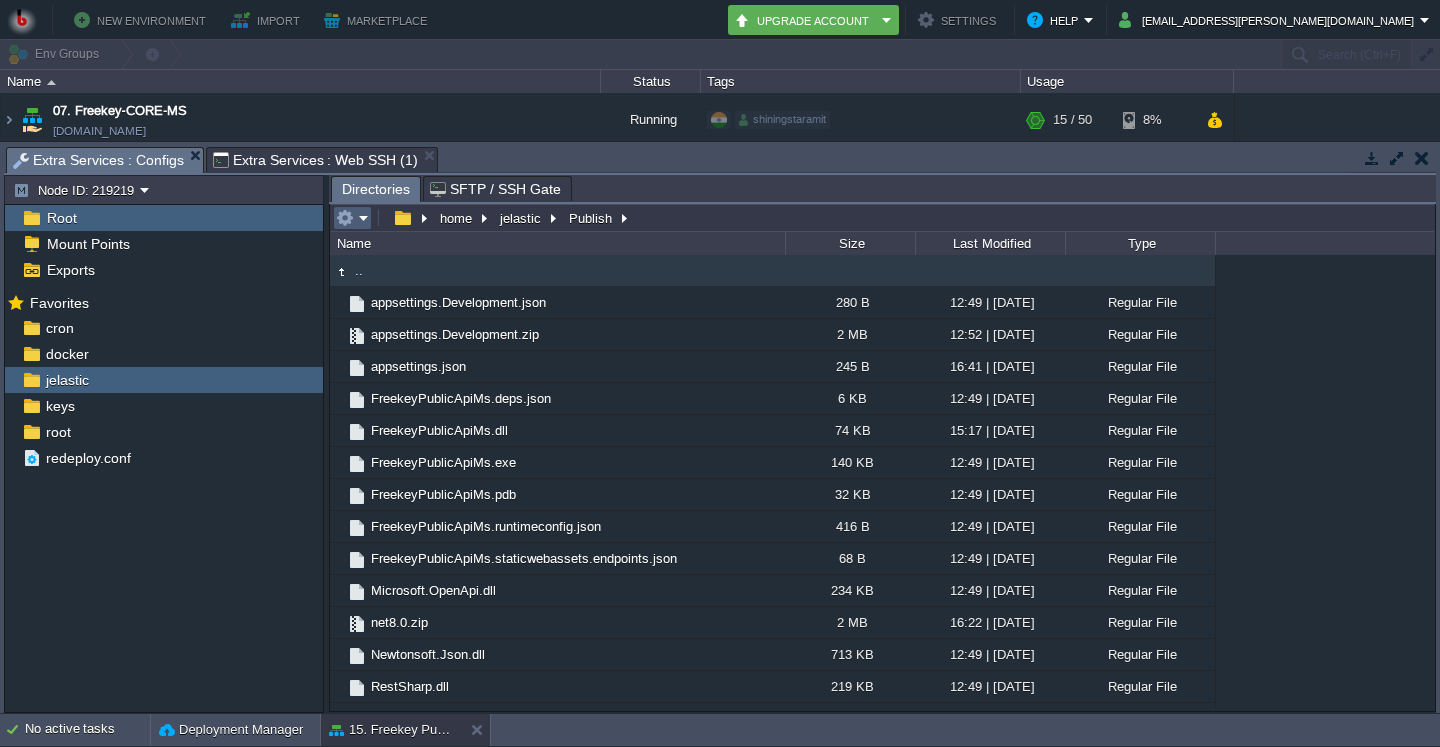 click at bounding box center [345, 218] 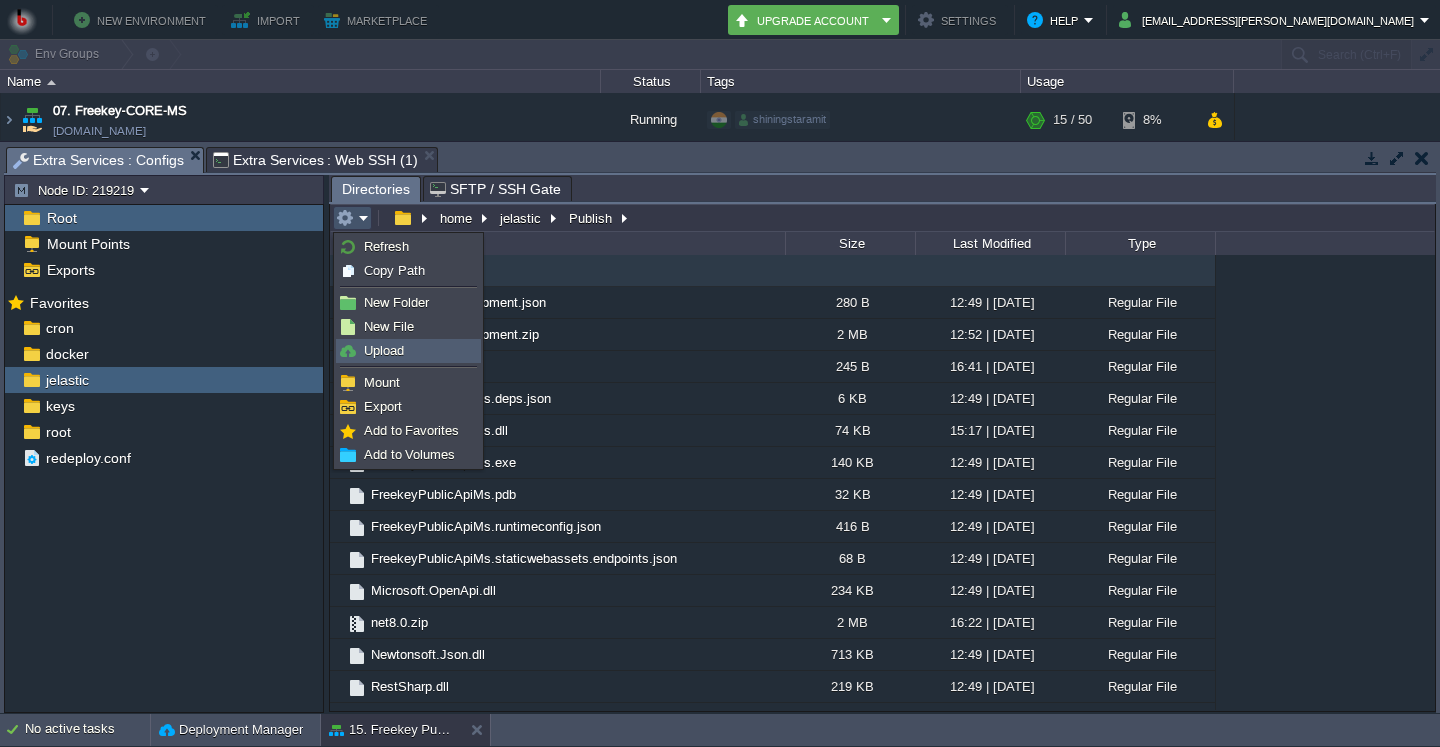 click on "Upload" at bounding box center [384, 350] 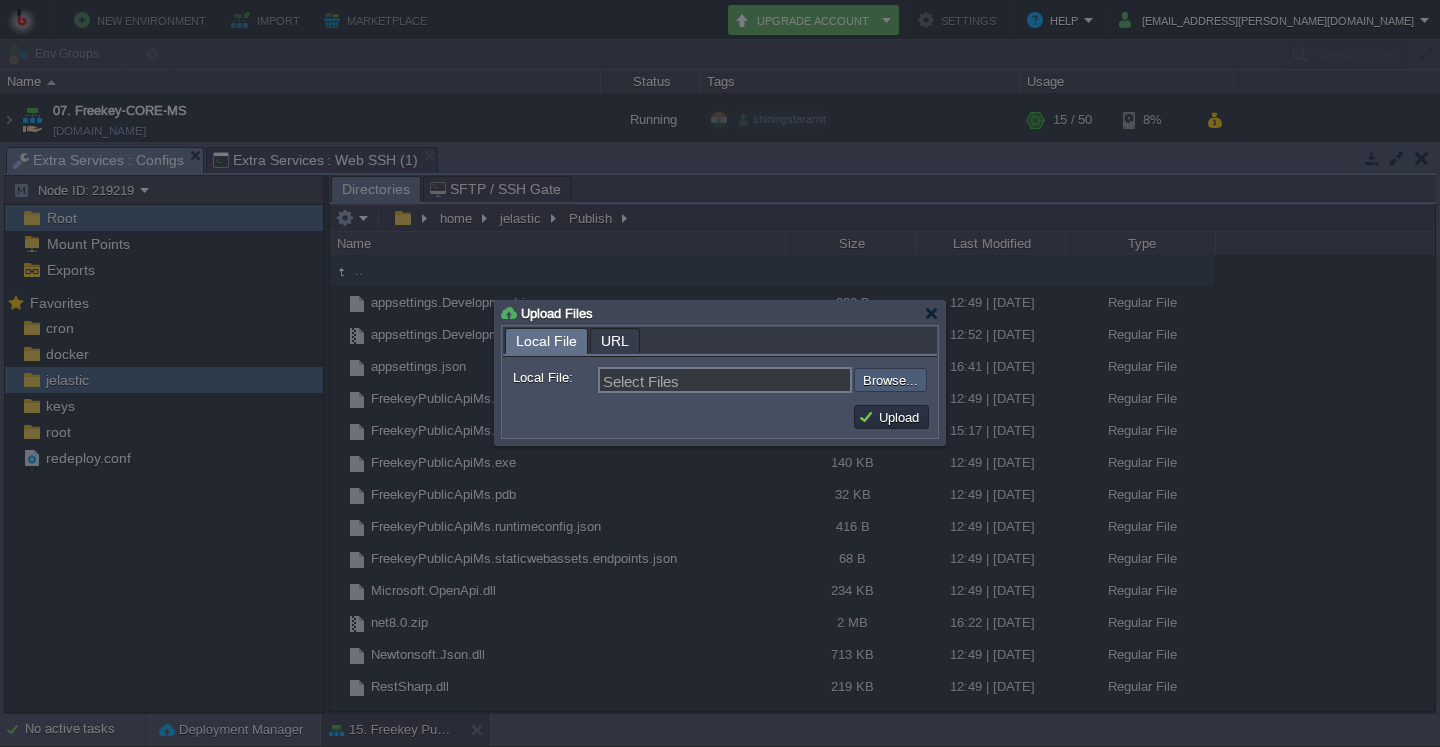 click at bounding box center (800, 380) 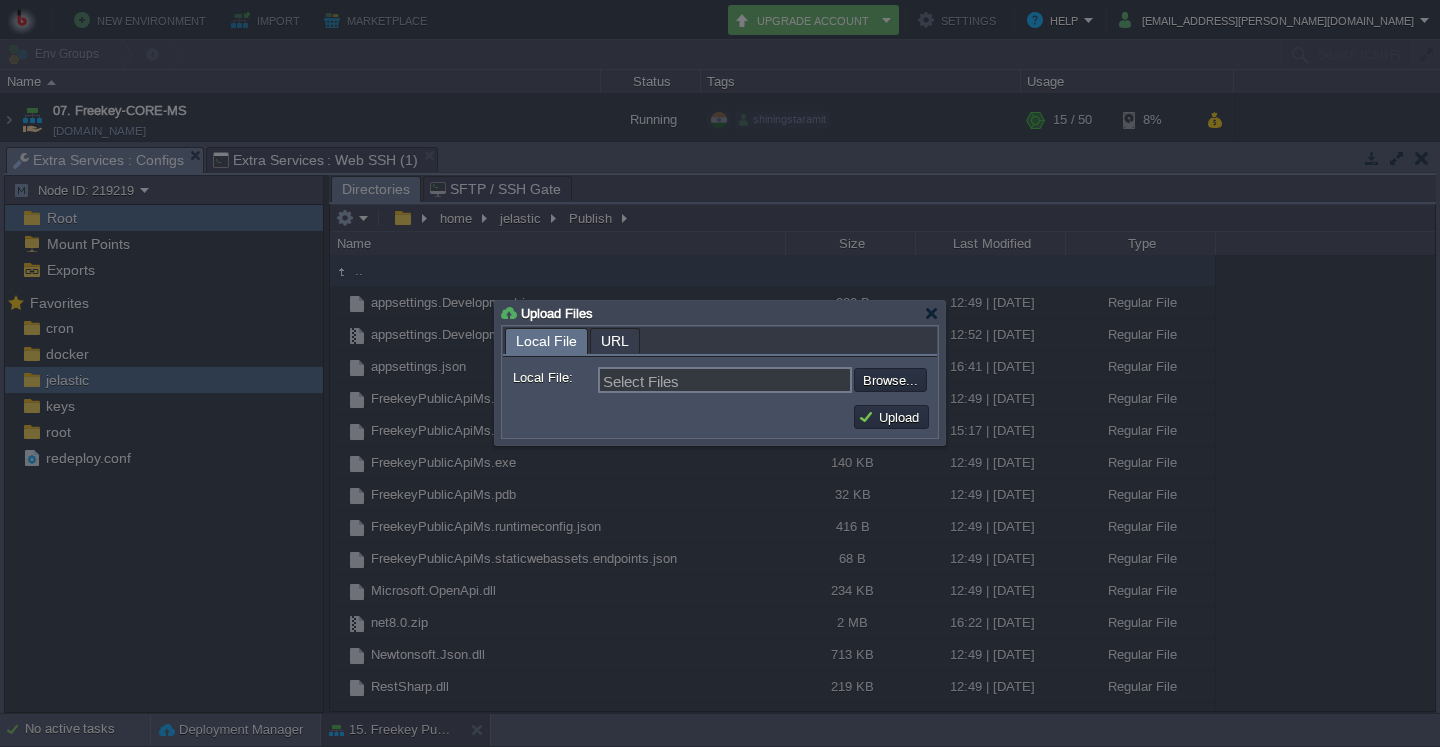 type on "C:\fakepath\FreekeyPublicApiMs.dll" 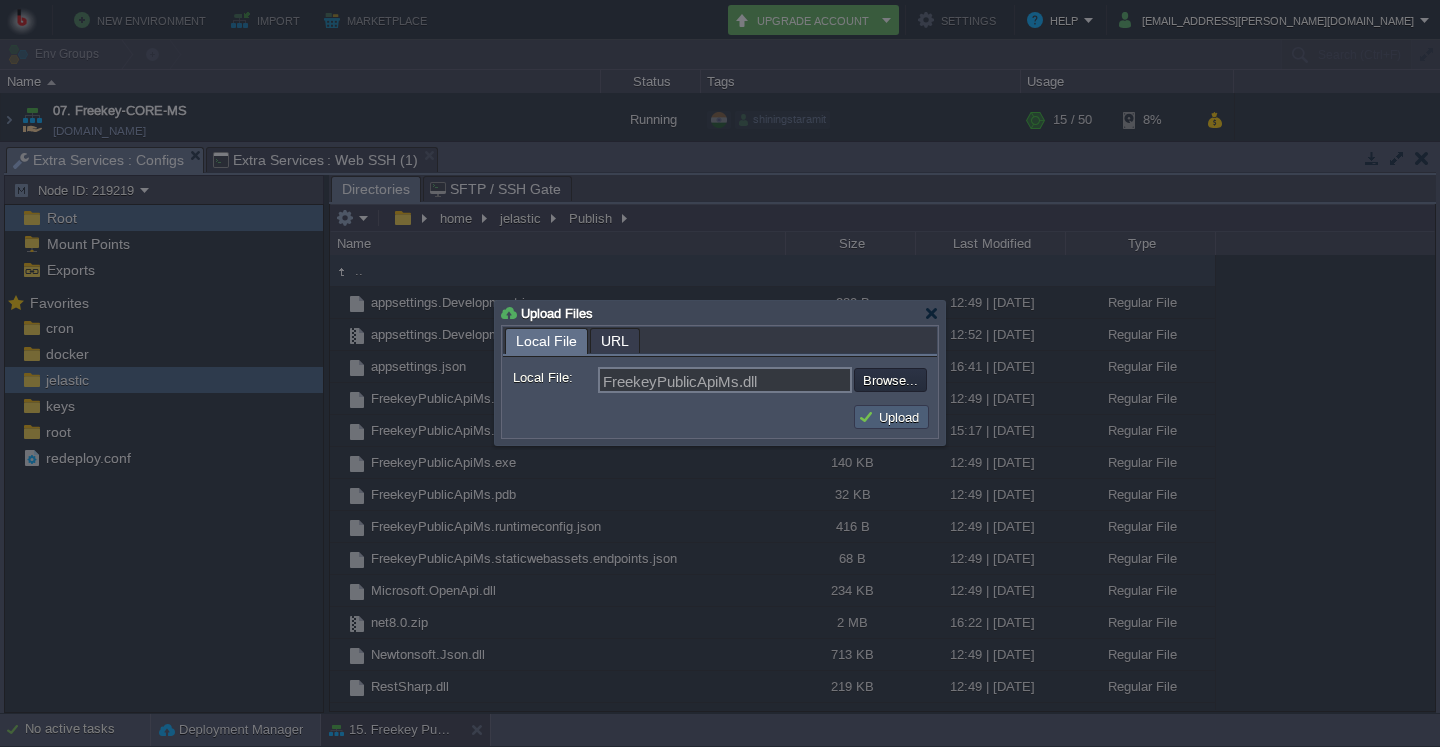 click on "Upload" at bounding box center (891, 417) 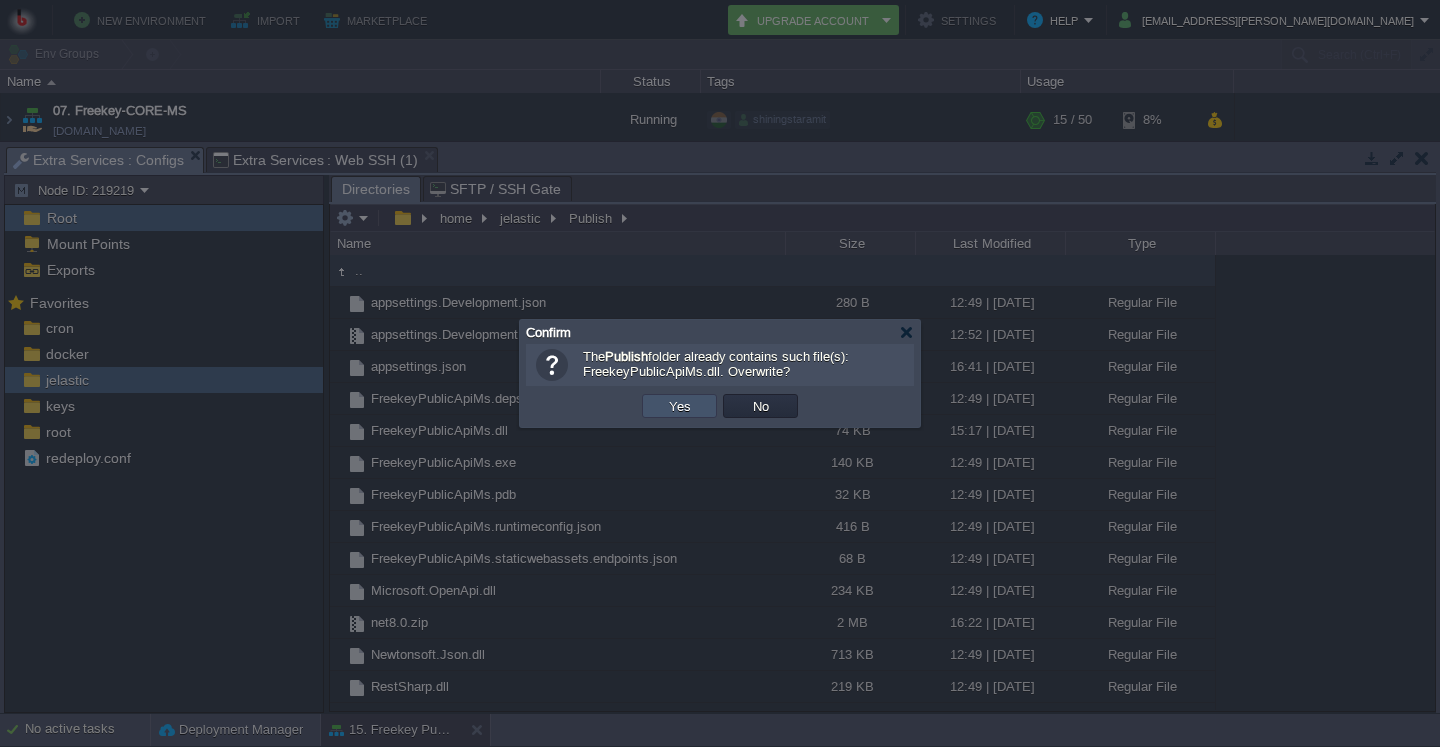 click on "Yes" at bounding box center [680, 406] 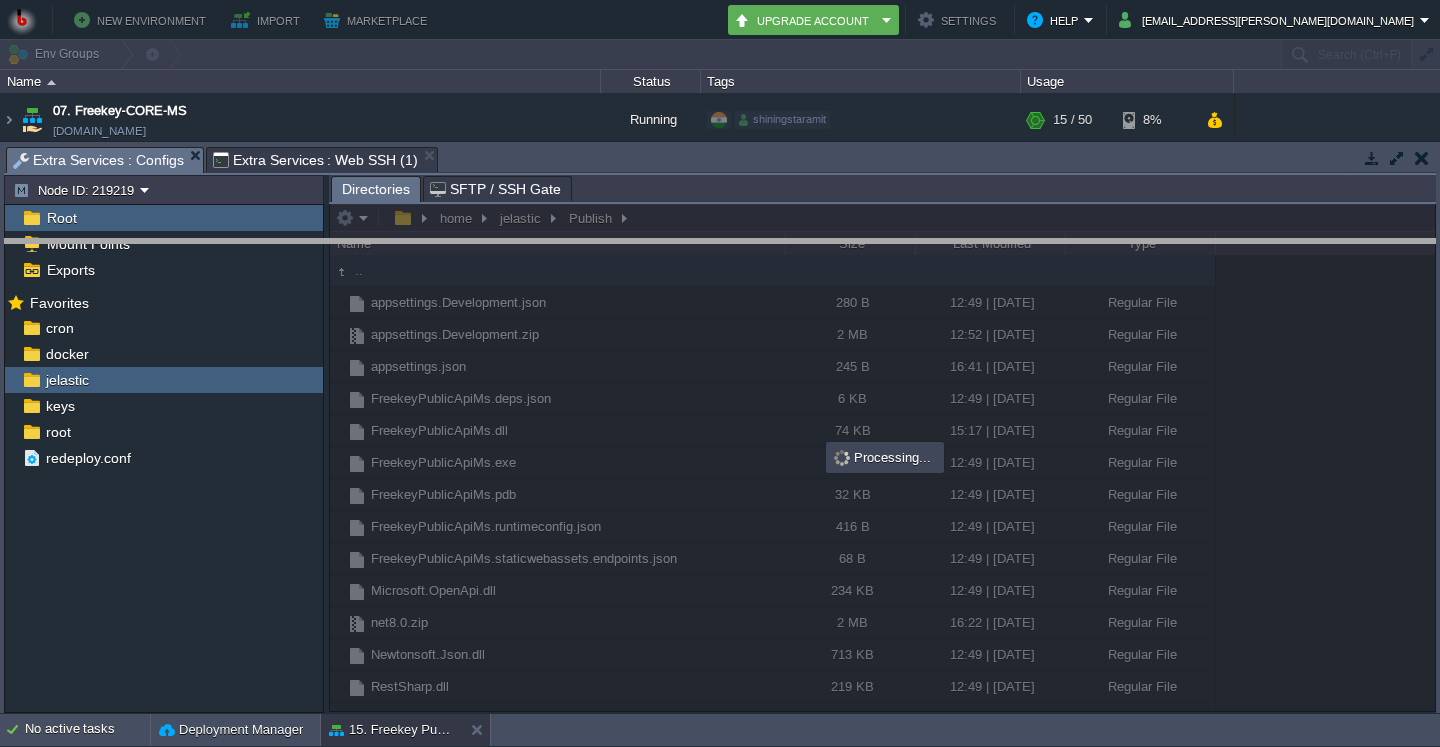 drag, startPoint x: 696, startPoint y: 169, endPoint x: 670, endPoint y: 255, distance: 89.84431 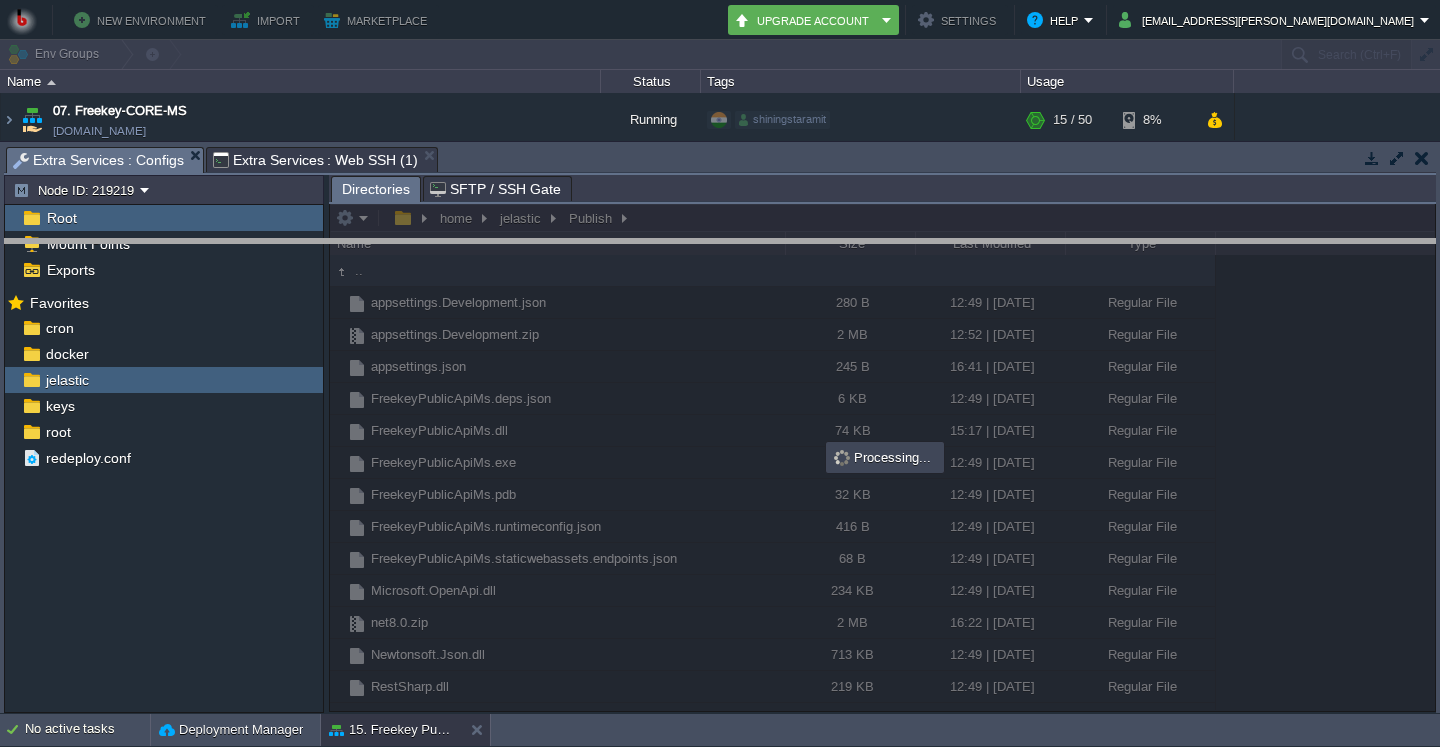 click on "New Environment Import Marketplace Bonus ₹0.00 Upgrade Account   Settings Help [EMAIL_ADDRESS][PERSON_NAME][DOMAIN_NAME]         Env Groups                     Search (Ctrl+F)         auto-gen Name Status Tags Usage 07. Freekey-CORE-MS [PERSON_NAME][DOMAIN_NAME] Running                               shiningstaramit              + Add to Env Group                                                                                                                                                            RAM                 25%                                         CPU                 1%                             15 / 50                    8%       15. Freekey Public Apis [DOMAIN_NAME] Running                               shiningstaramit              + Add to Env Group                                                                                                                                                            RAM                 43%                         CPU 1%" at bounding box center [720, 373] 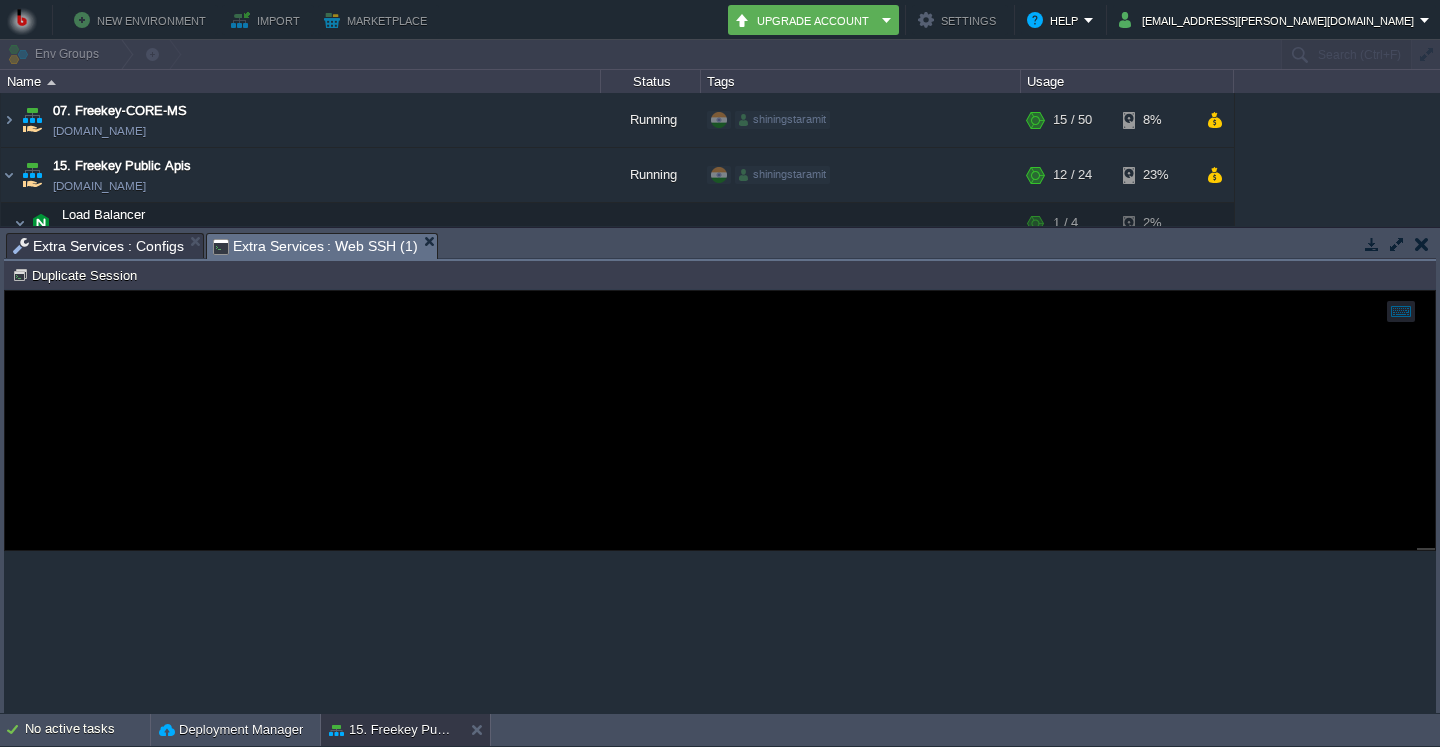 scroll, scrollTop: 10, scrollLeft: 0, axis: vertical 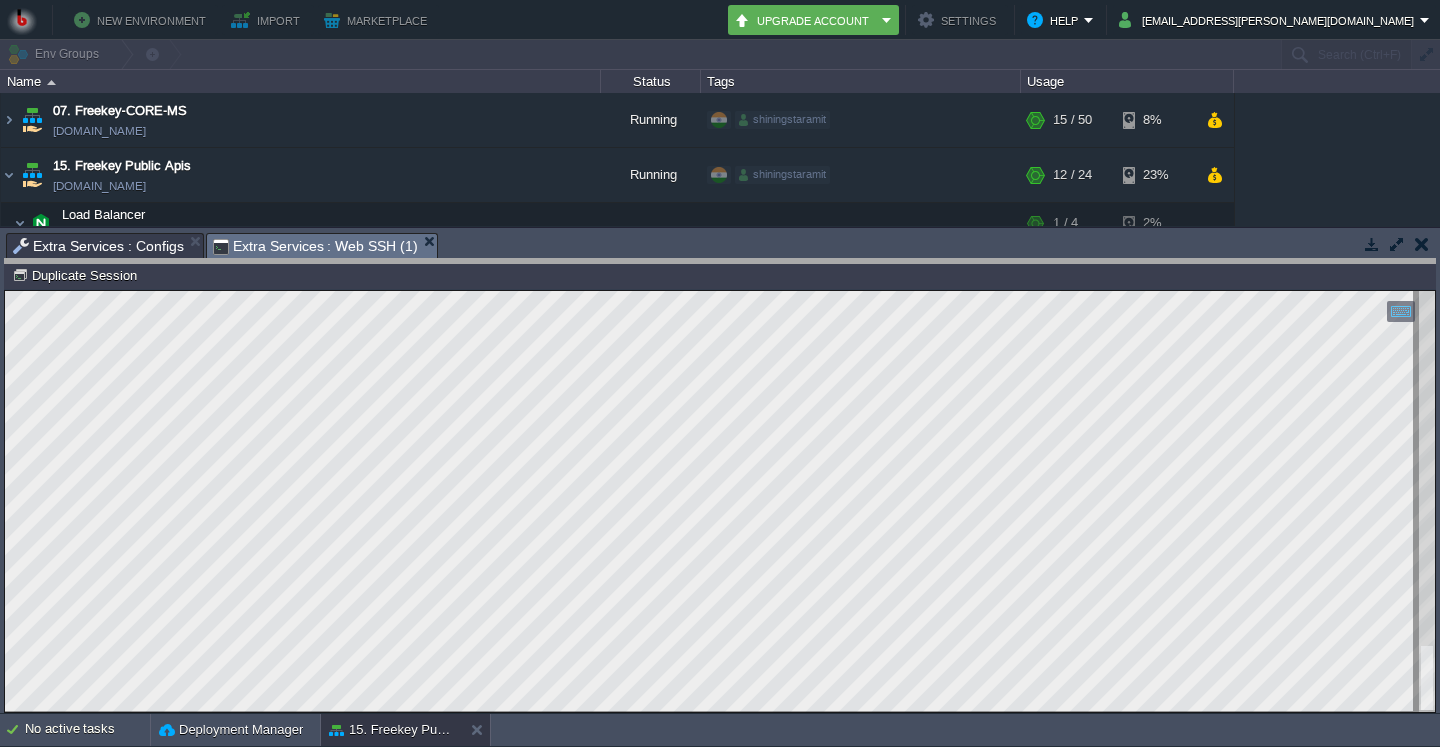 click at bounding box center [720, 261] 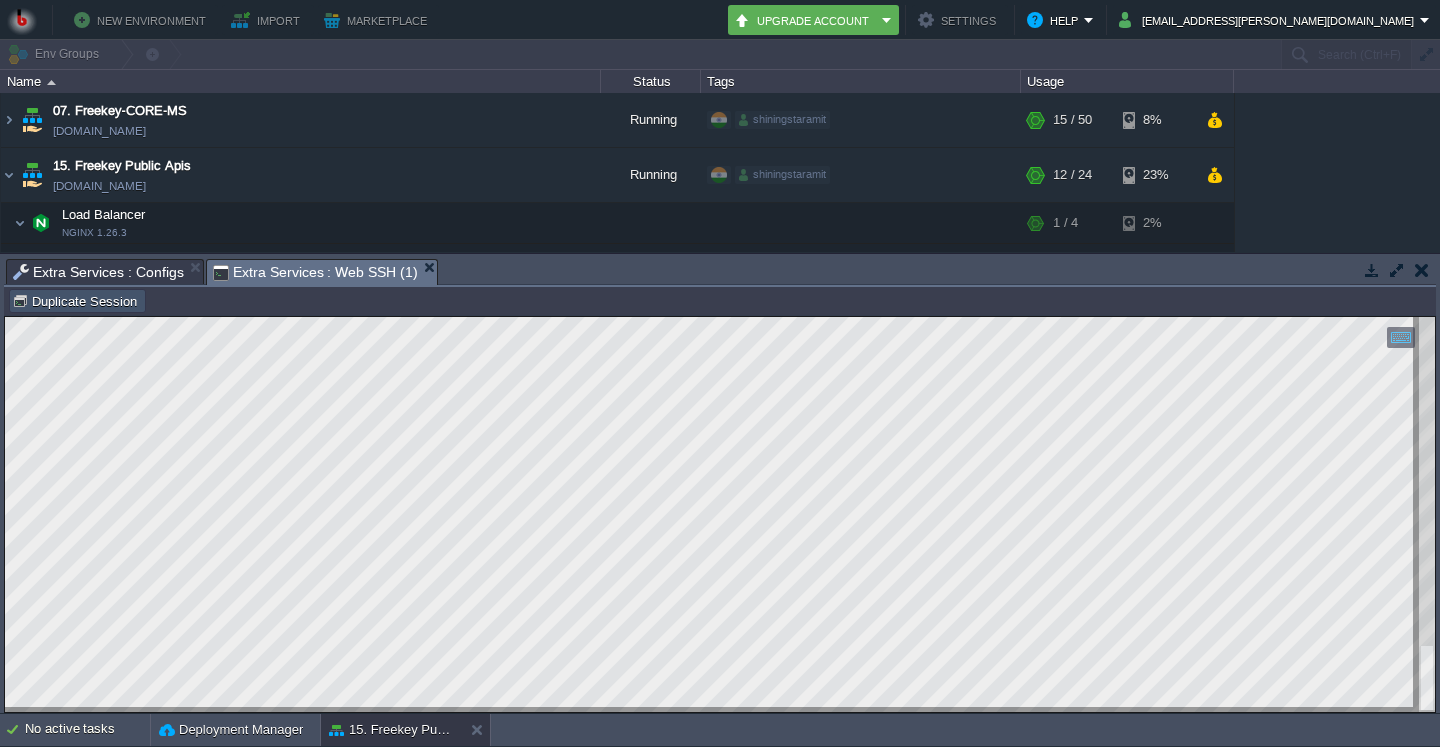 click on "Duplicate Session" at bounding box center (77, 301) 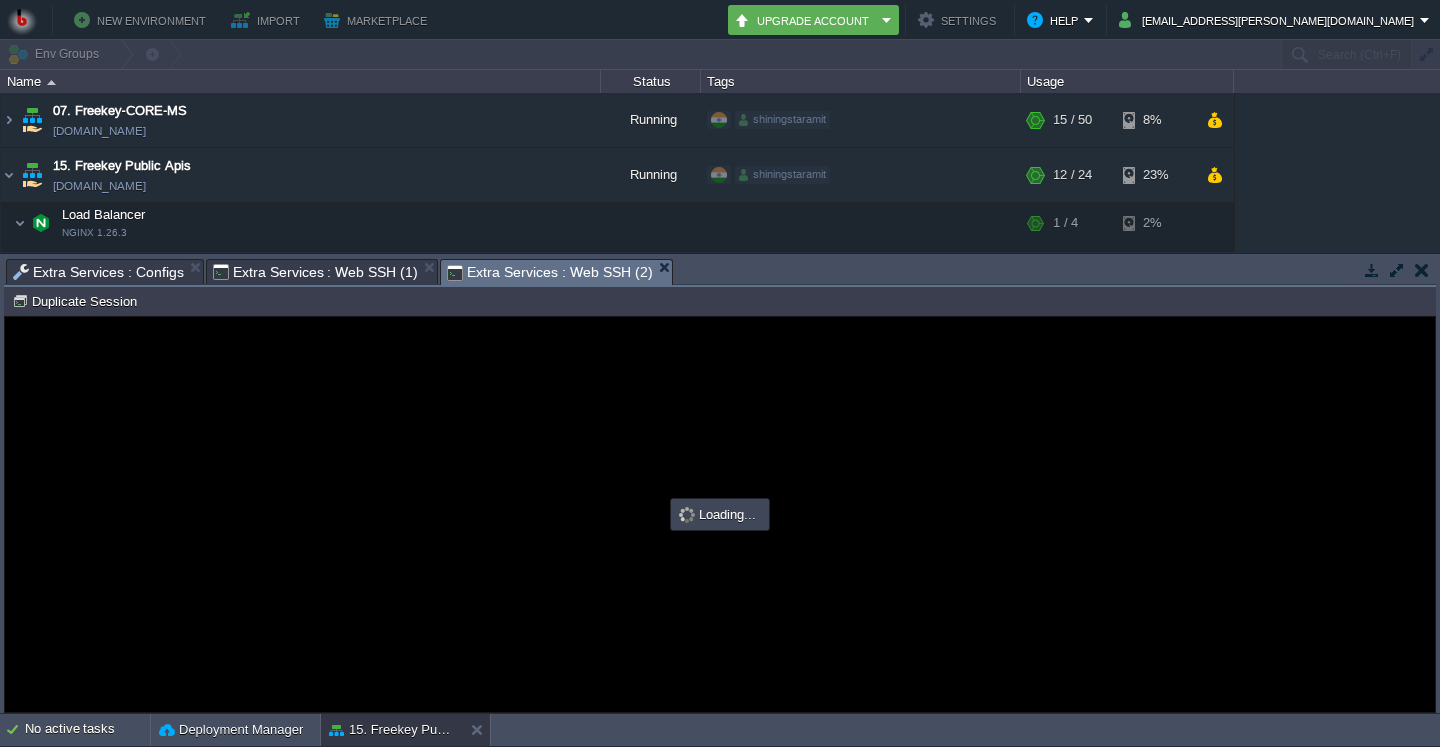 scroll, scrollTop: 0, scrollLeft: 0, axis: both 